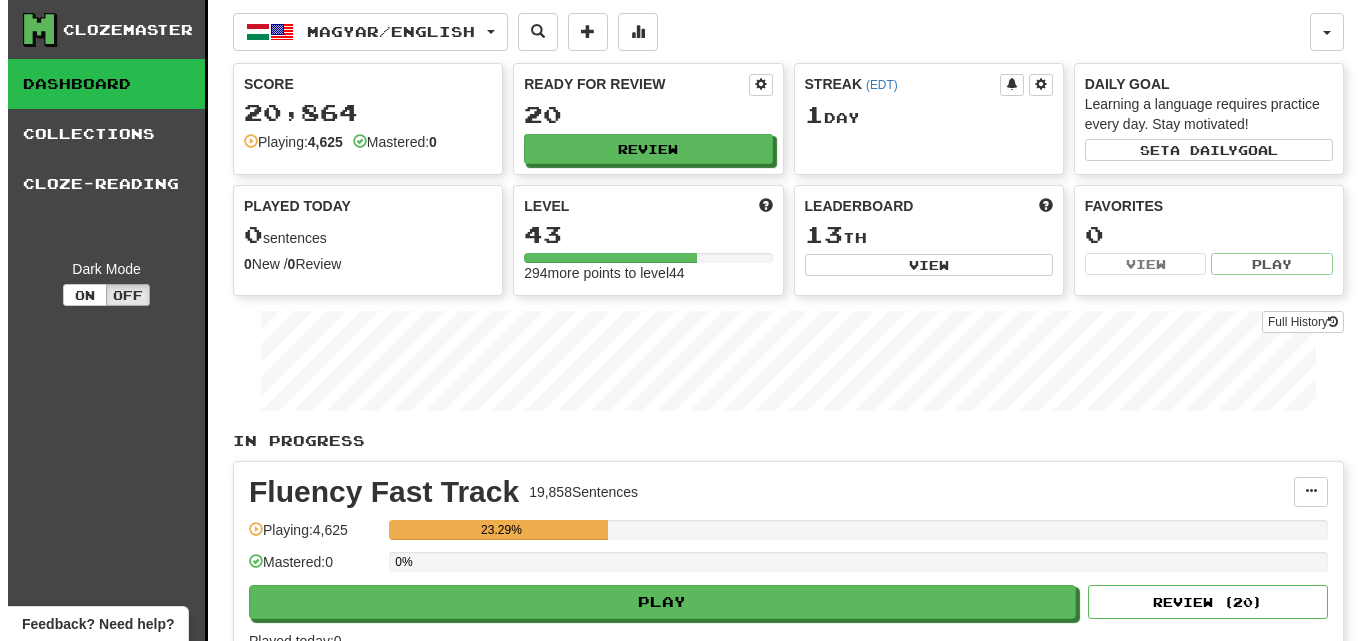 scroll, scrollTop: 0, scrollLeft: 0, axis: both 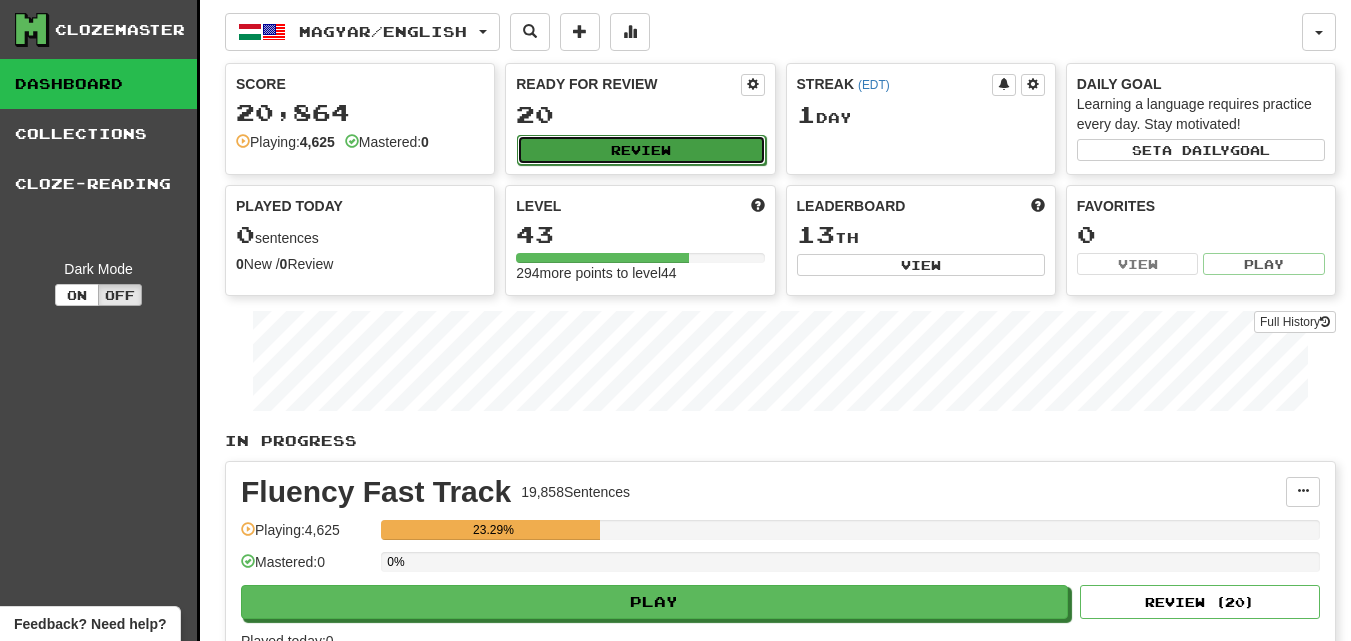 click on "Review" at bounding box center (641, 150) 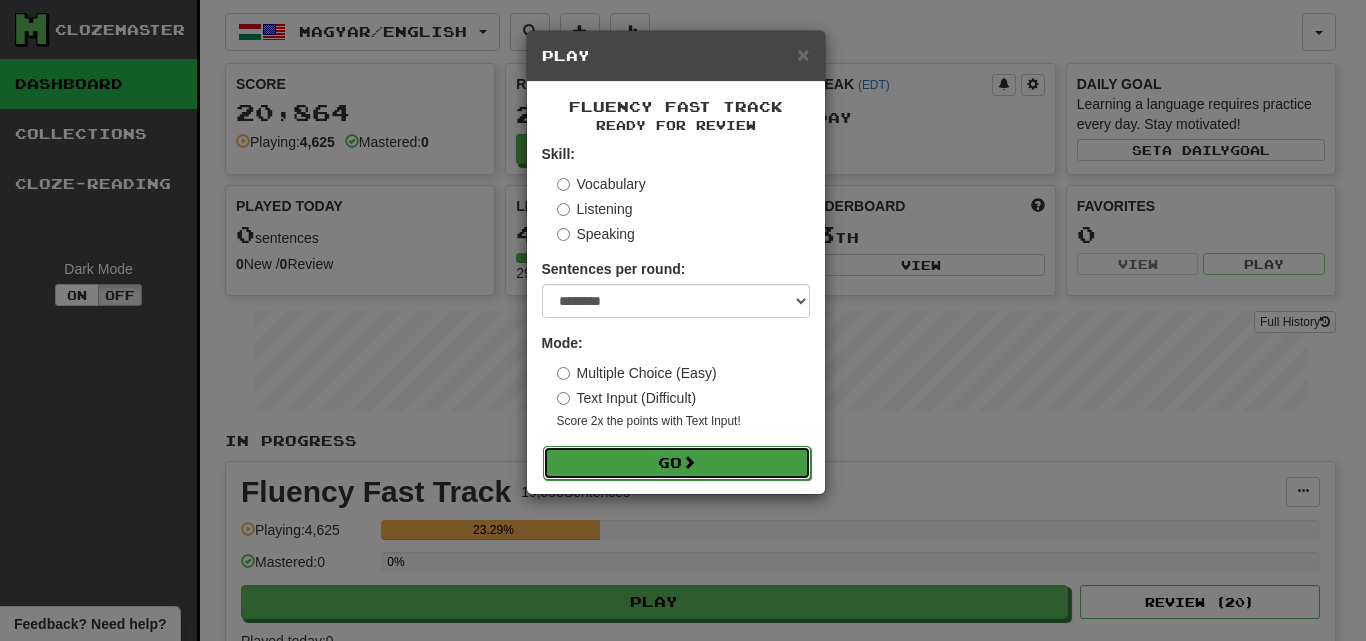 click on "Go" at bounding box center (677, 463) 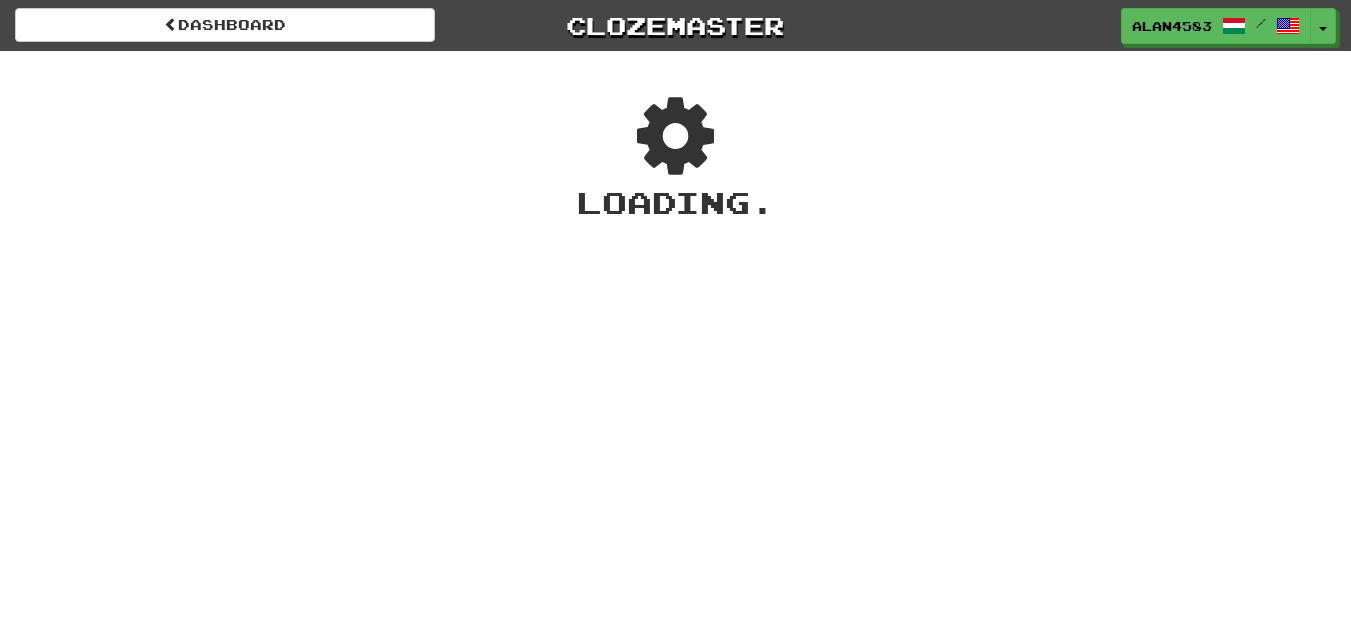 scroll, scrollTop: 0, scrollLeft: 0, axis: both 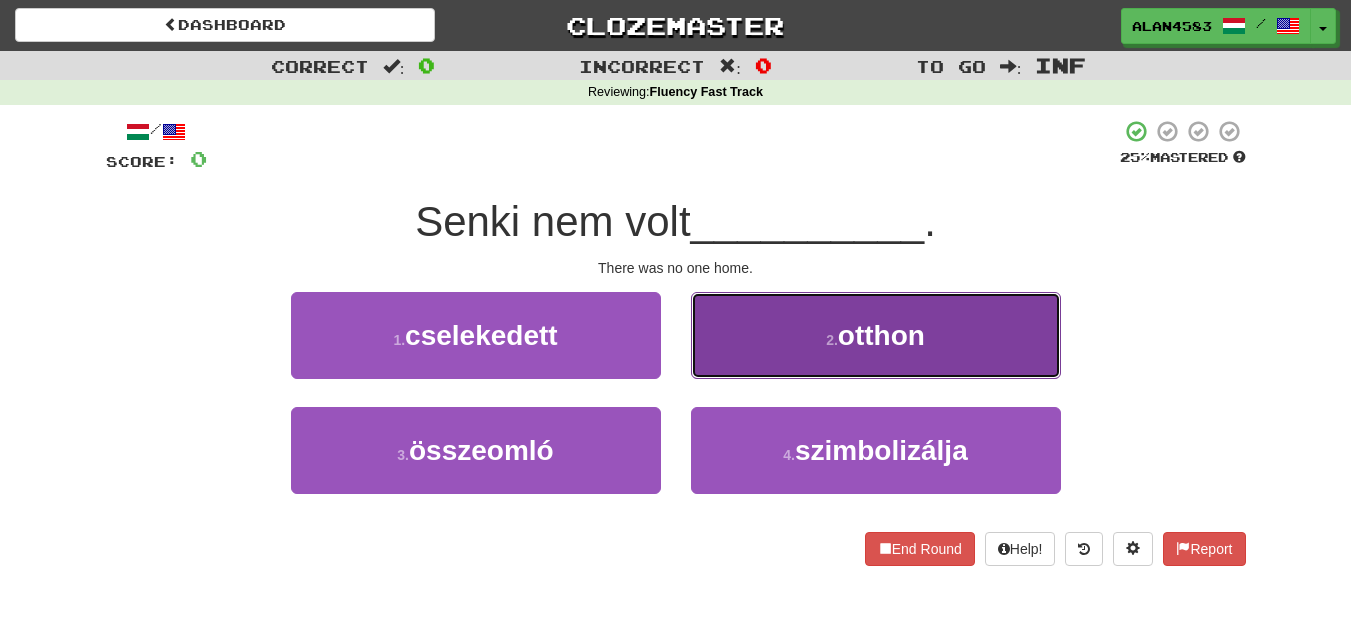 click on "2 .  otthon" at bounding box center [876, 335] 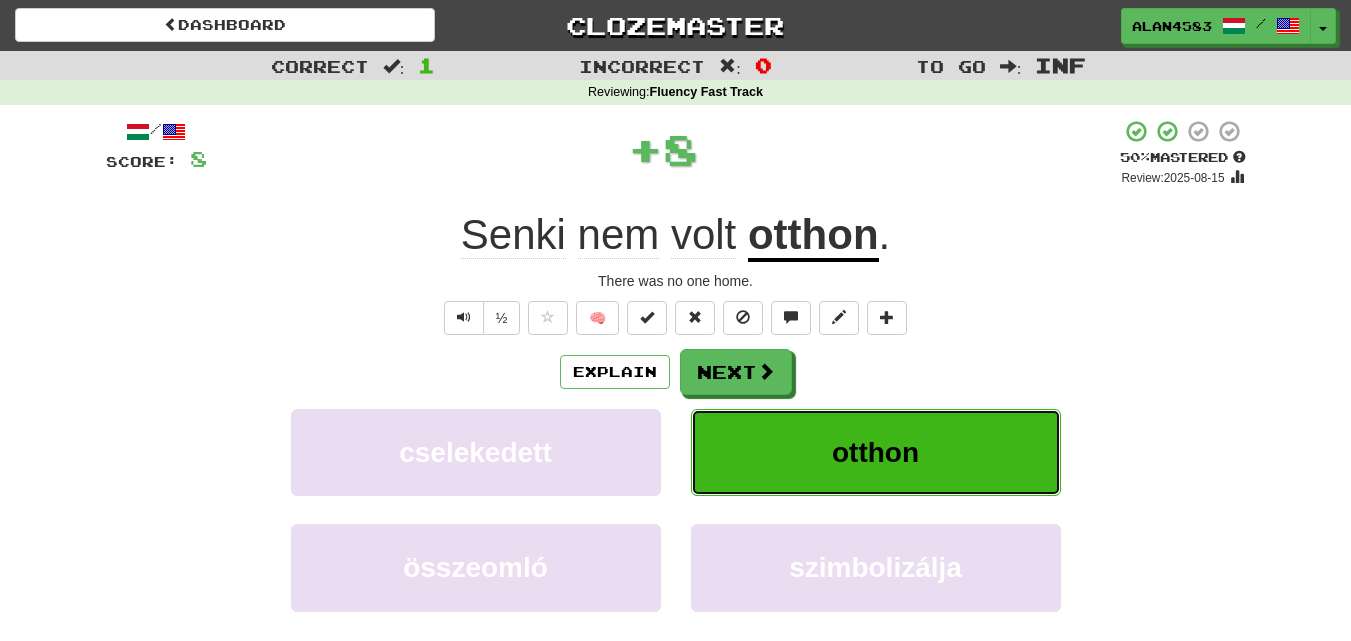 scroll, scrollTop: 0, scrollLeft: 0, axis: both 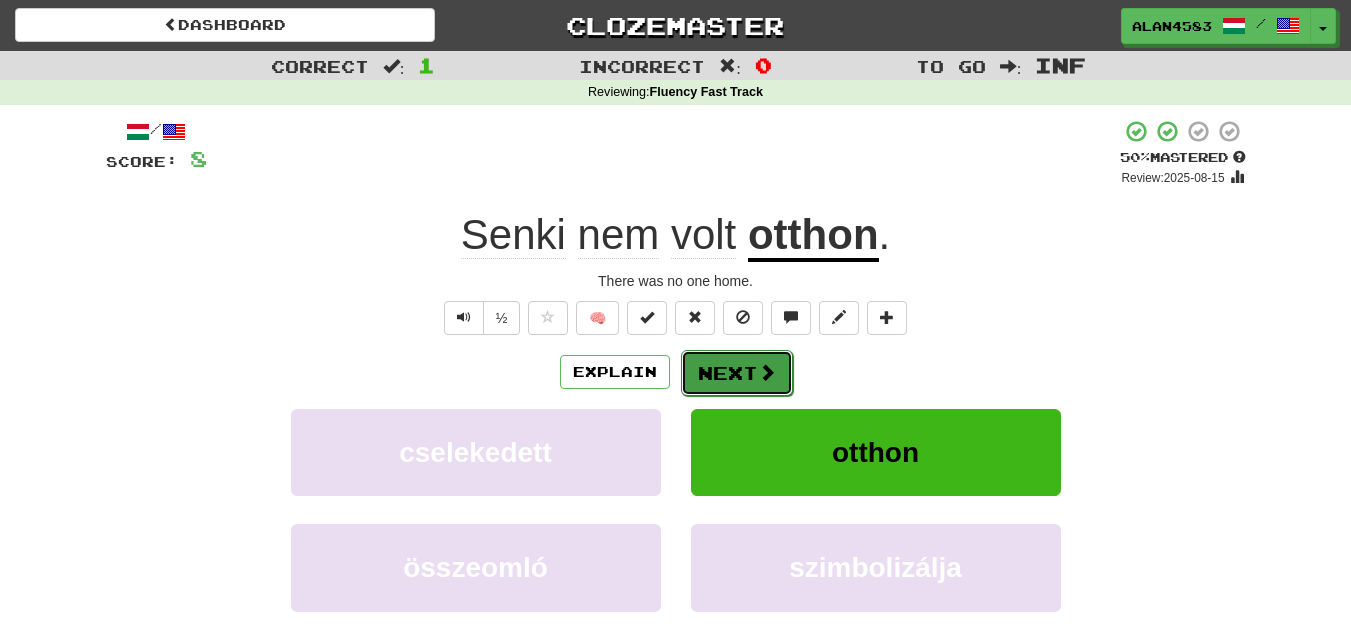 click on "Next" at bounding box center [737, 373] 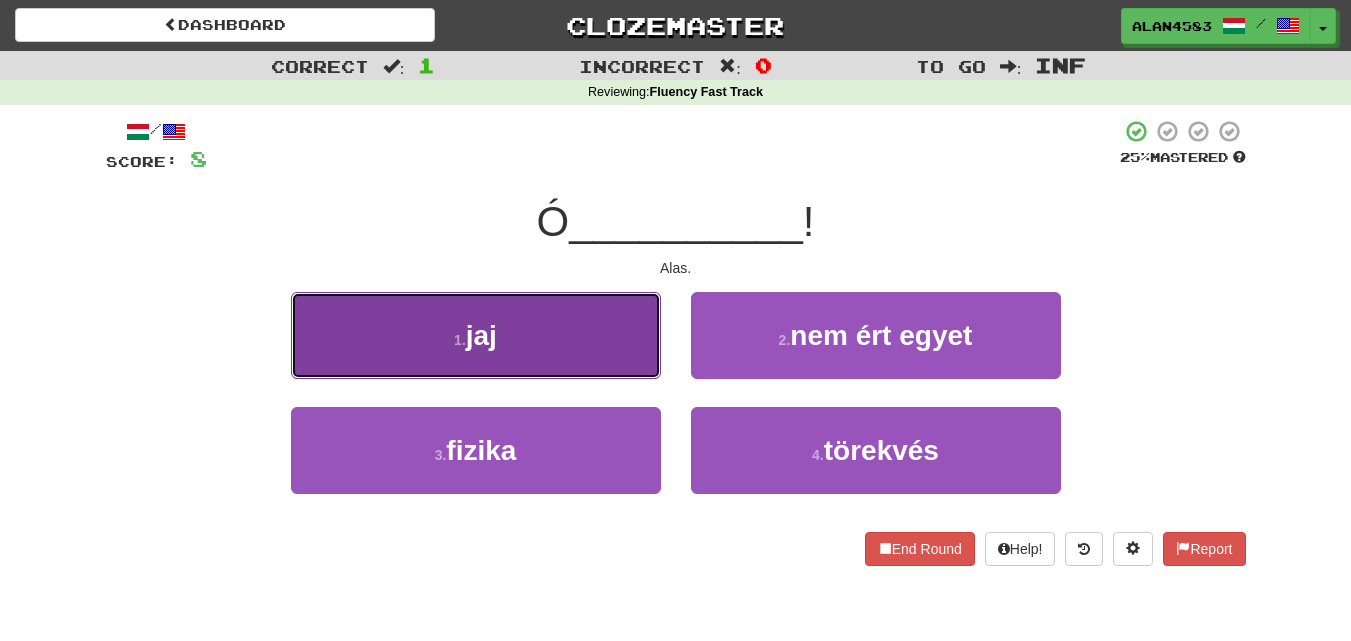 click on "1 .  jaj" at bounding box center [476, 335] 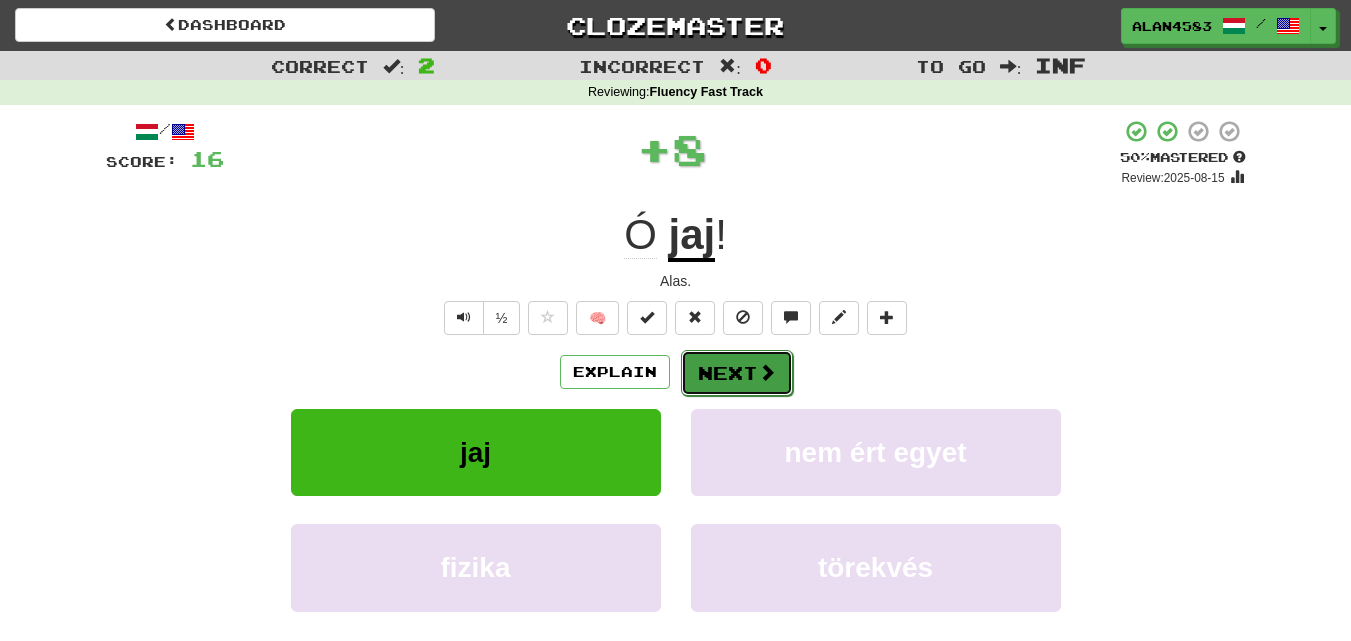 click on "Next" at bounding box center [737, 373] 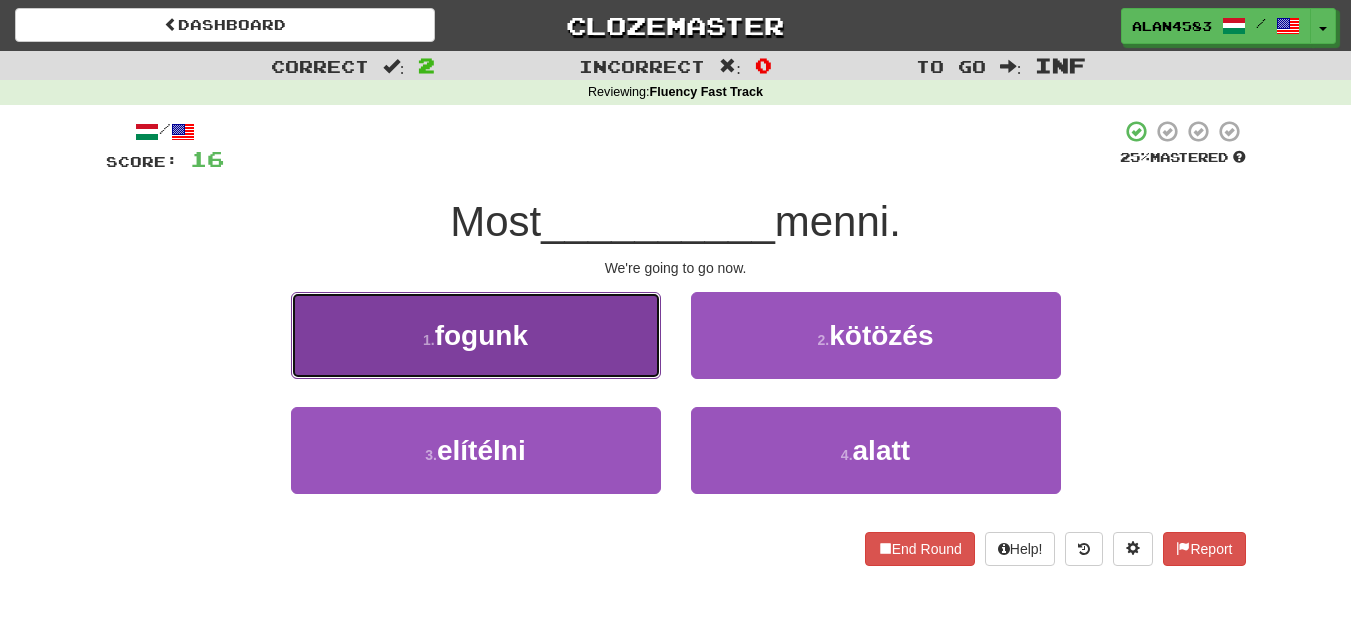 click on "fogunk" at bounding box center [481, 335] 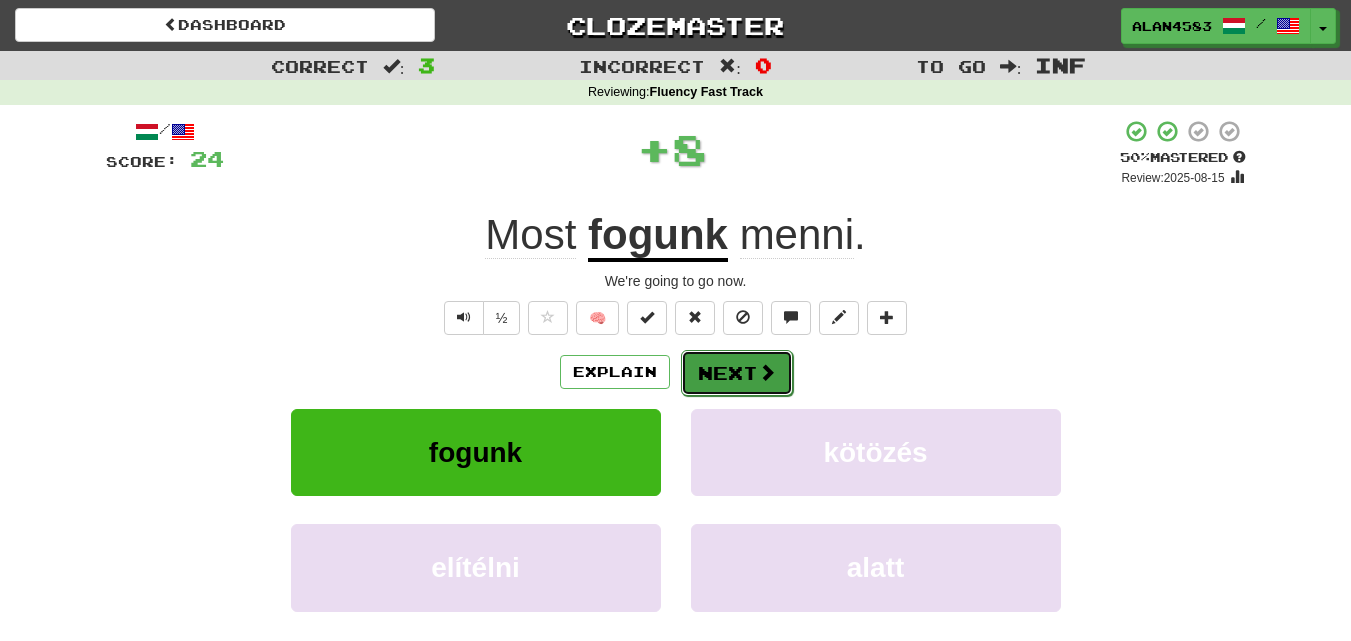 click on "Next" at bounding box center [737, 373] 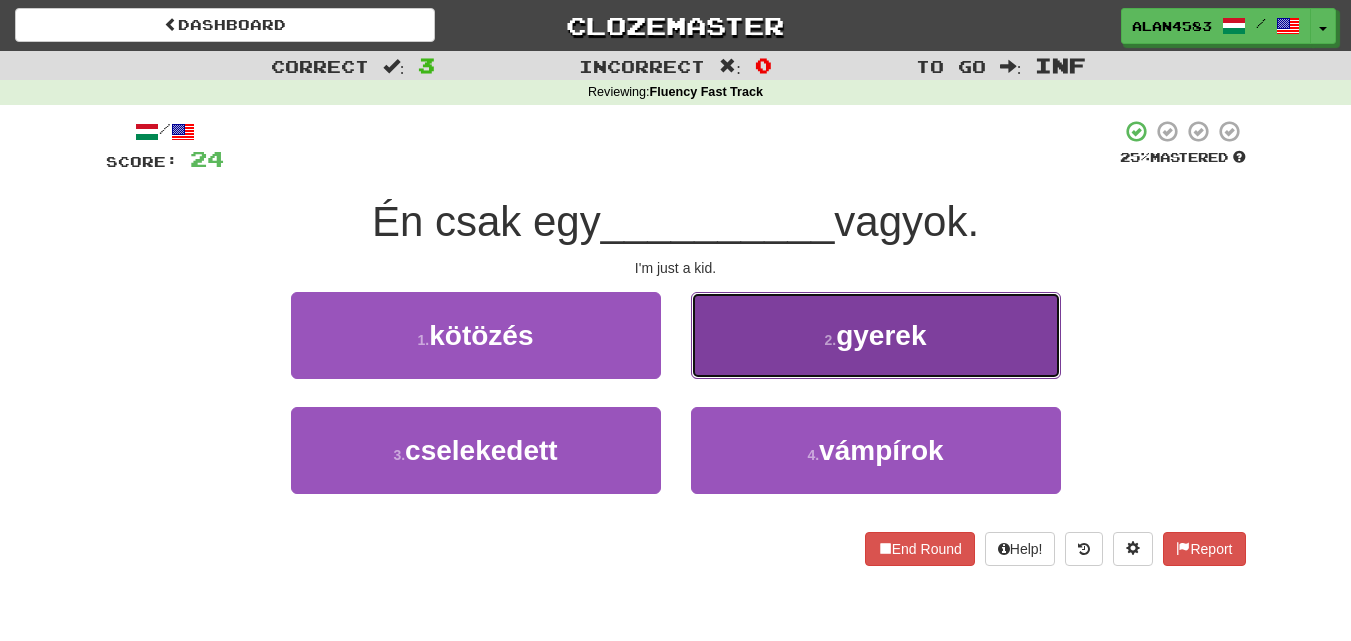 click on "2 .  gyerek" at bounding box center (876, 335) 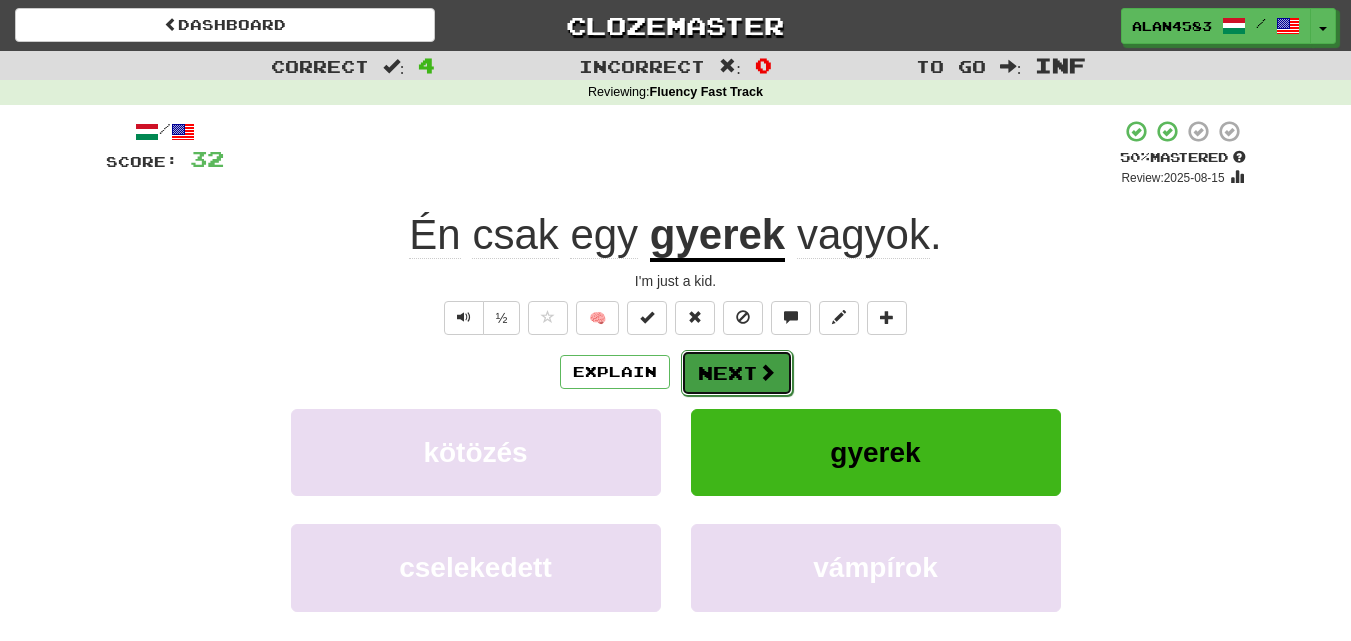 click on "Next" at bounding box center [737, 373] 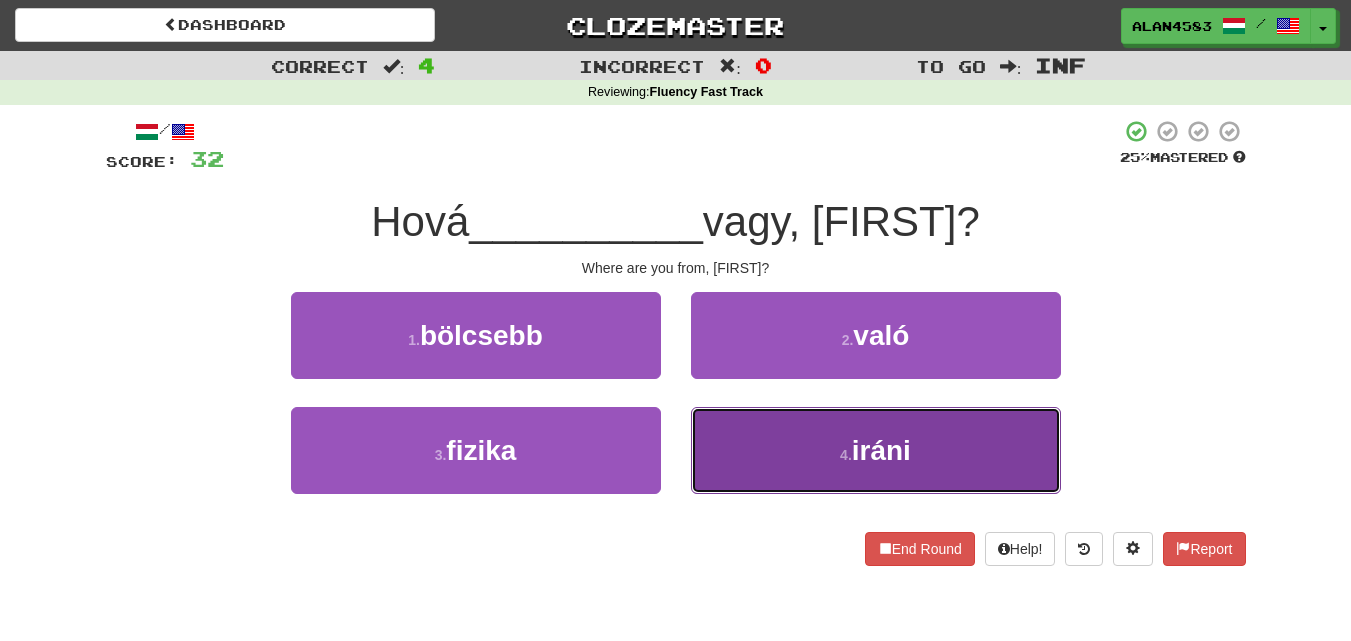 click on "4 .  iráni" at bounding box center (876, 450) 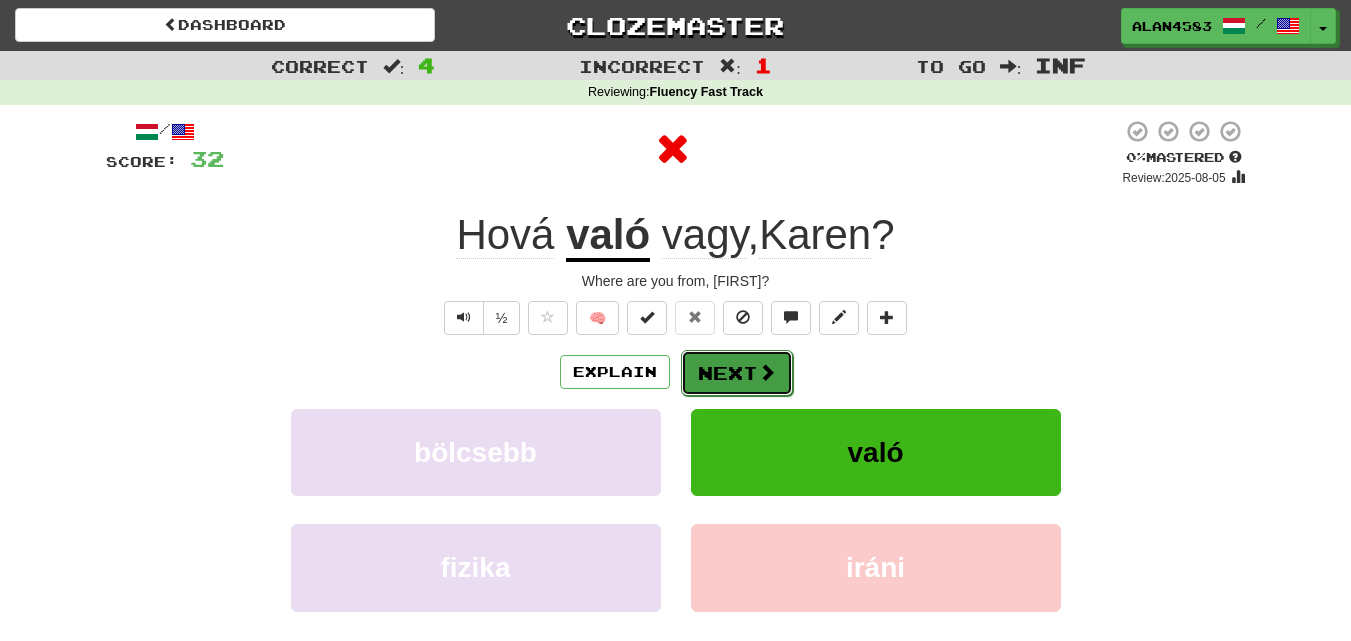 click on "Next" at bounding box center (737, 373) 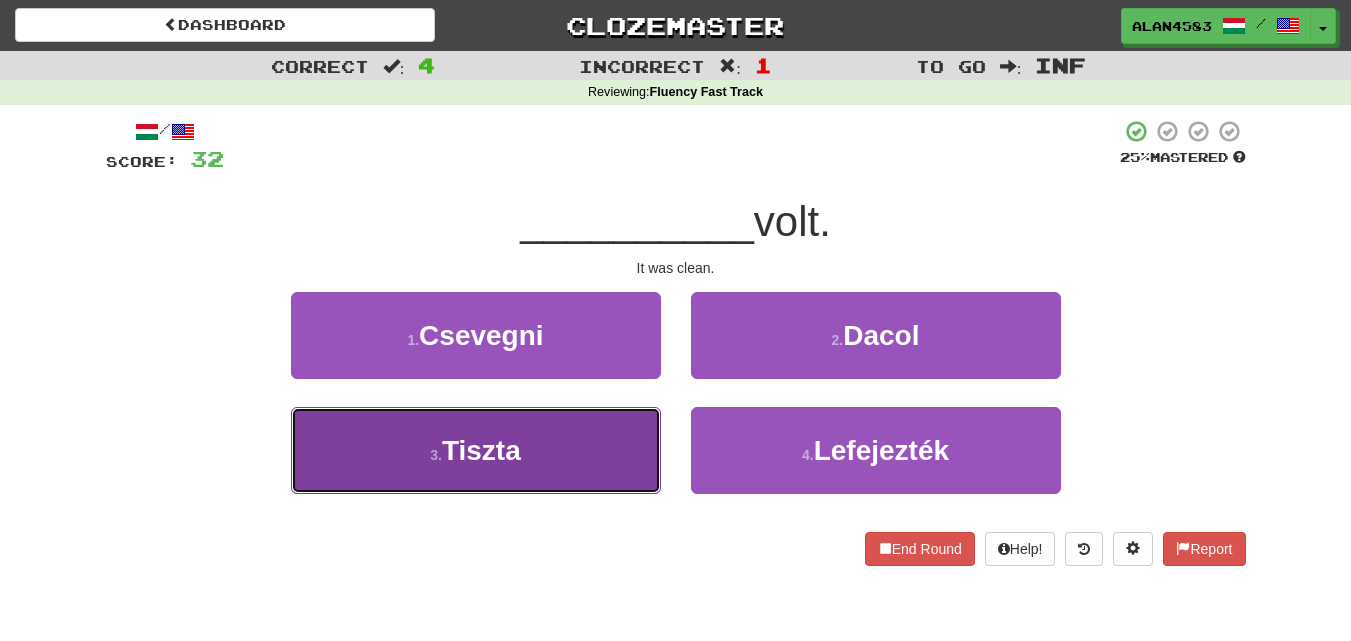 click on "3 .  Tiszta" at bounding box center (476, 450) 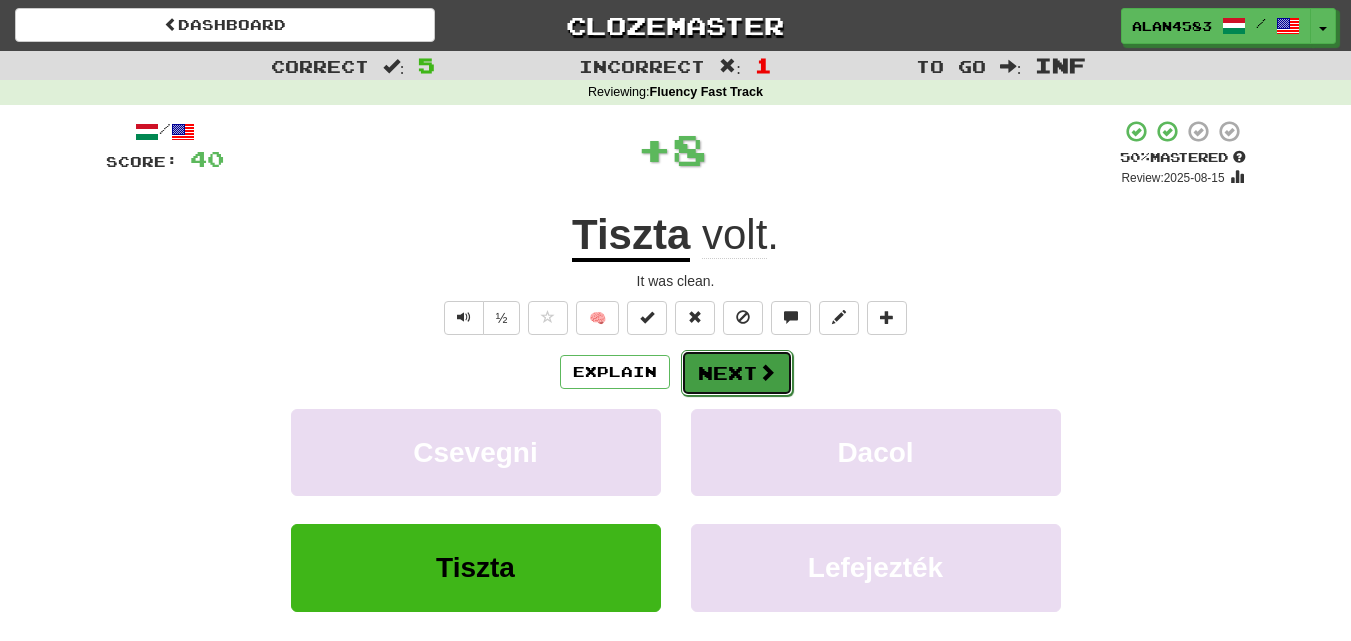 click on "Next" at bounding box center (737, 373) 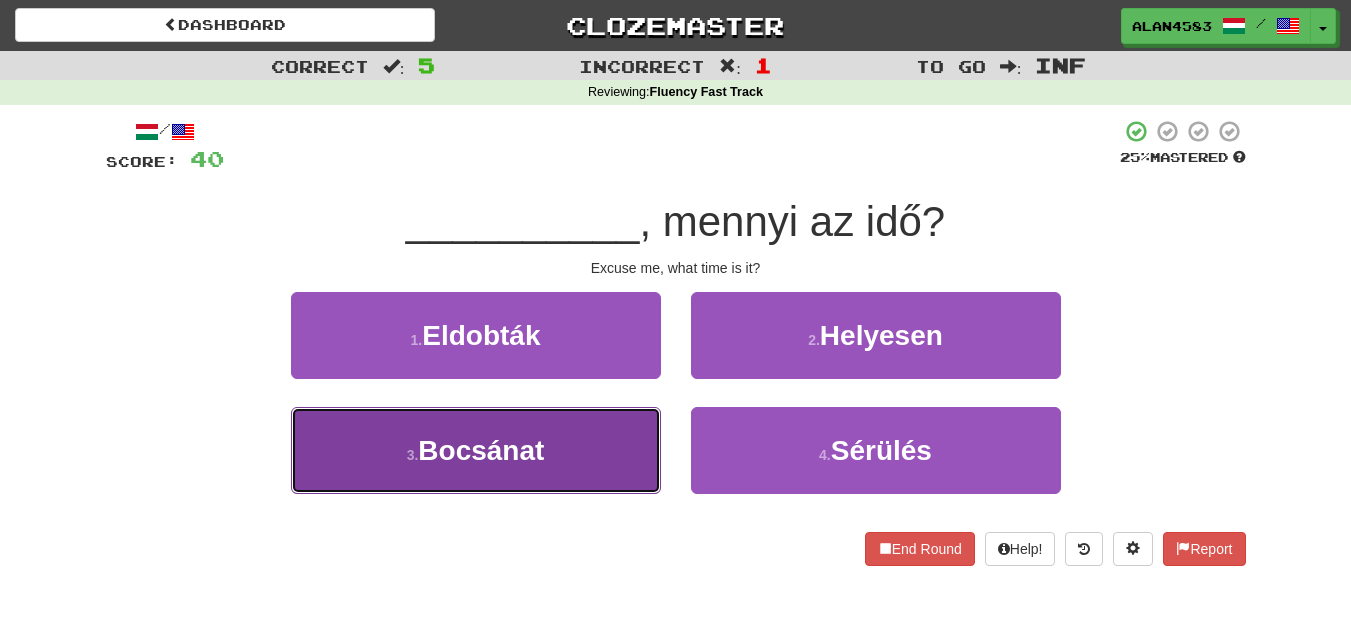 click on "3 ." at bounding box center (413, 455) 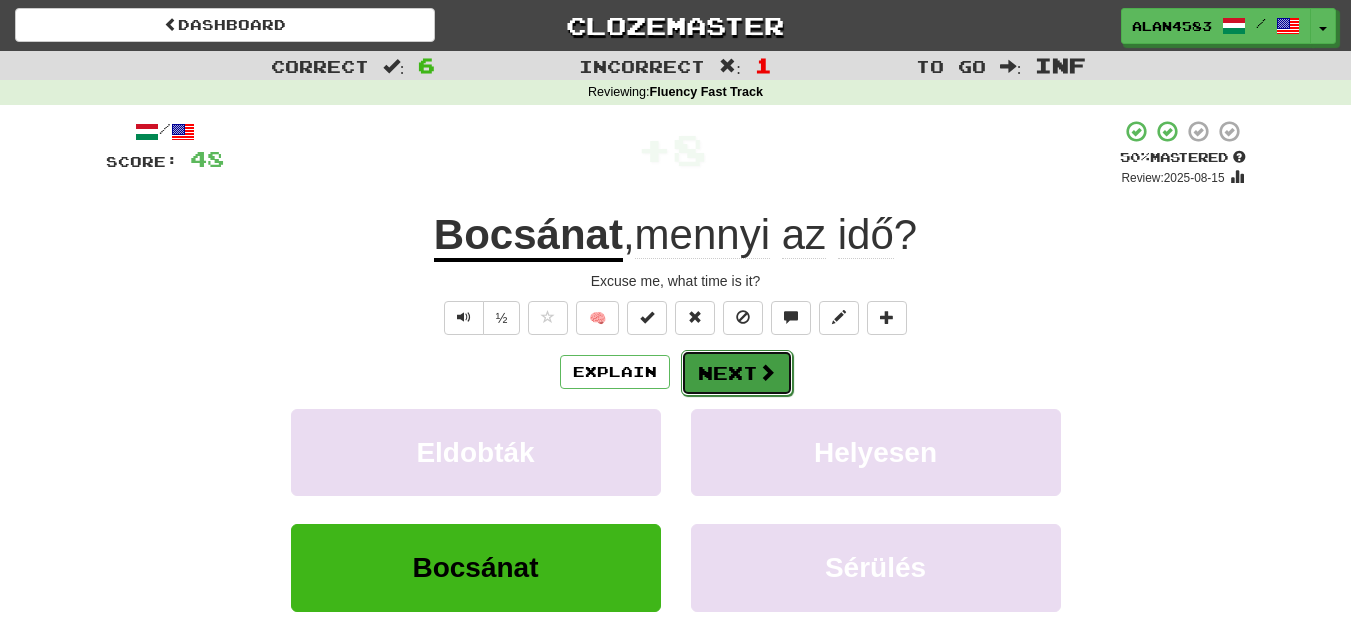 click on "Next" at bounding box center (737, 373) 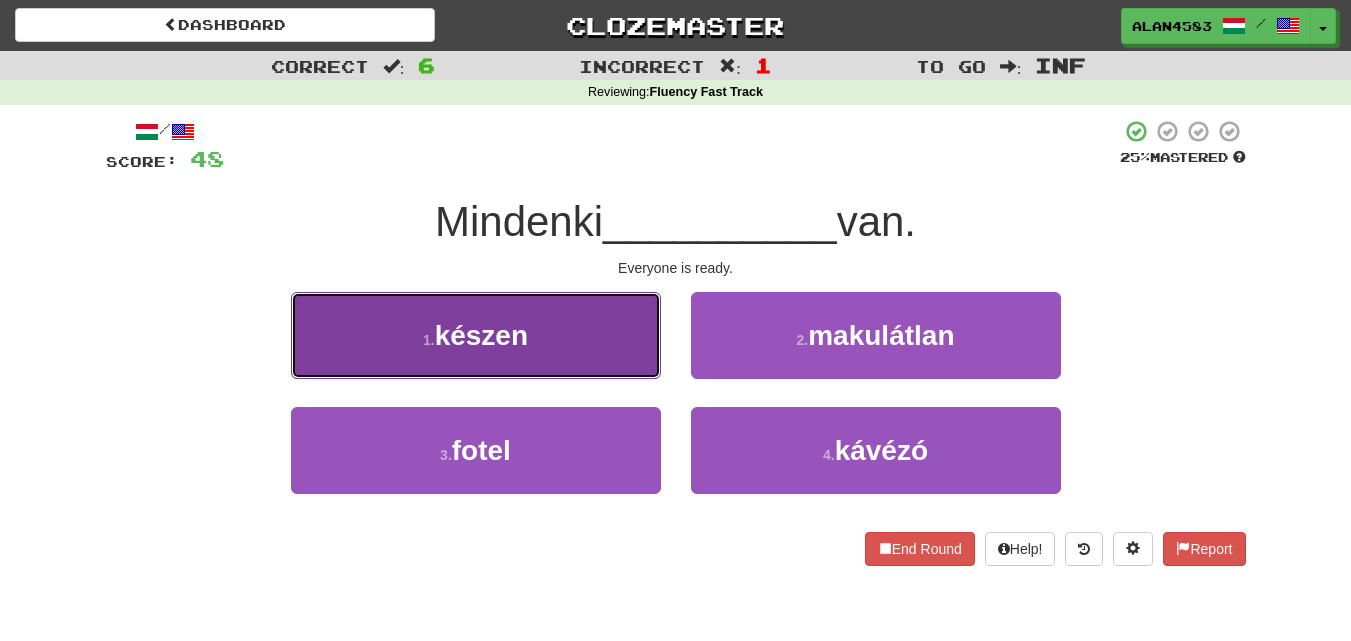 click on "készen" at bounding box center [481, 335] 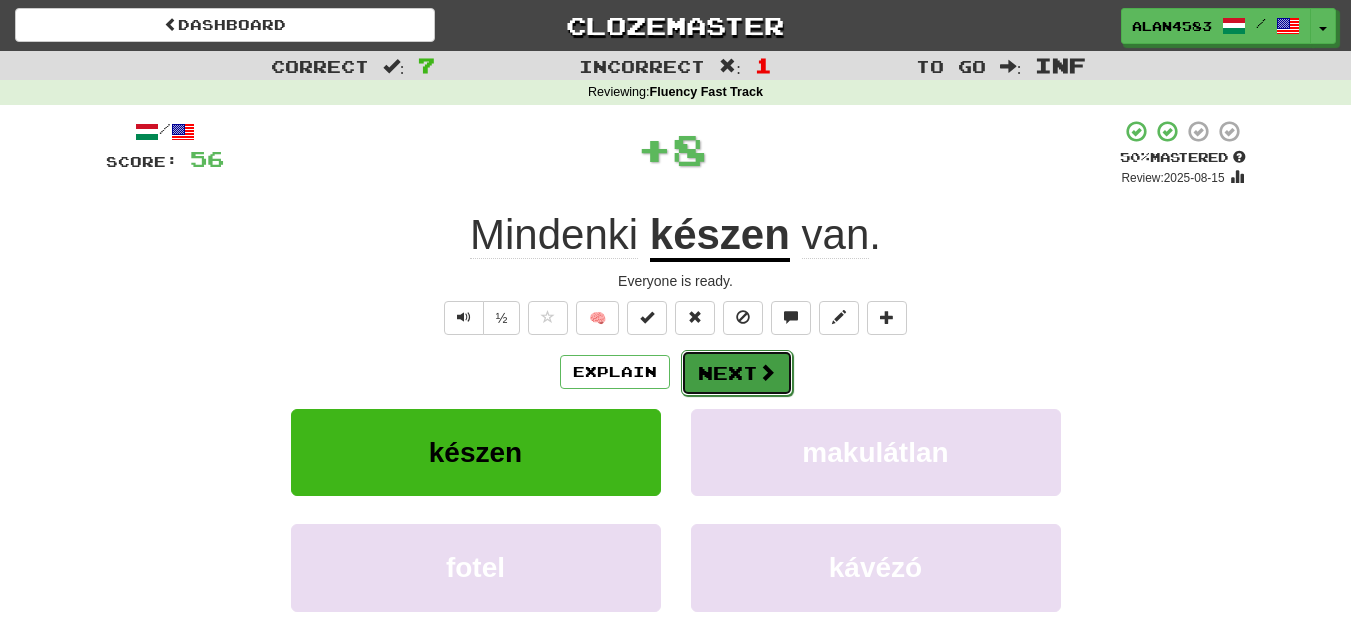 click on "Next" at bounding box center [737, 373] 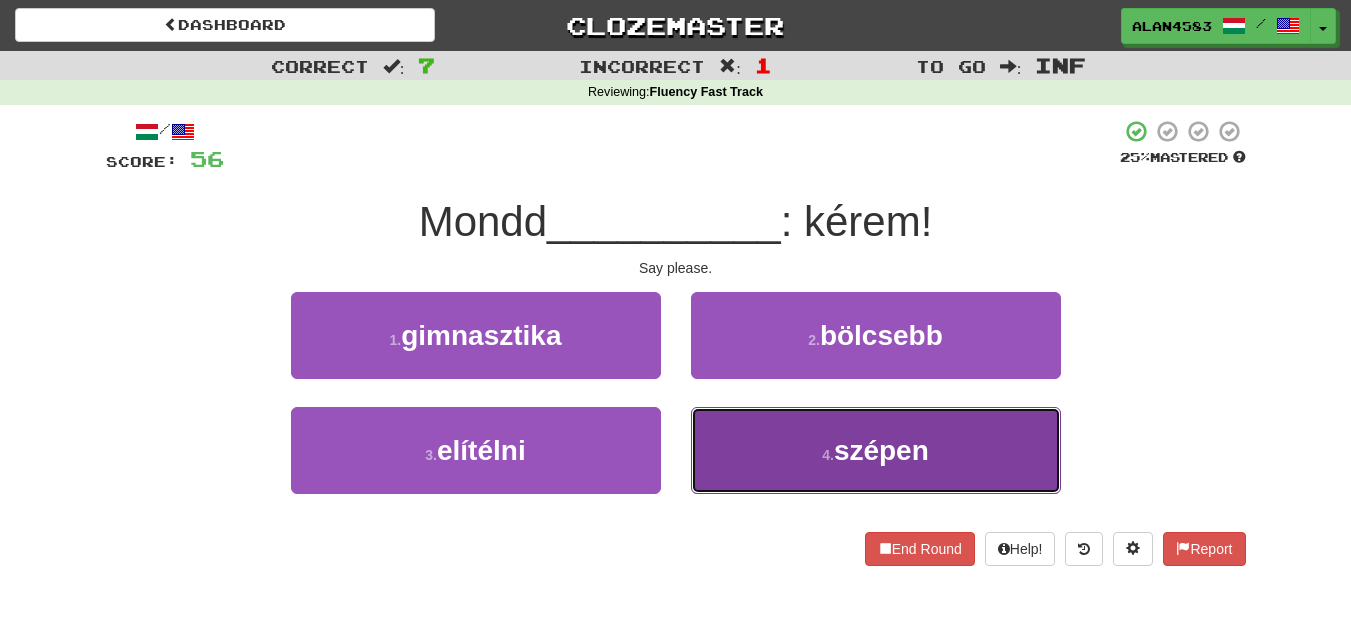 click on "4 .  szépen" at bounding box center [876, 450] 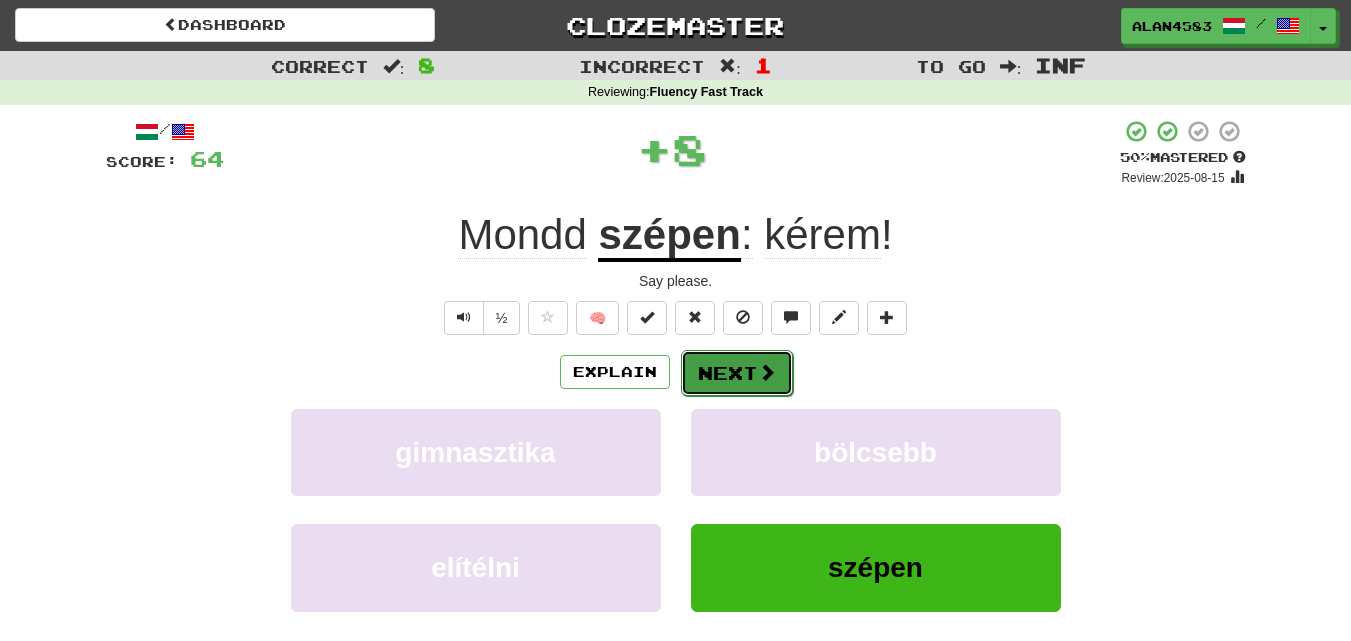 click on "Next" at bounding box center (737, 373) 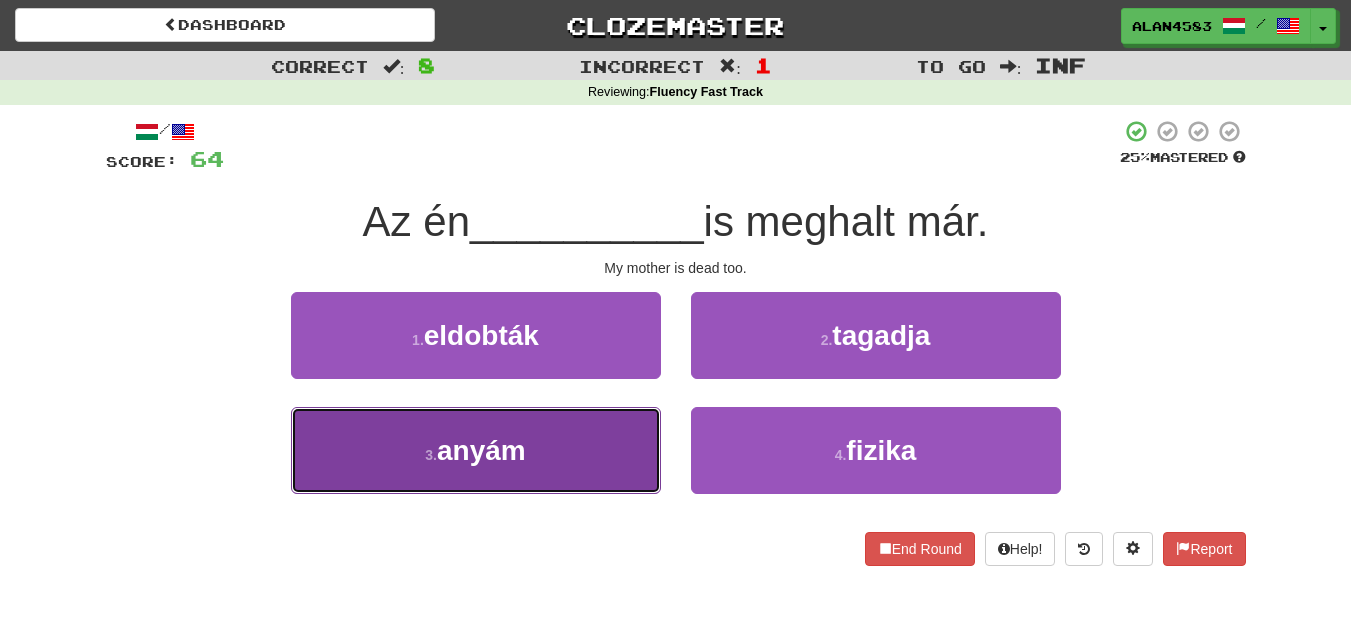 click on "3 .  anyám" at bounding box center [476, 450] 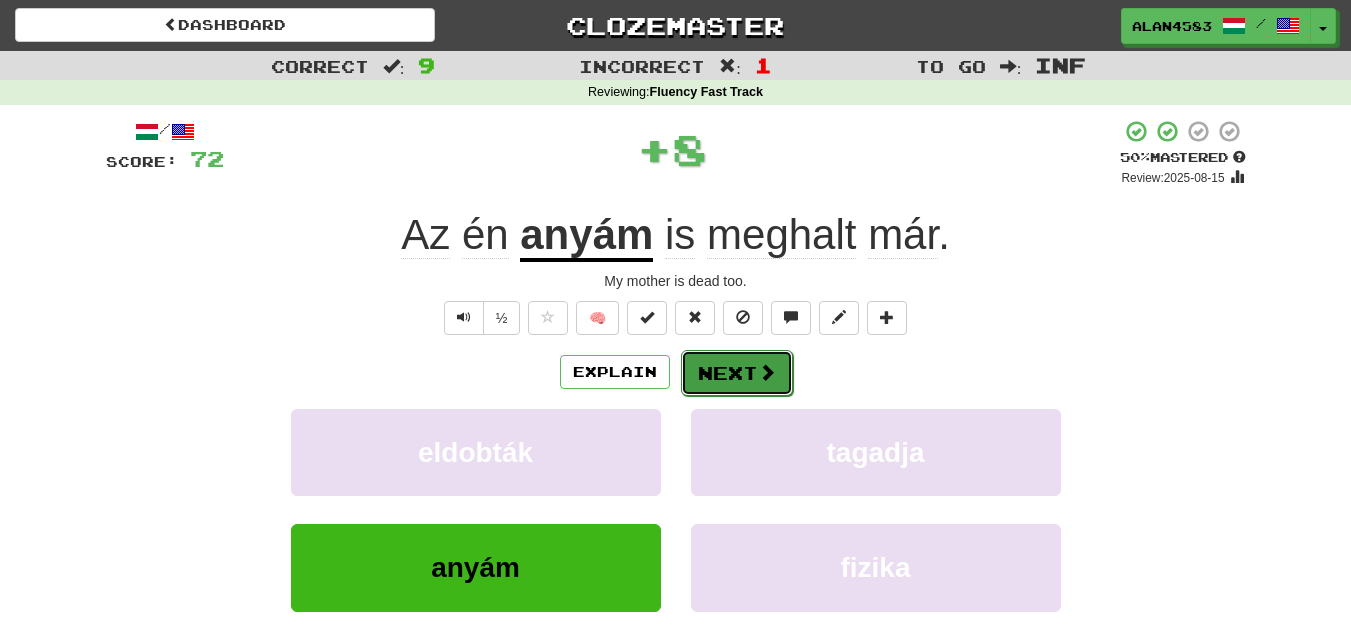 click on "Next" at bounding box center (737, 373) 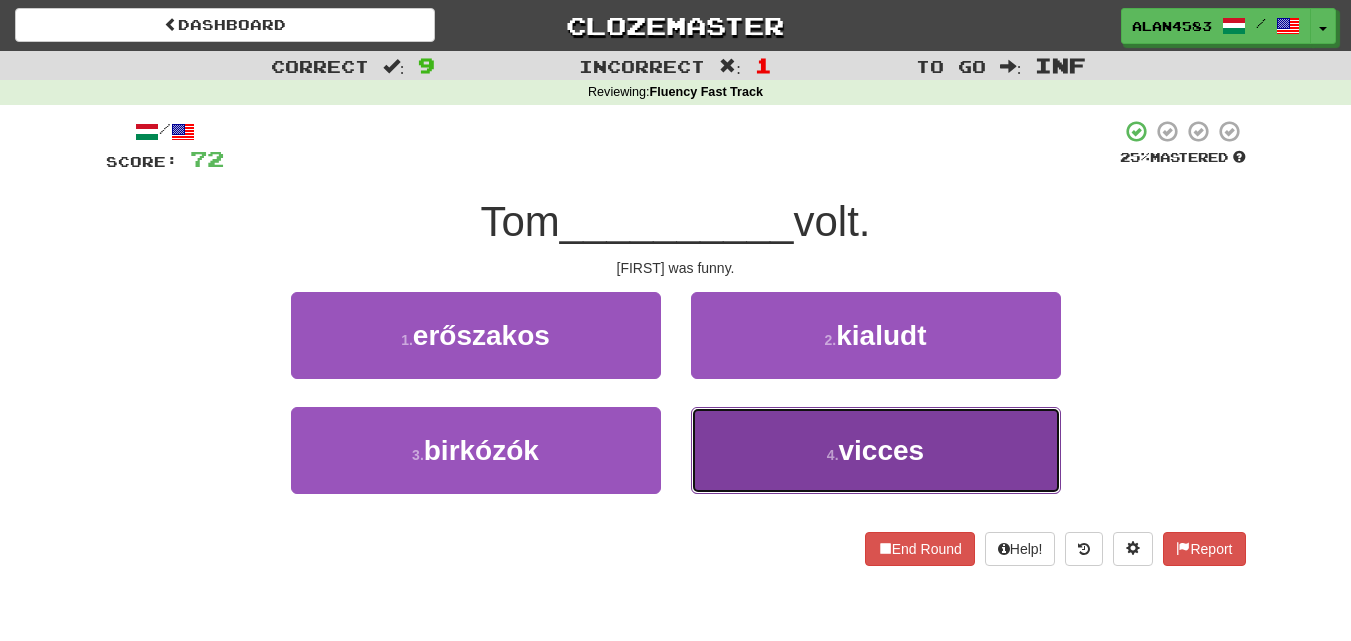 click on "4 .  vicces" at bounding box center (876, 450) 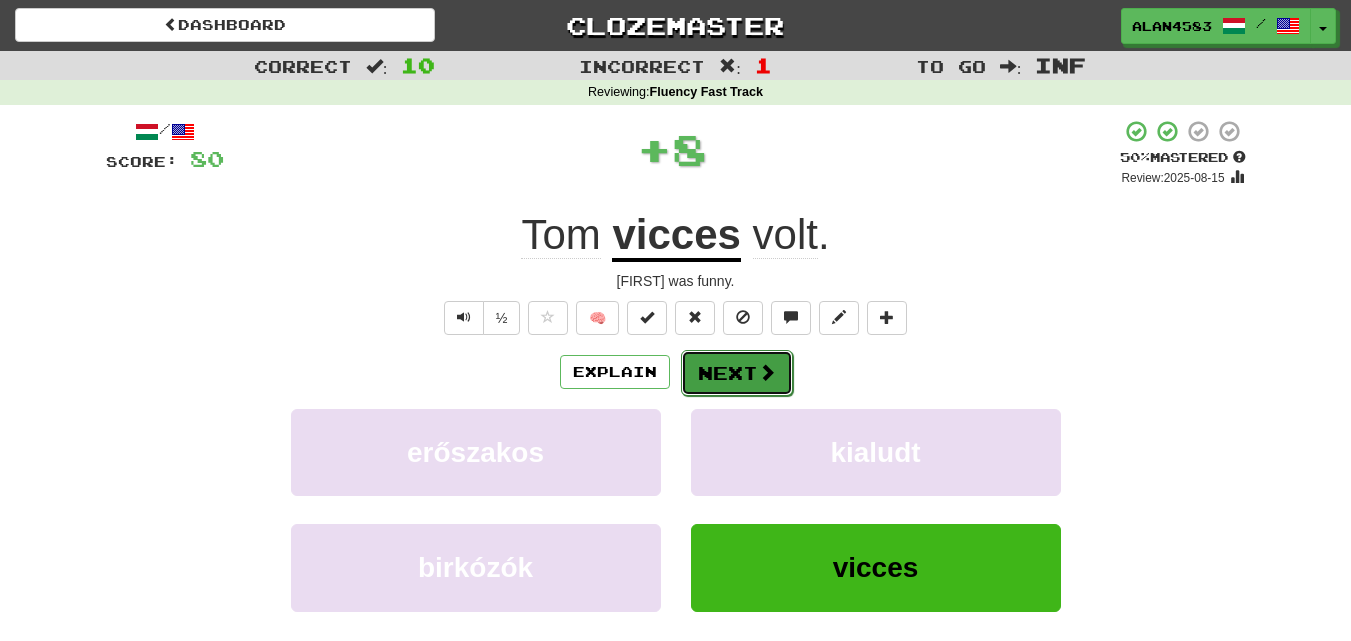 click on "Next" at bounding box center [737, 373] 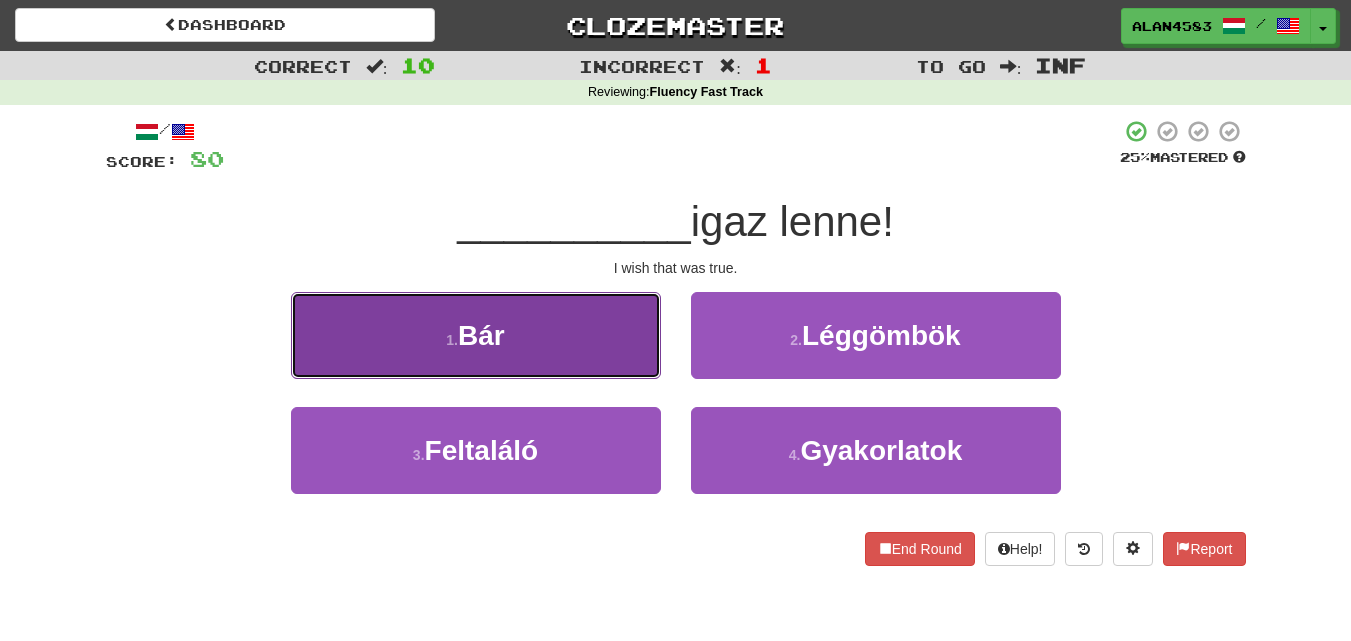 click on "1 .  Bár" at bounding box center [476, 335] 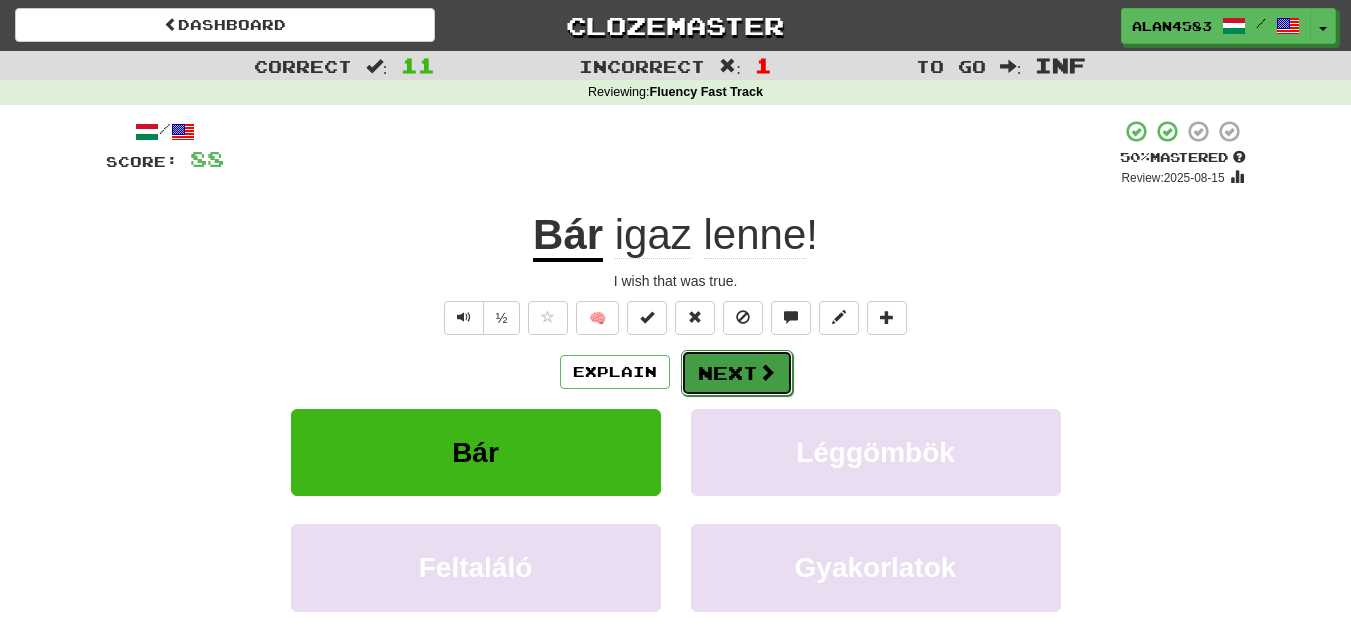 click on "Next" at bounding box center [737, 373] 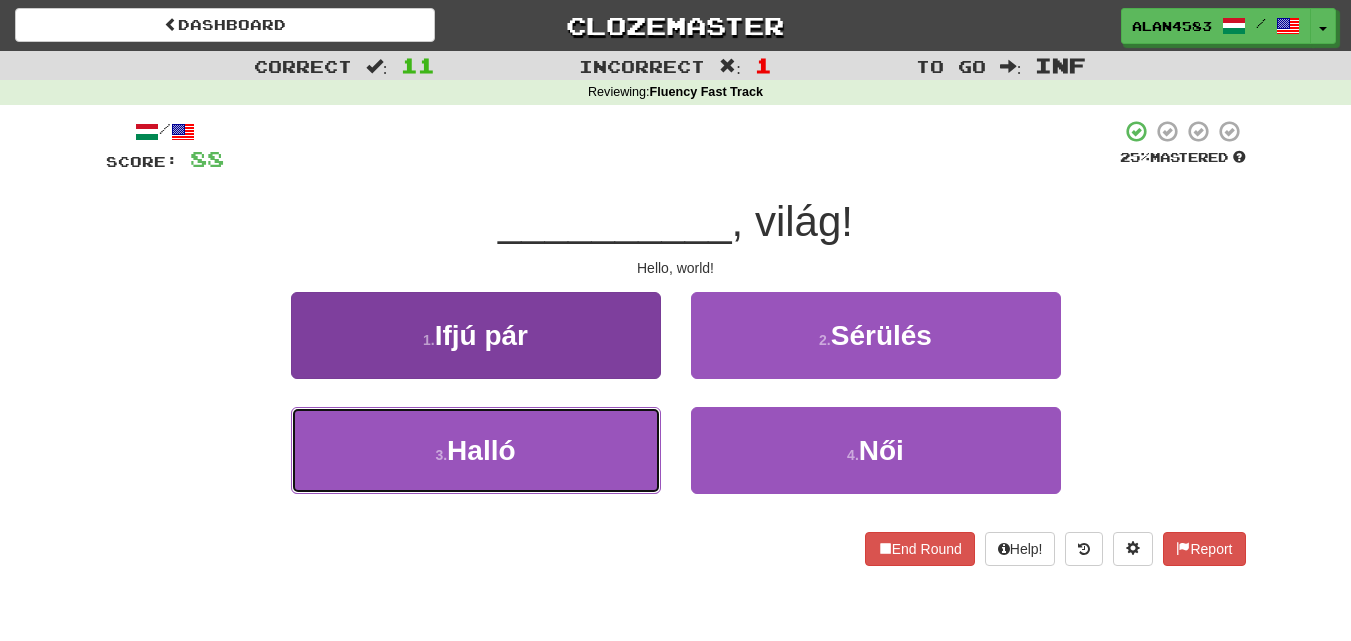 click on "Halló" at bounding box center [481, 450] 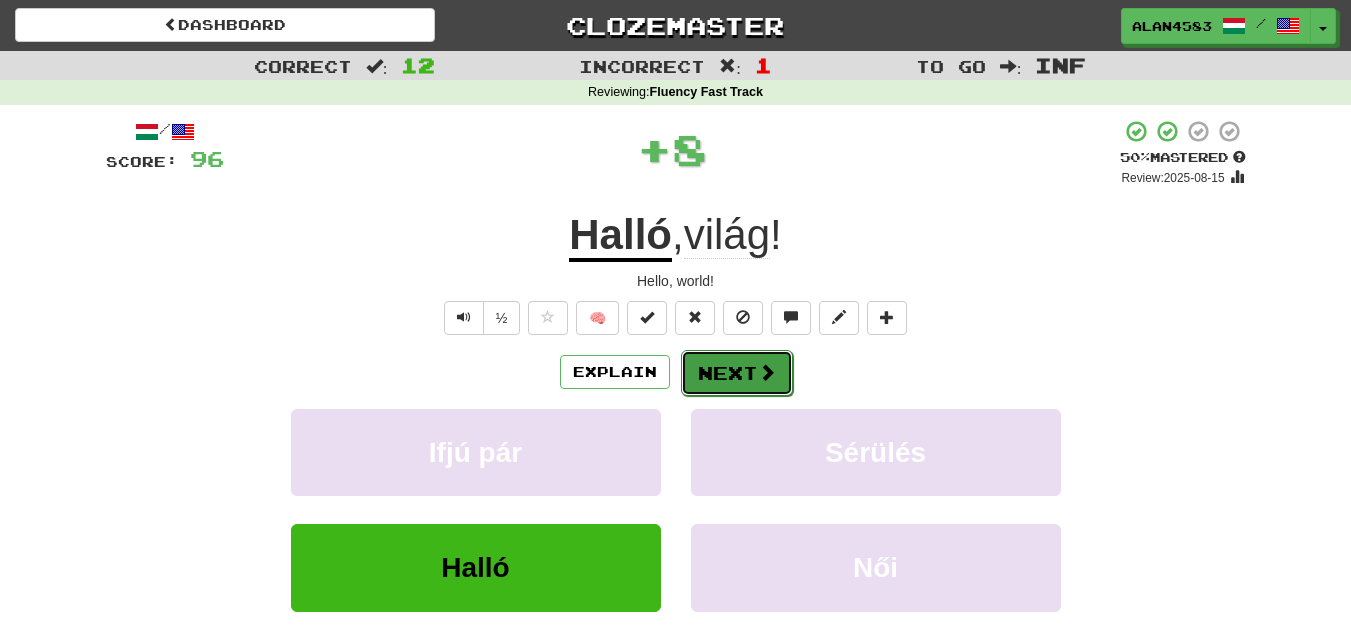 click on "Next" at bounding box center (737, 373) 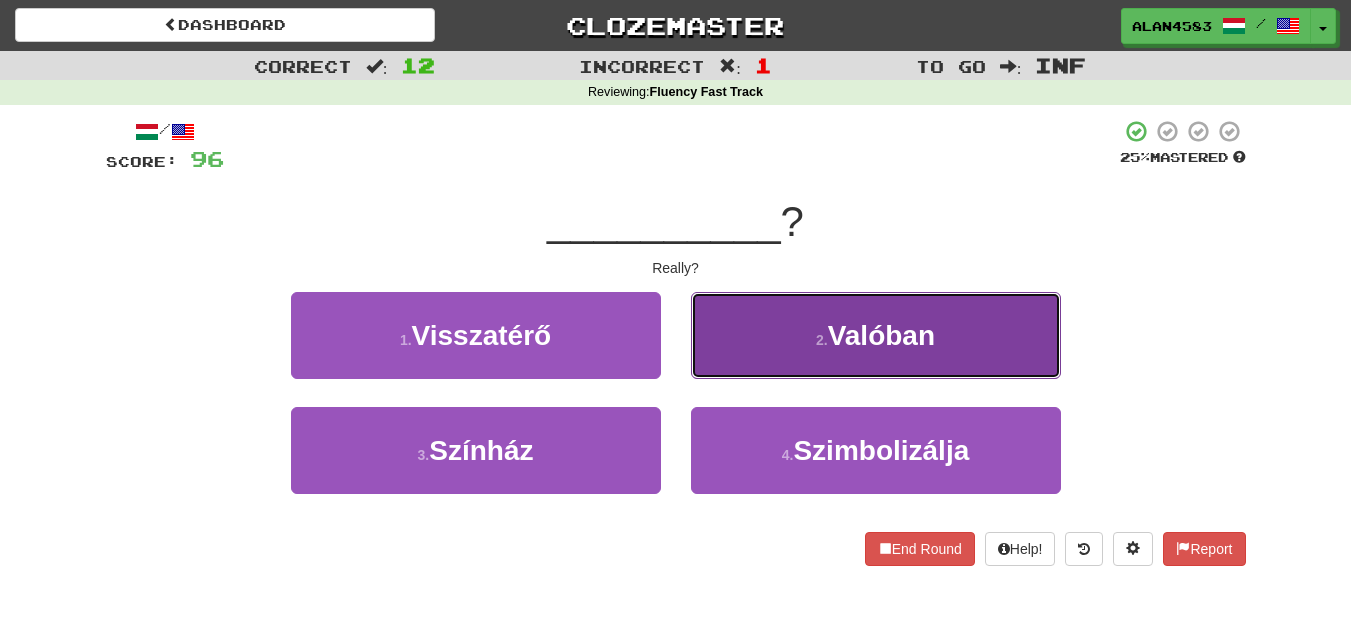 click on "2 .  Valóban" at bounding box center (876, 335) 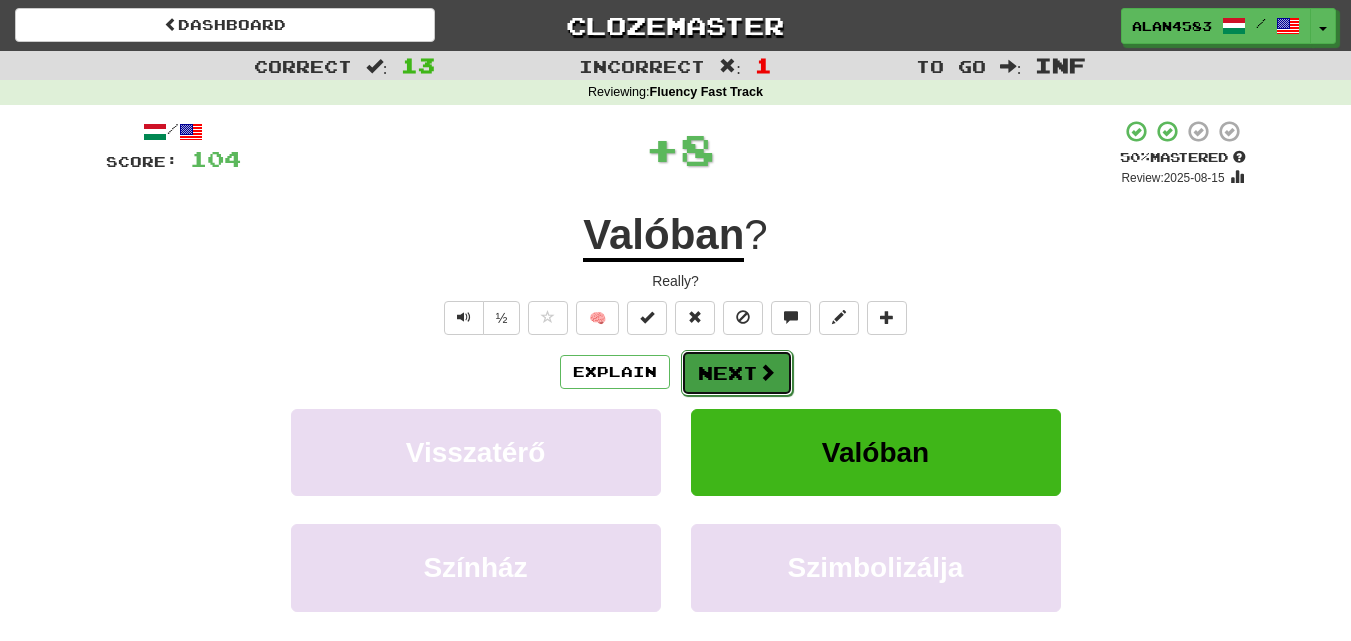 click on "Next" at bounding box center (737, 373) 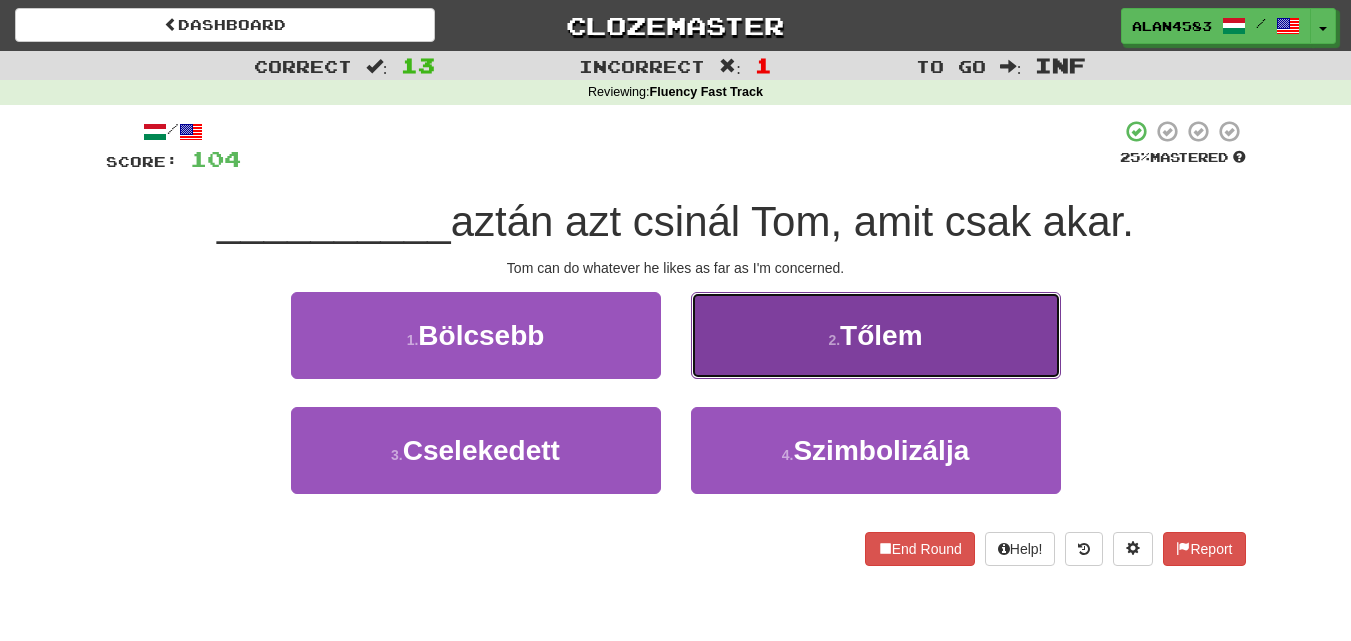 click on "2 .  Tőlem" at bounding box center (876, 335) 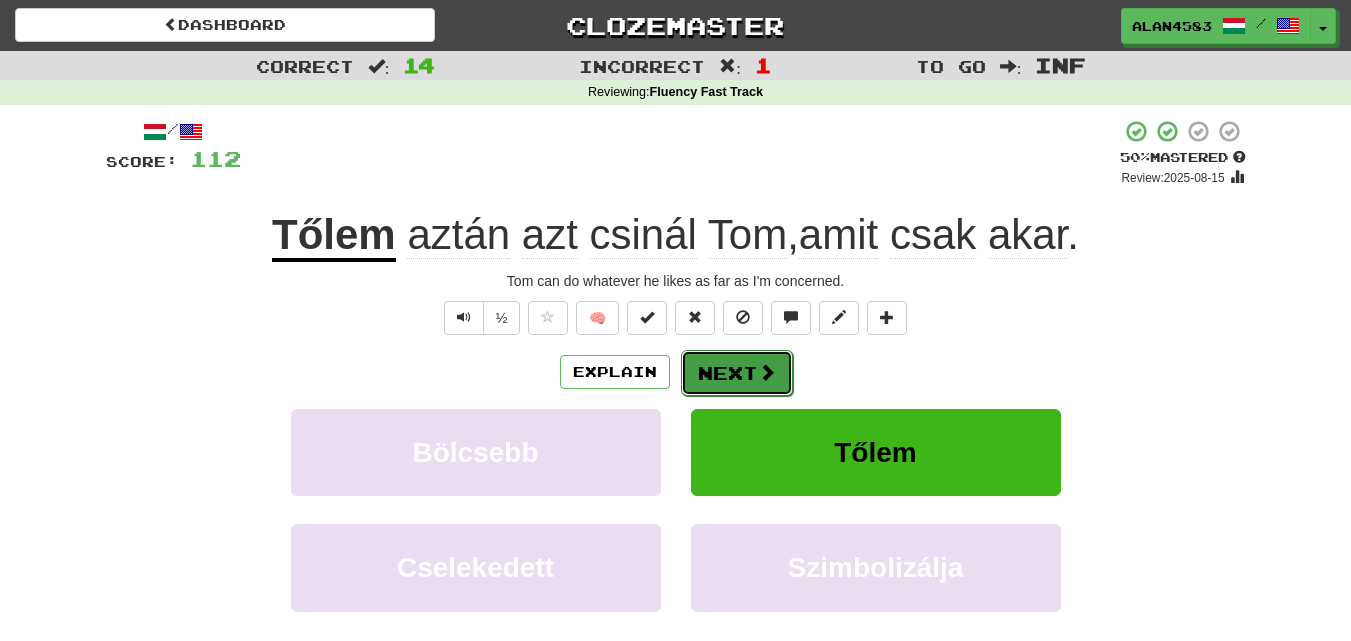 click on "Next" at bounding box center (737, 373) 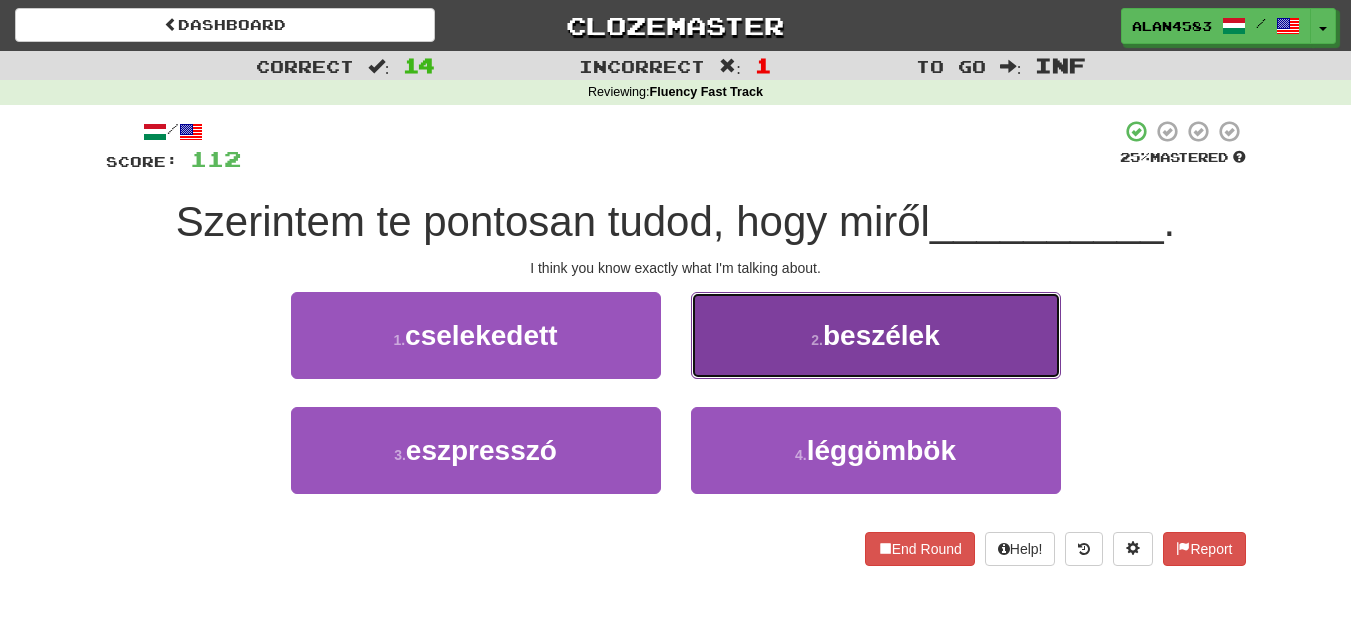 click on "2 .  beszélek" at bounding box center (876, 335) 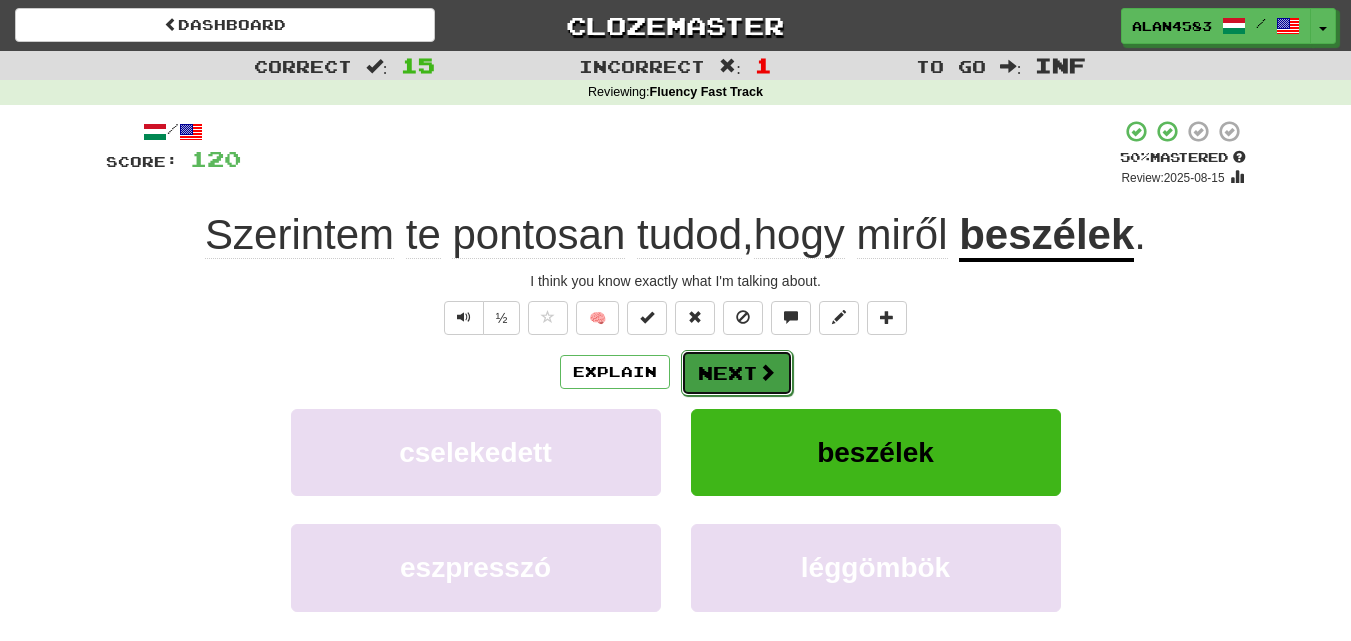 click on "Next" at bounding box center [737, 373] 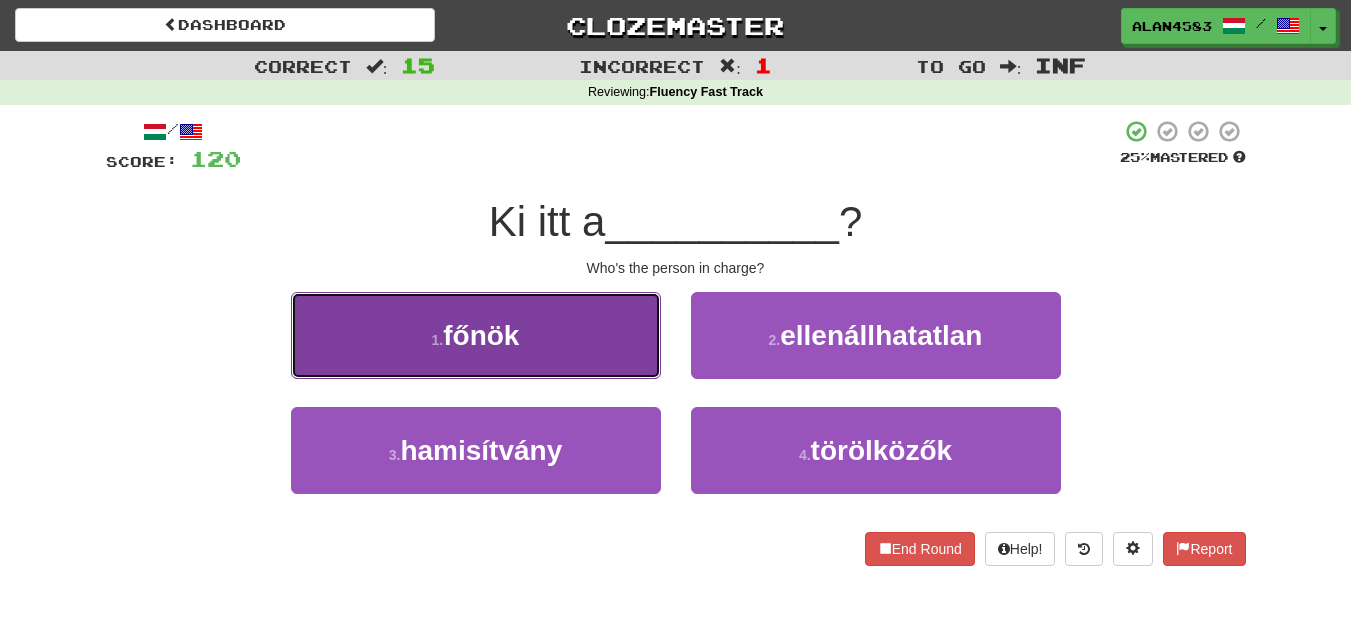 click on "1 .  főnök" at bounding box center [476, 335] 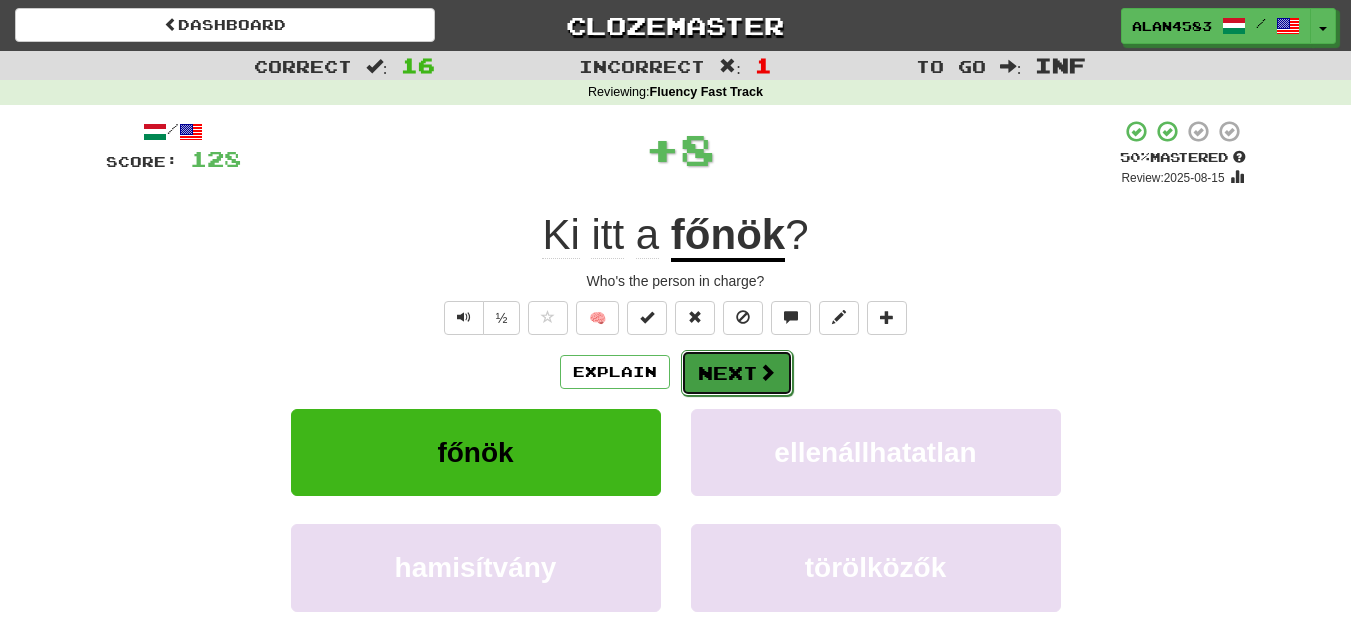 click on "Next" at bounding box center (737, 373) 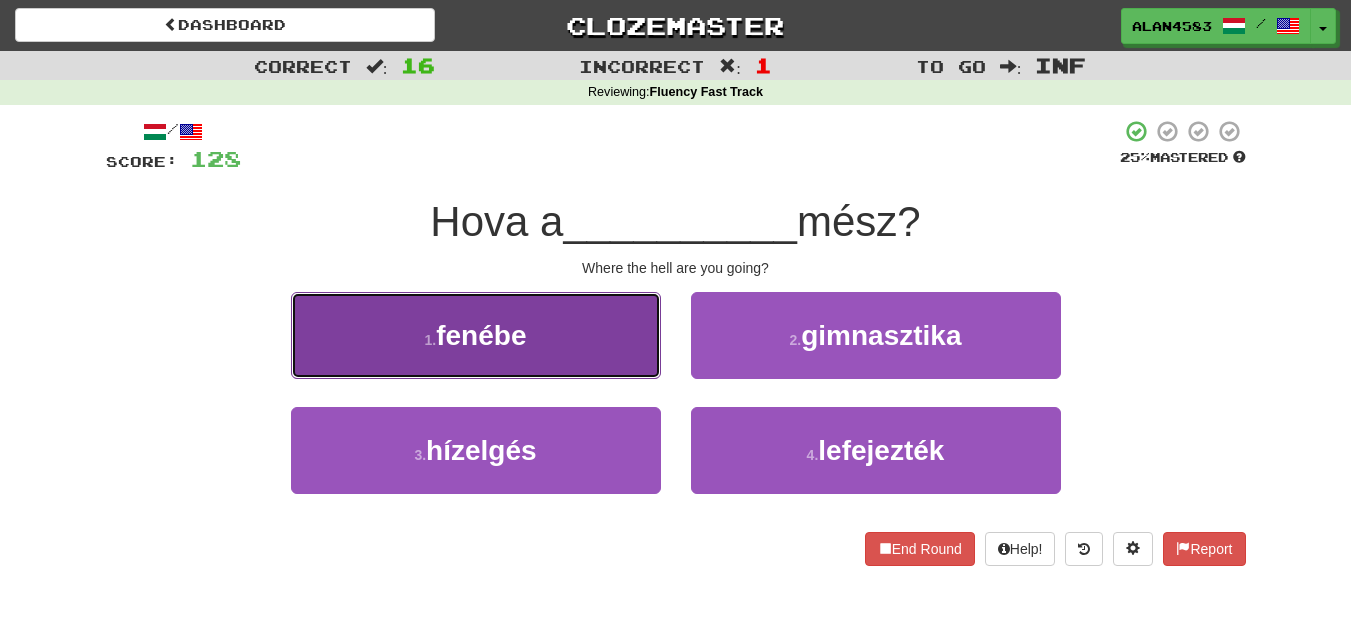 click on "1 .  fenébe" at bounding box center [476, 335] 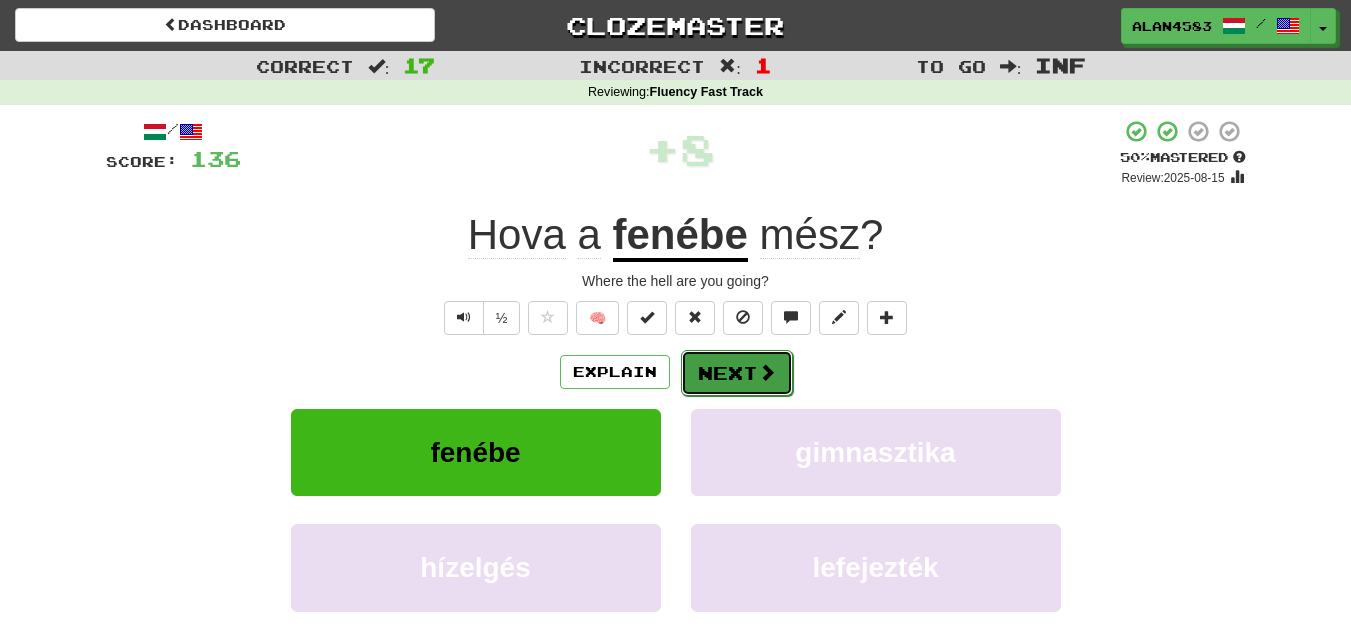 click on "Next" at bounding box center (737, 373) 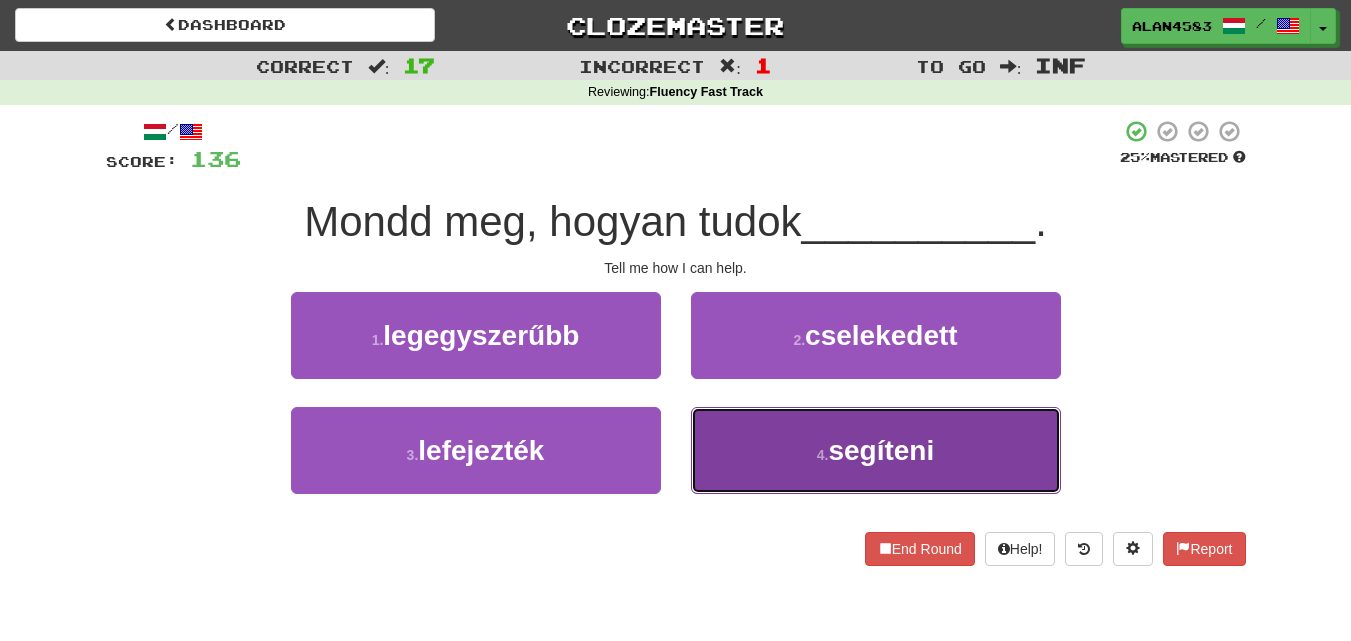 click on "4 ." at bounding box center [823, 455] 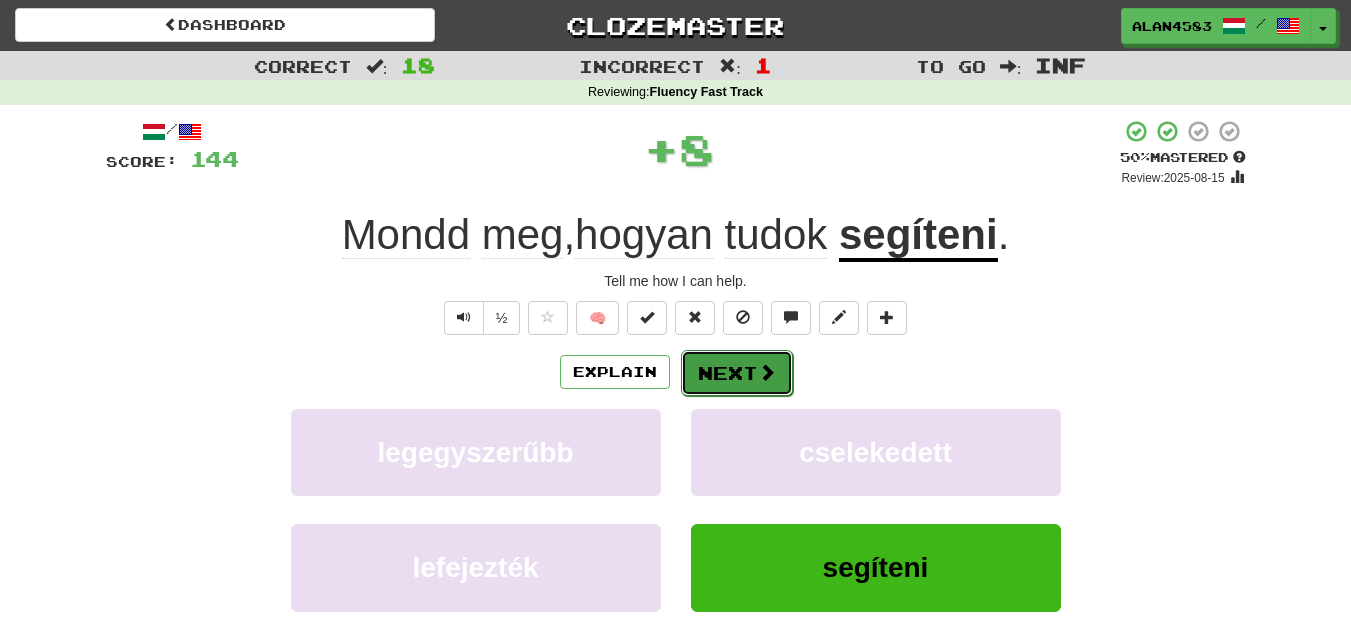 click on "Next" at bounding box center (737, 373) 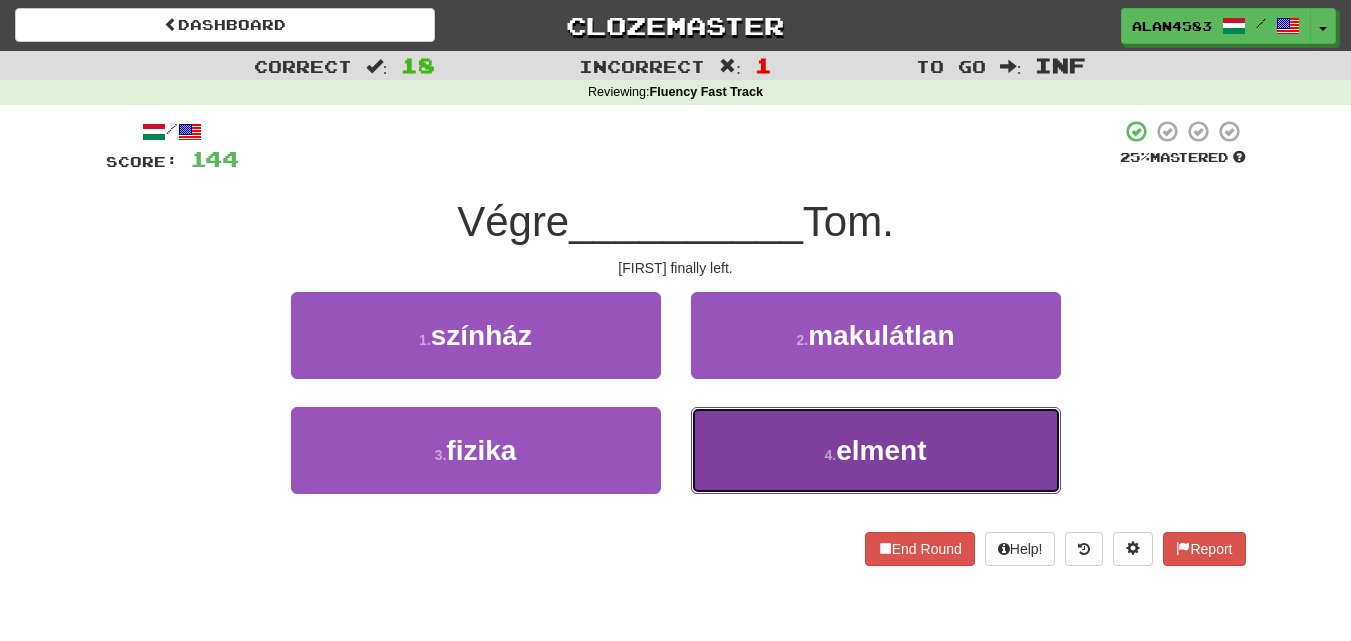click on "4 .  elment" at bounding box center [876, 450] 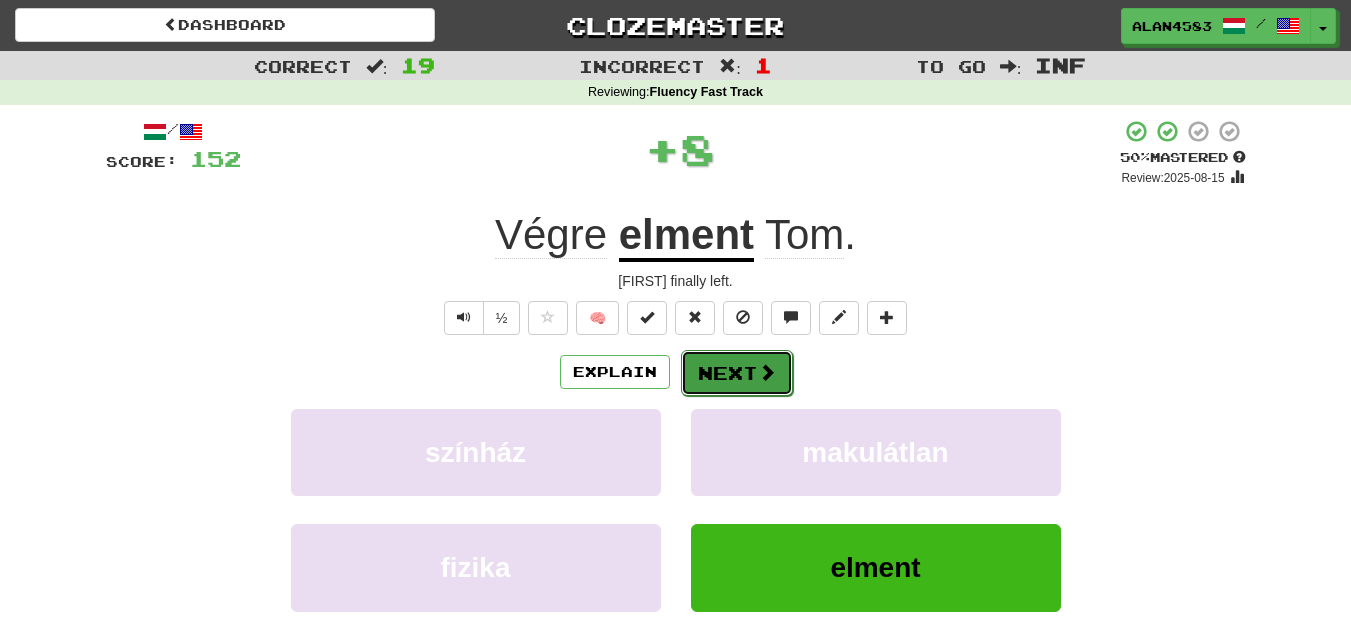 click on "Next" at bounding box center (737, 373) 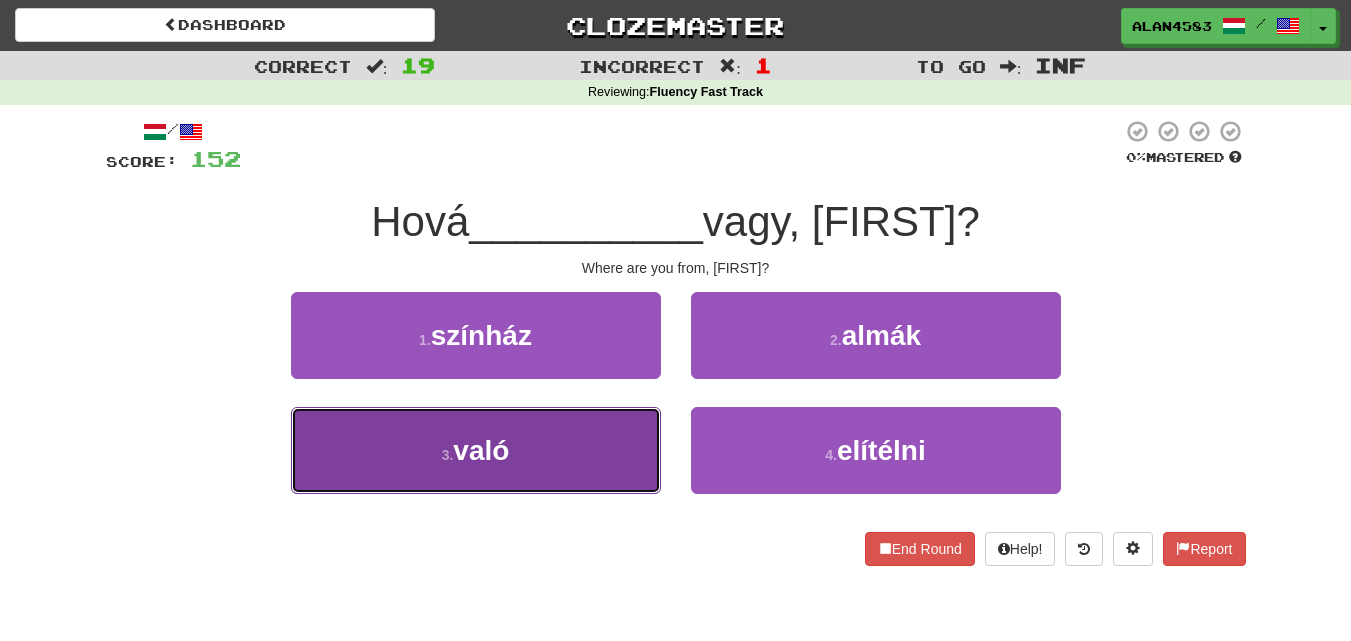 click on "3 .  való" at bounding box center [476, 450] 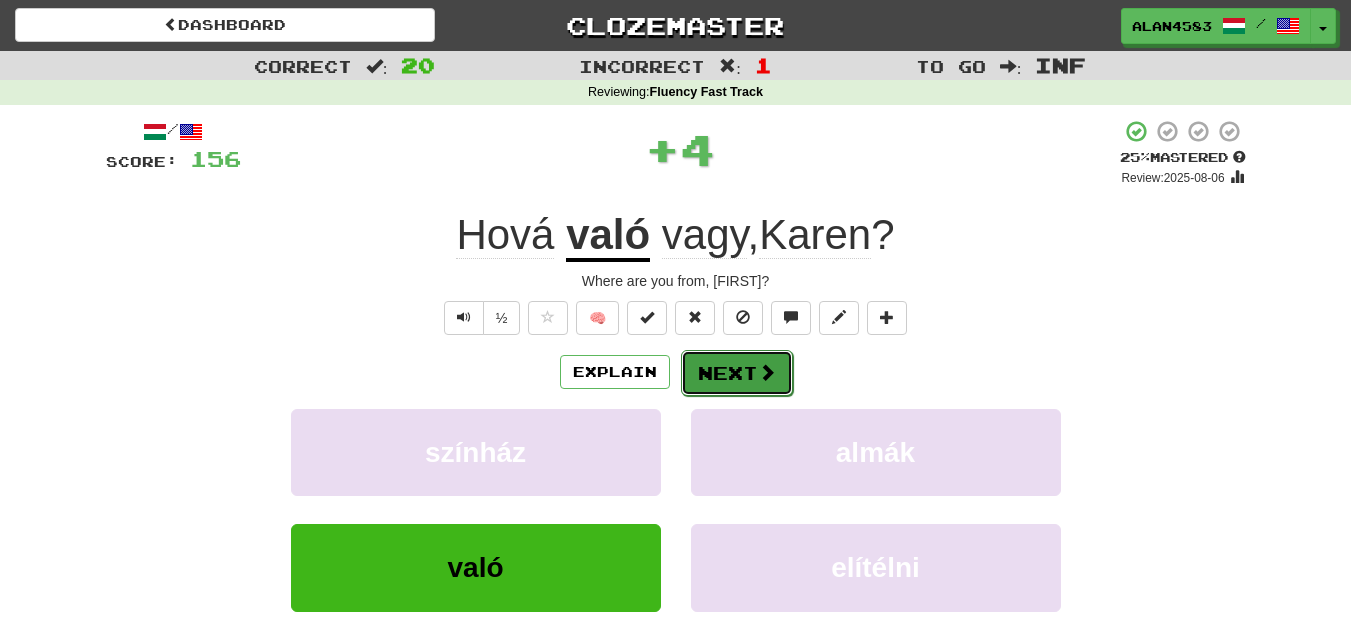 click on "Next" at bounding box center (737, 373) 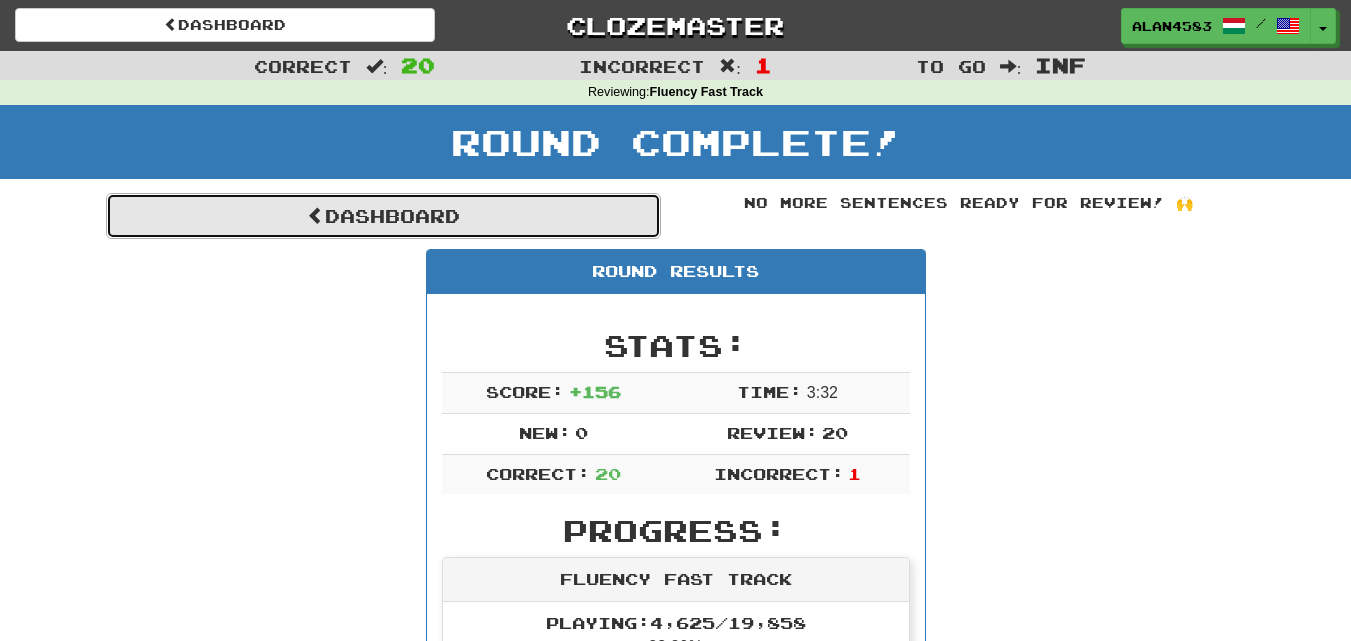 click on "Dashboard" at bounding box center (383, 216) 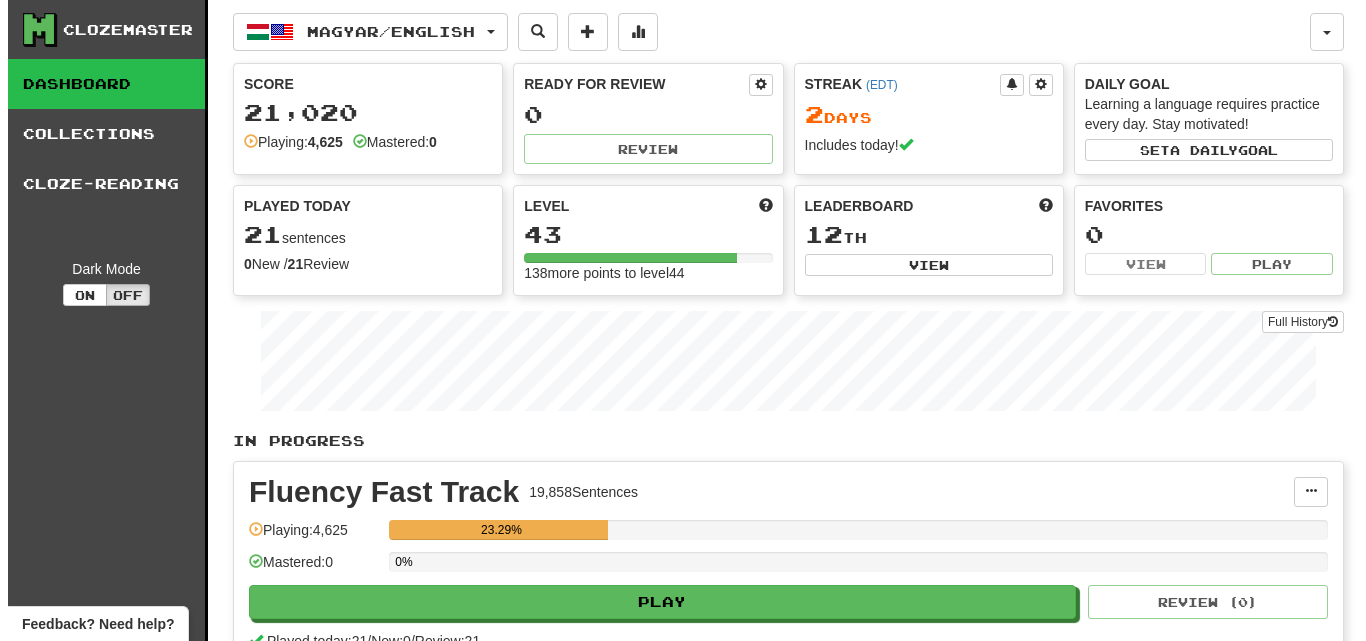 scroll, scrollTop: 0, scrollLeft: 0, axis: both 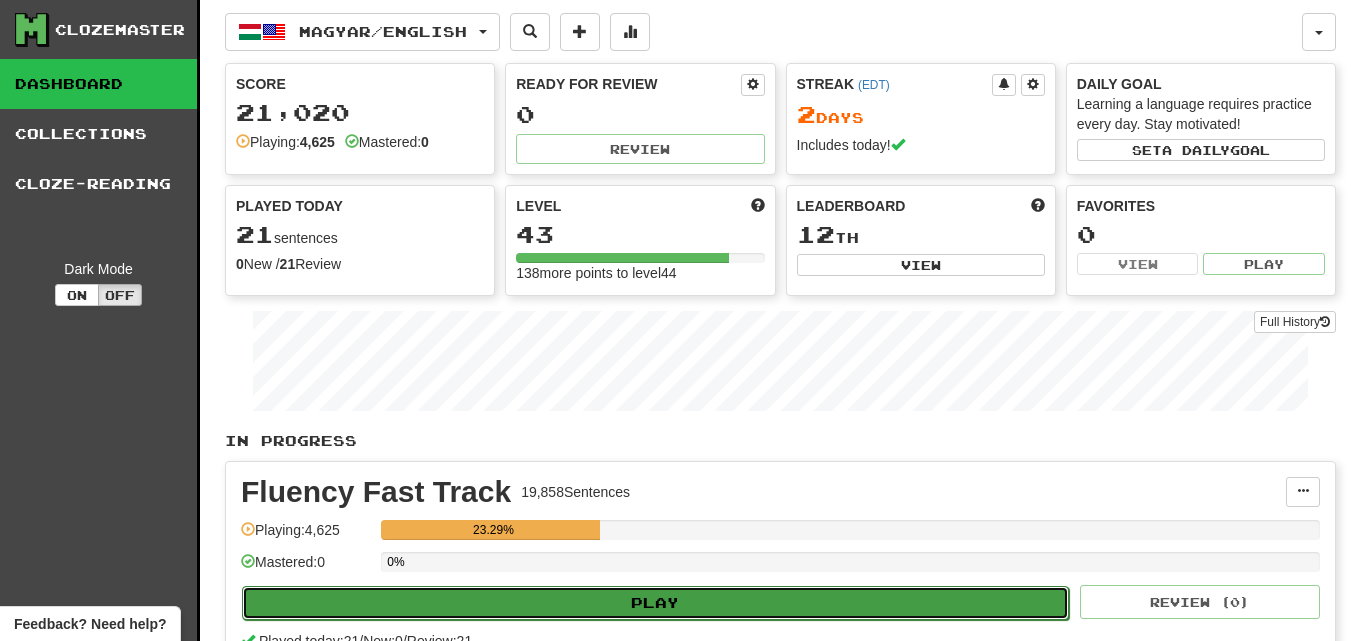 click on "Play" at bounding box center [655, 603] 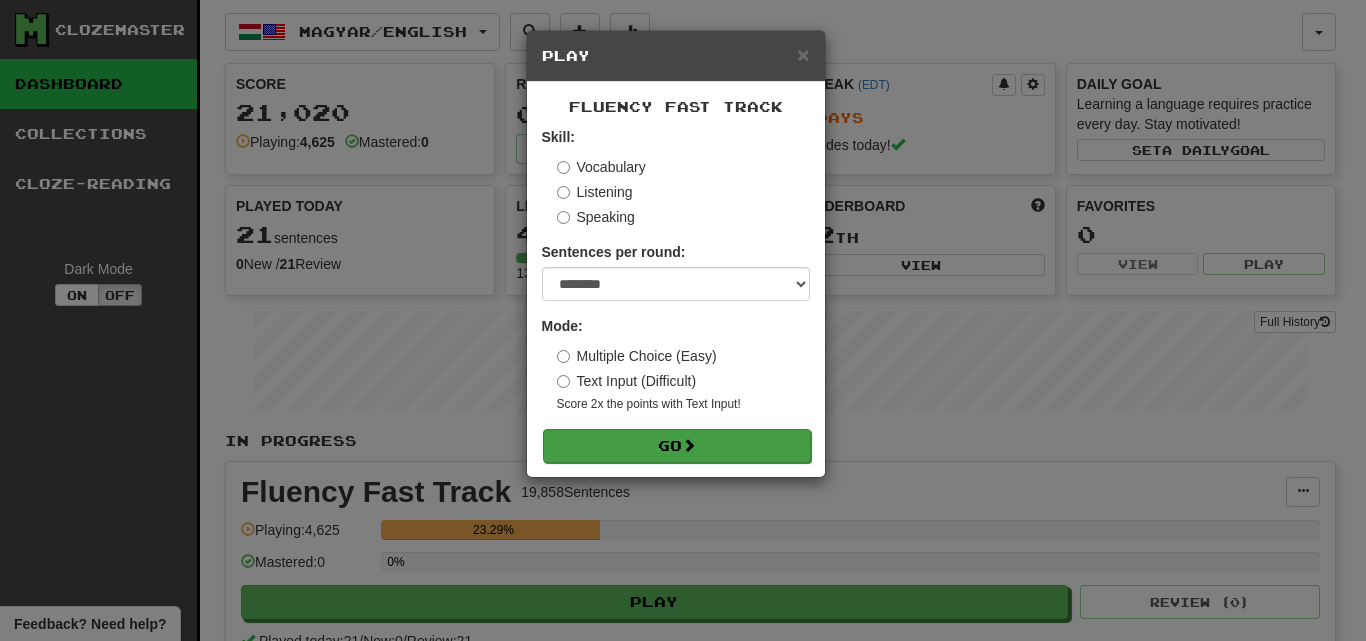 scroll, scrollTop: 0, scrollLeft: 0, axis: both 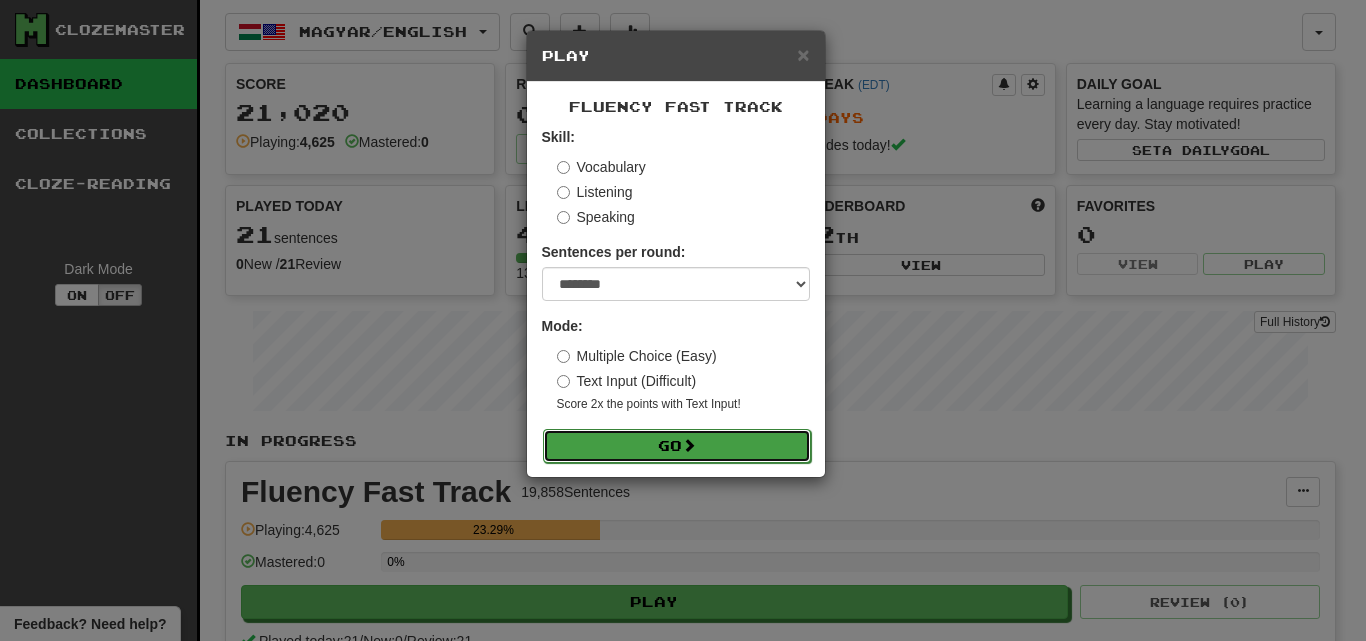 click on "Go" at bounding box center [677, 446] 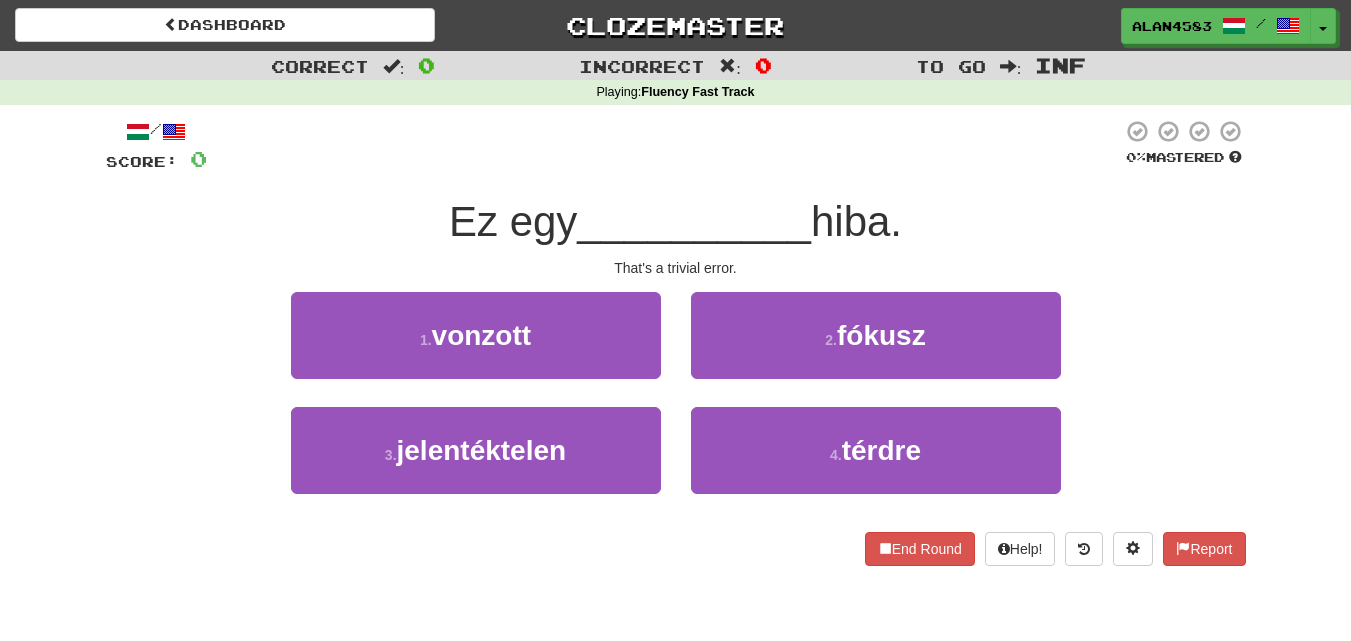 scroll, scrollTop: 0, scrollLeft: 0, axis: both 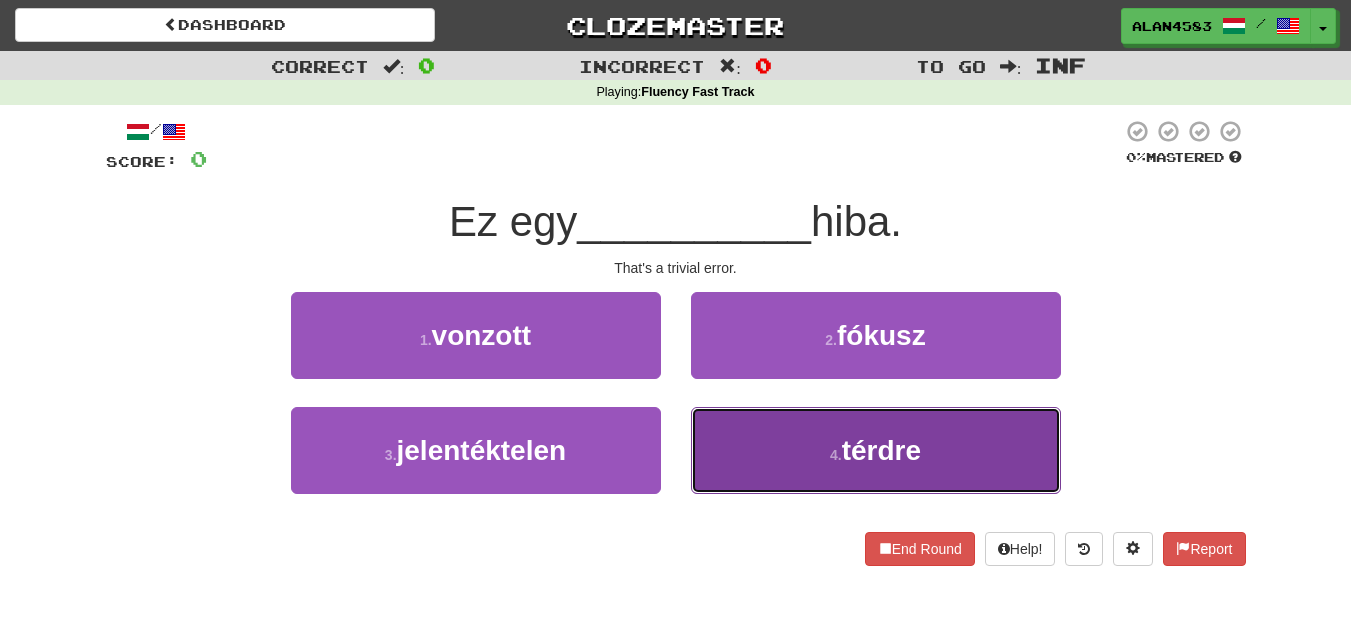 click on "4 .  térdre" at bounding box center [876, 450] 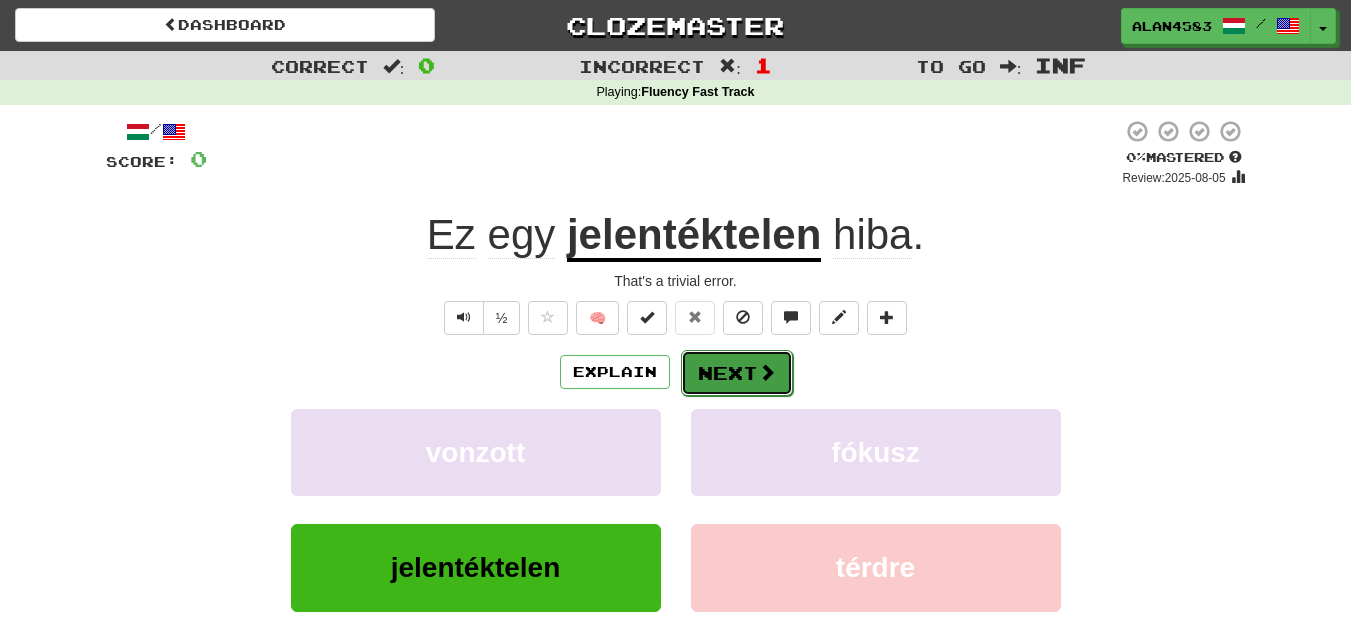 click on "Next" at bounding box center [737, 373] 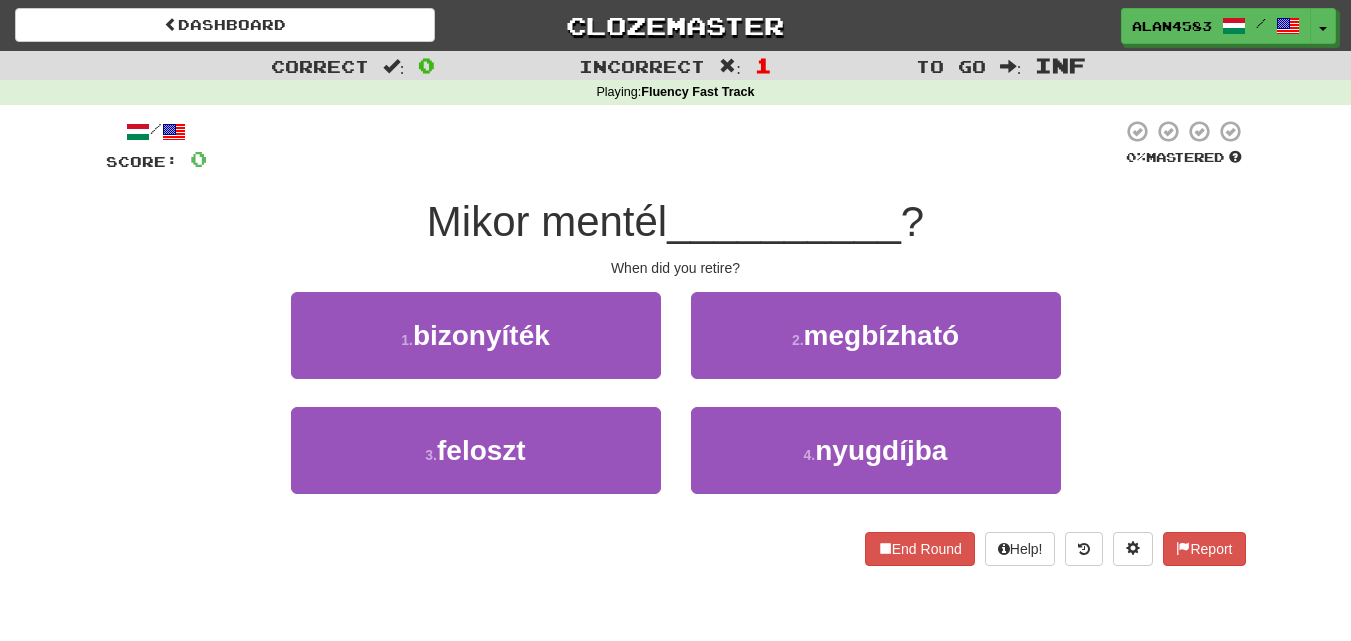 click on "Mikor mentél" at bounding box center [547, 221] 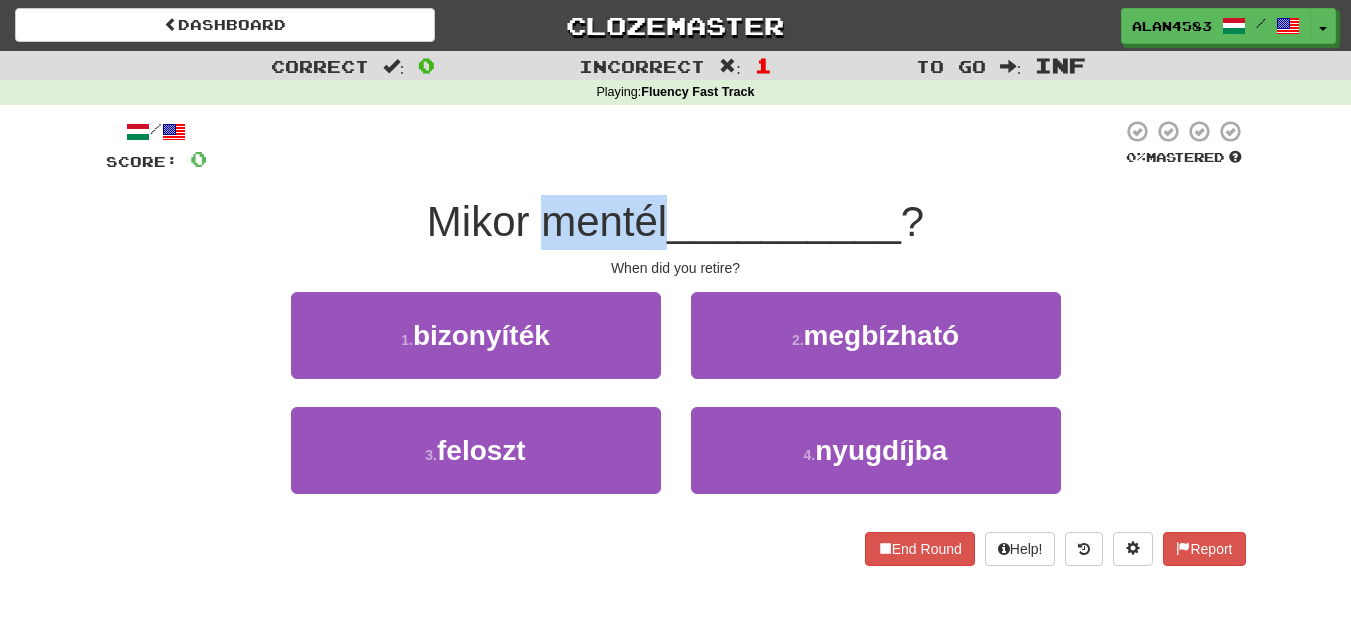drag, startPoint x: 541, startPoint y: 219, endPoint x: 661, endPoint y: 215, distance: 120.06665 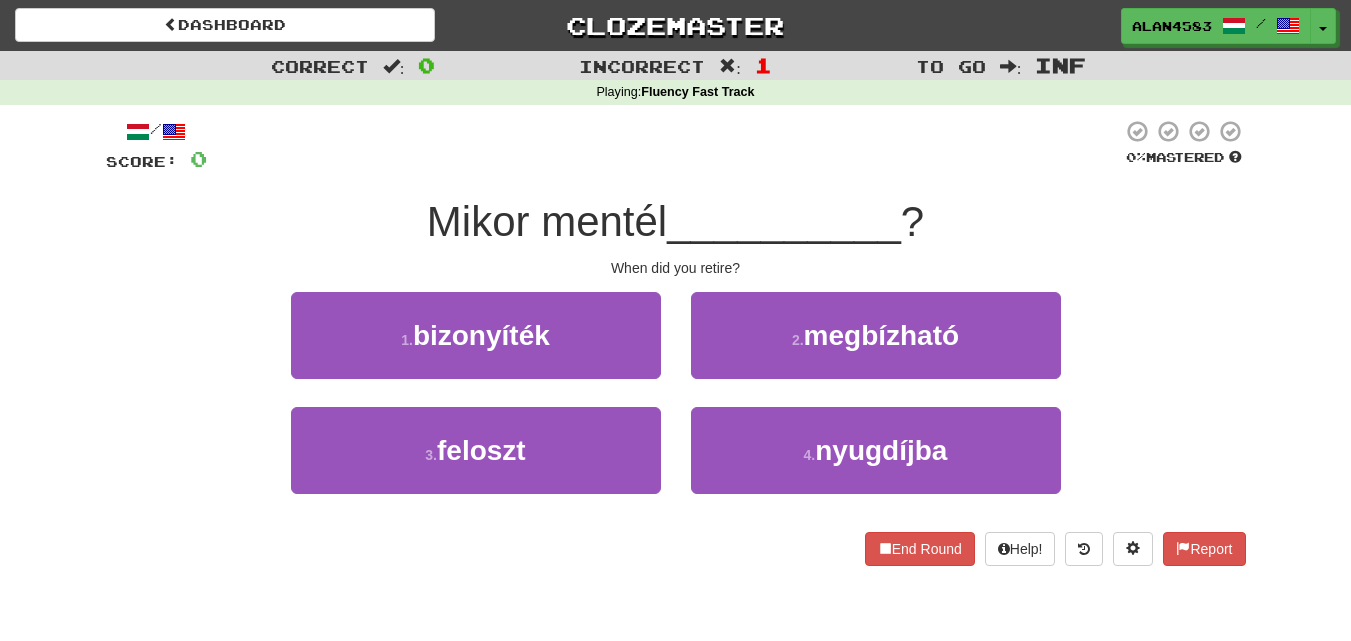 click at bounding box center (664, 146) 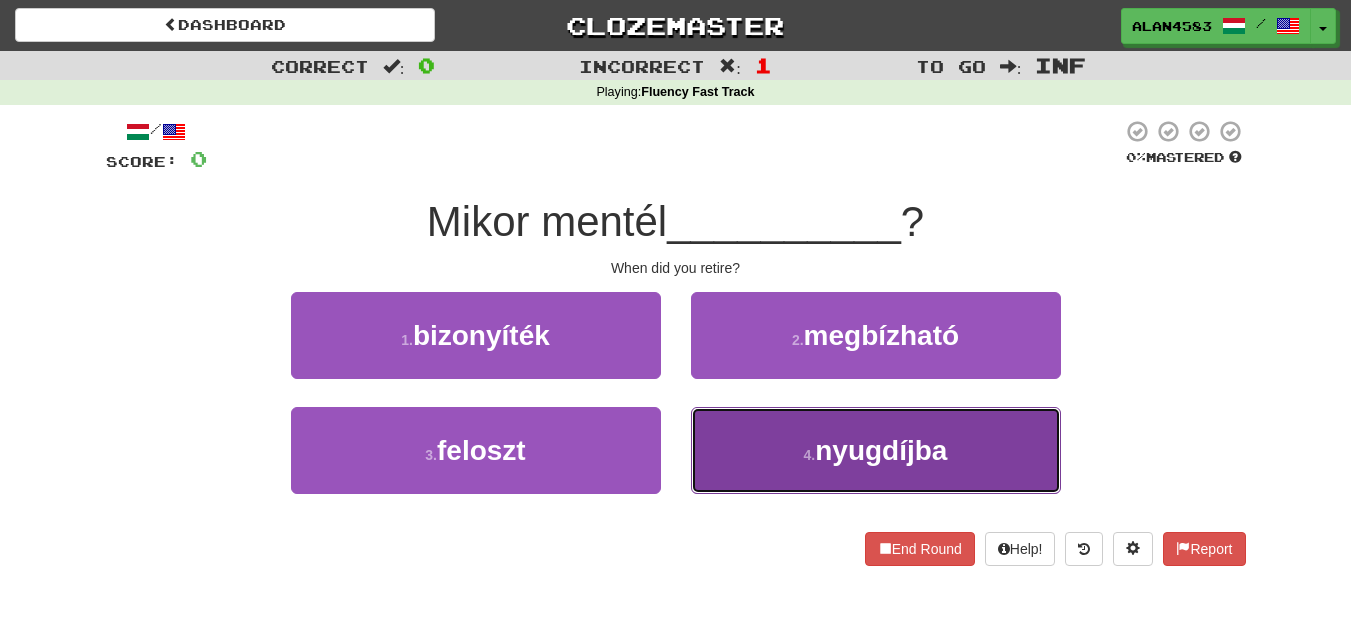 click on "4 .  nyugdíjba" at bounding box center [876, 450] 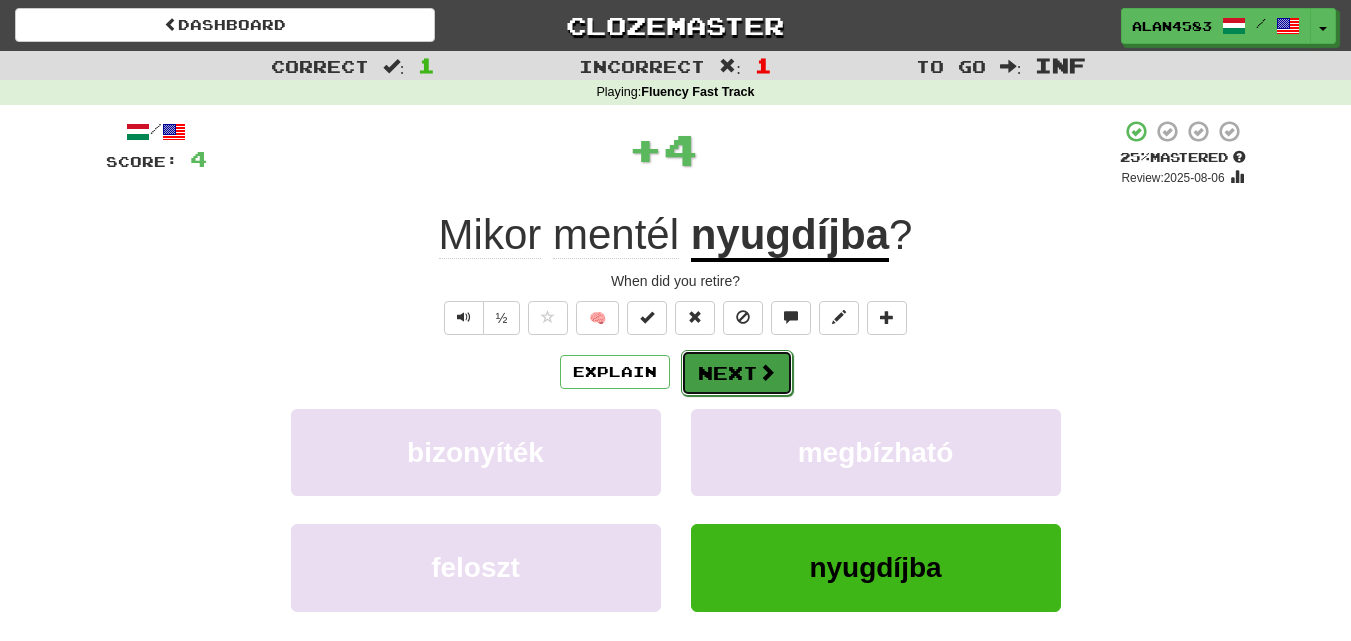 click on "Next" at bounding box center (737, 373) 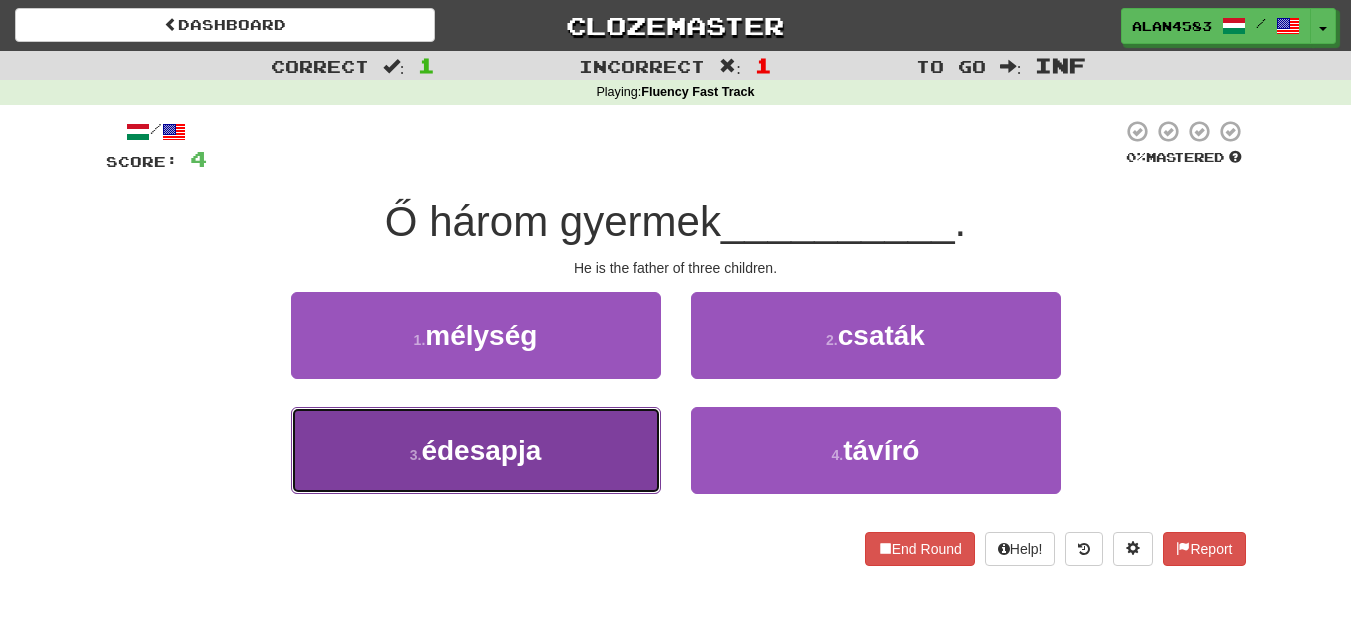 click on "3 .  édesapja" at bounding box center (476, 450) 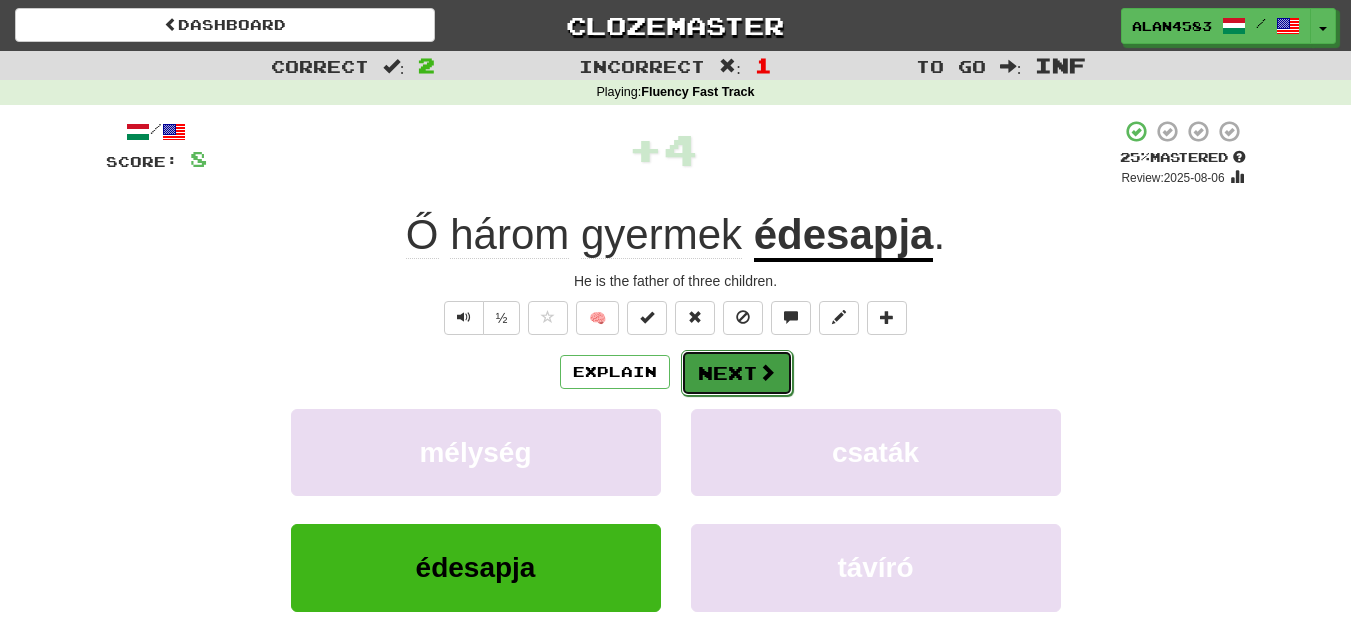 click on "Next" at bounding box center [737, 373] 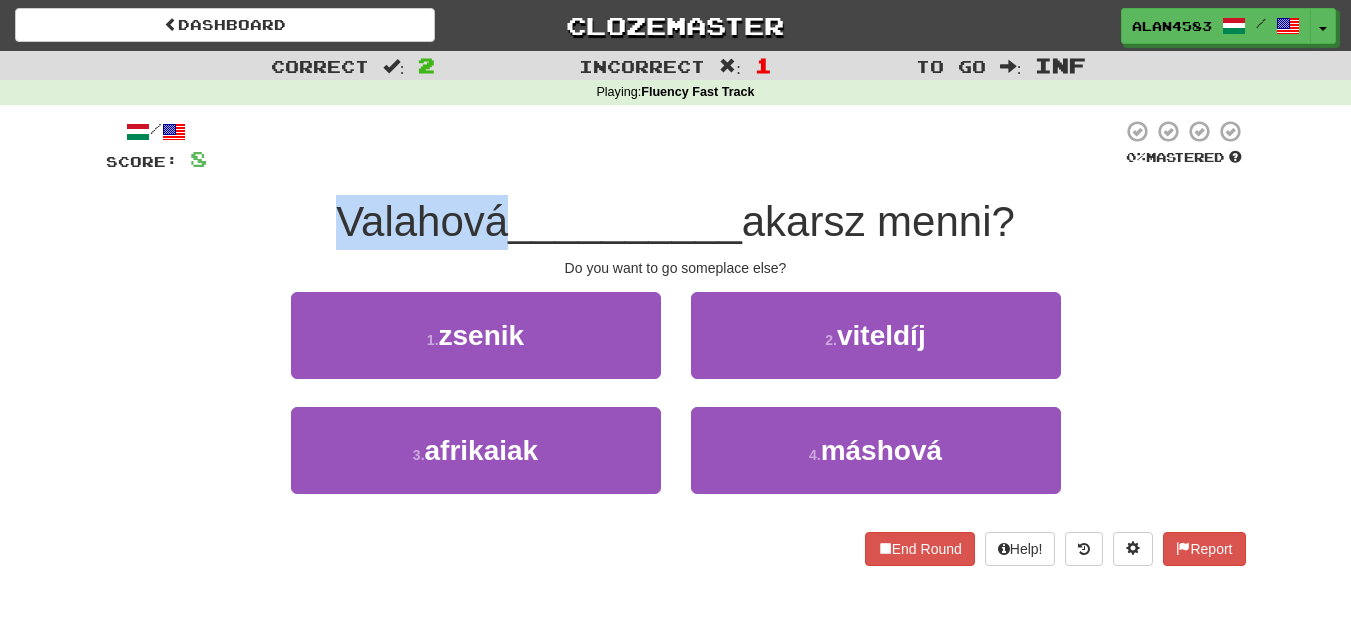 drag, startPoint x: 493, startPoint y: 214, endPoint x: 302, endPoint y: 219, distance: 191.06543 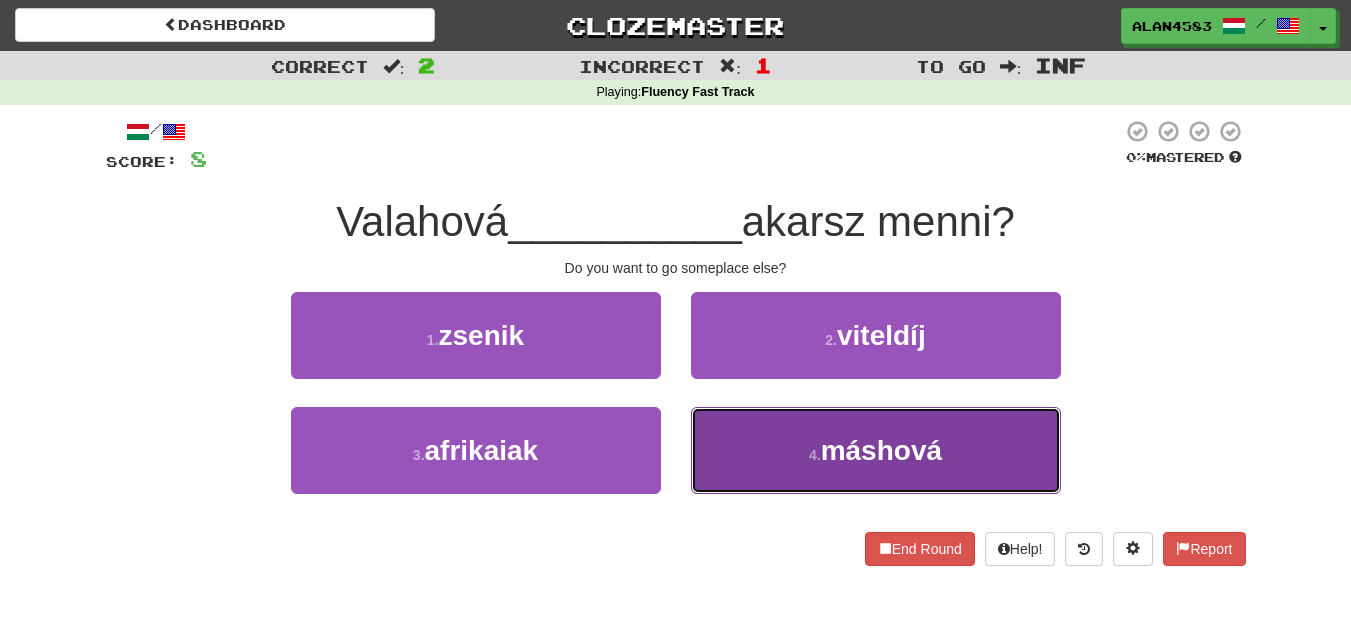 click on "4 .  máshová" at bounding box center [876, 450] 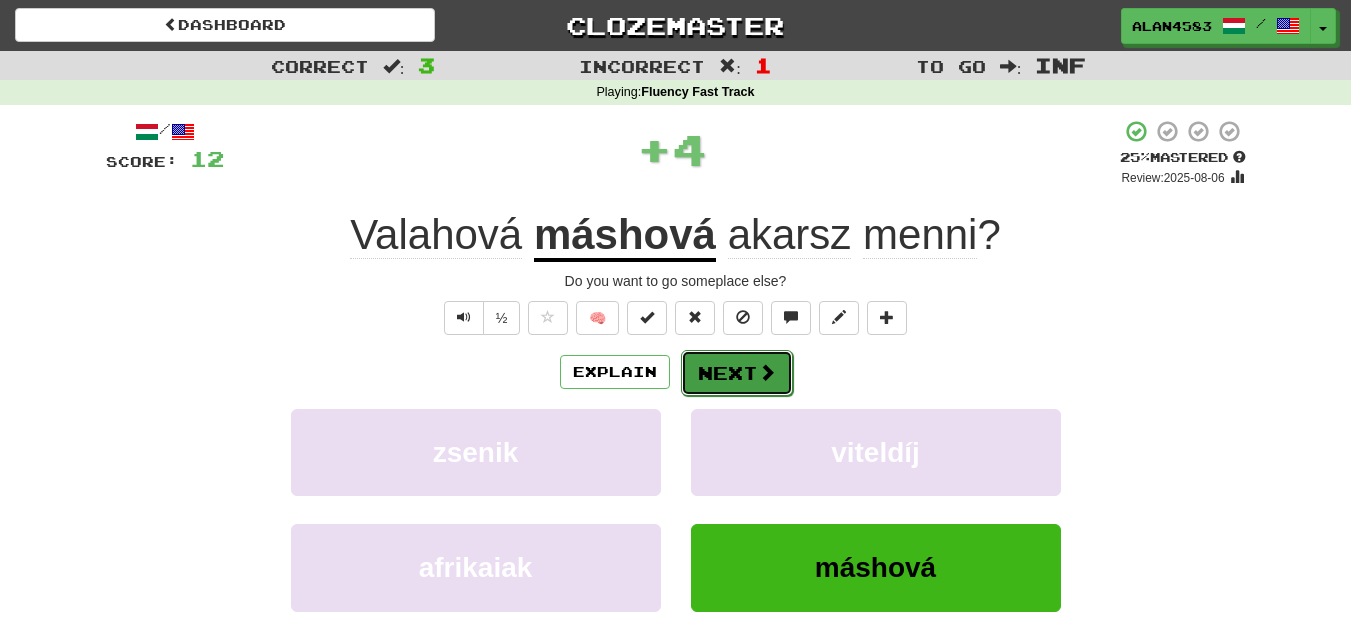 click on "Next" at bounding box center [737, 373] 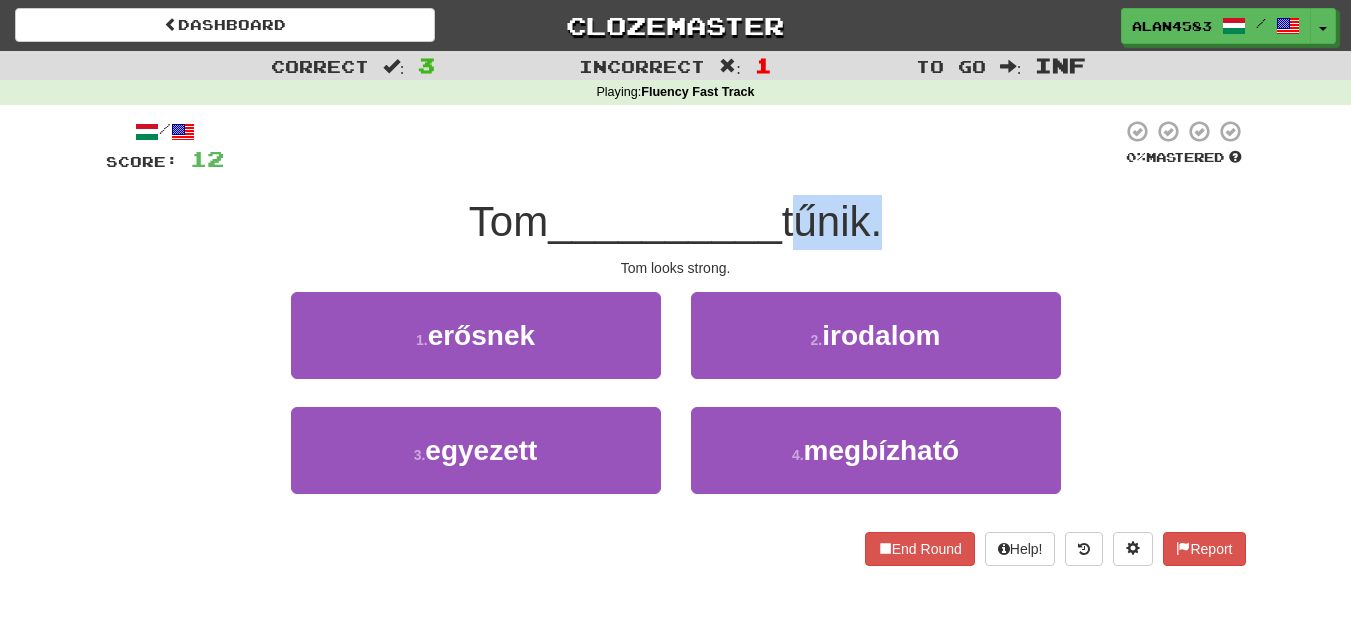 drag, startPoint x: 792, startPoint y: 221, endPoint x: 875, endPoint y: 217, distance: 83.09633 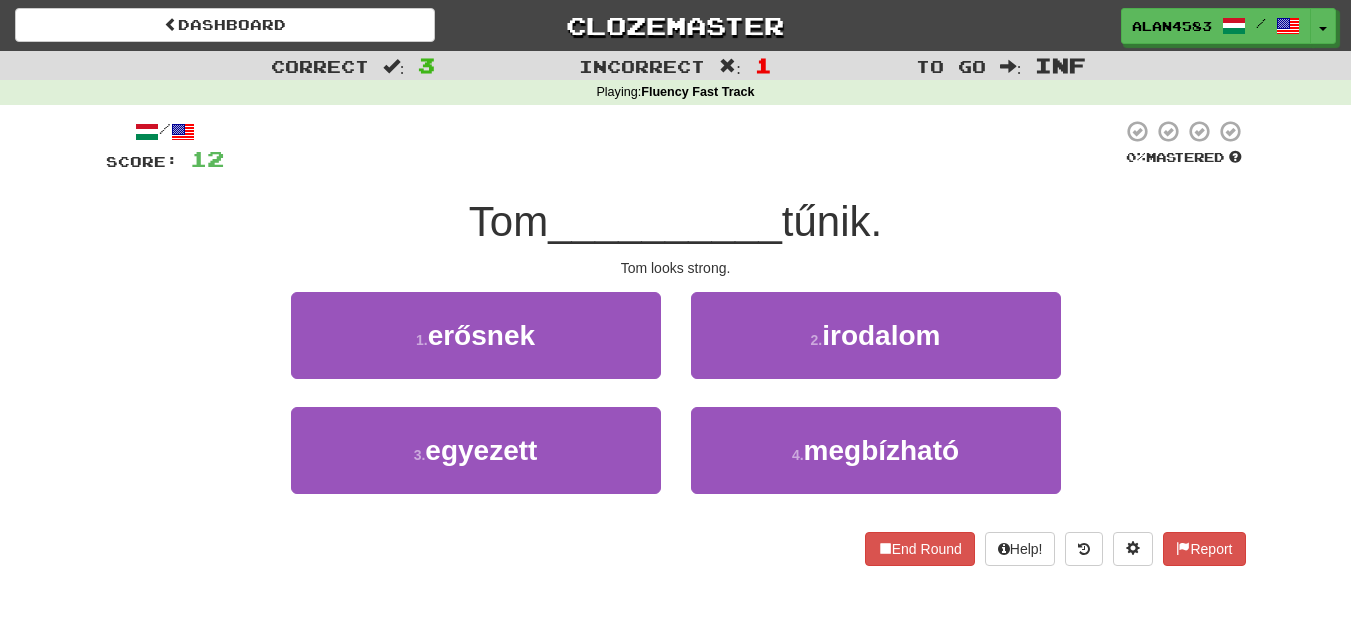 click on "__________" at bounding box center [665, 221] 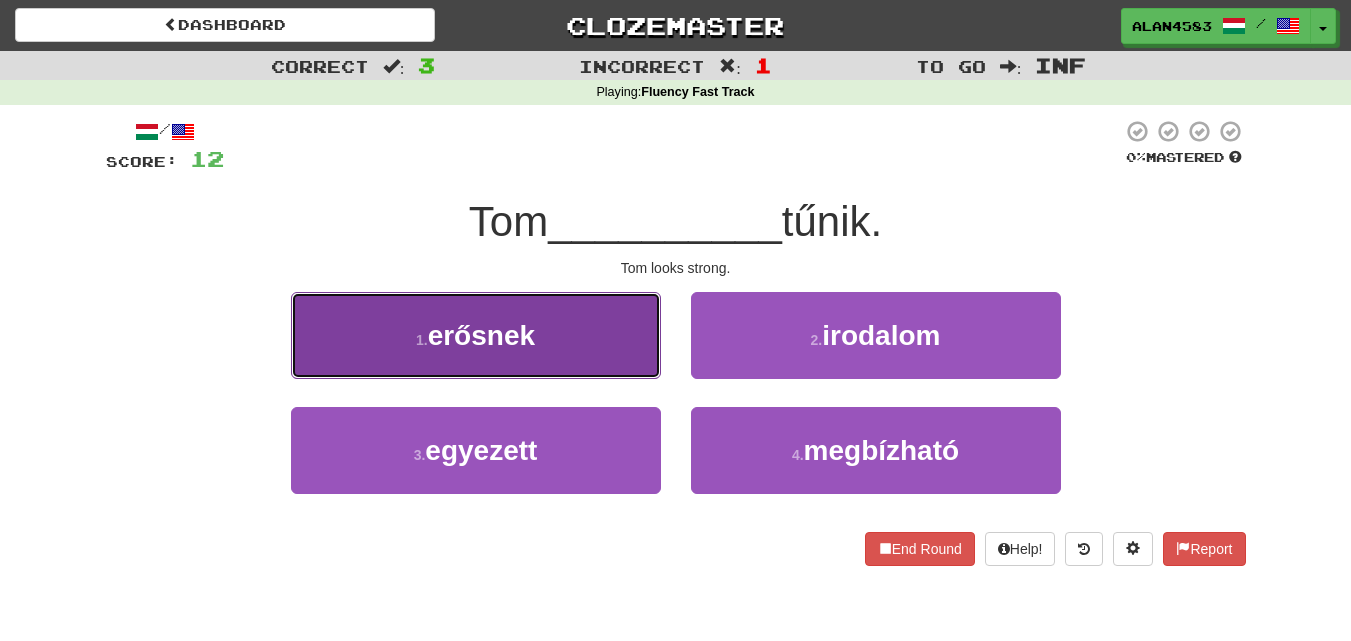 click on "1 .  erősnek" at bounding box center (476, 335) 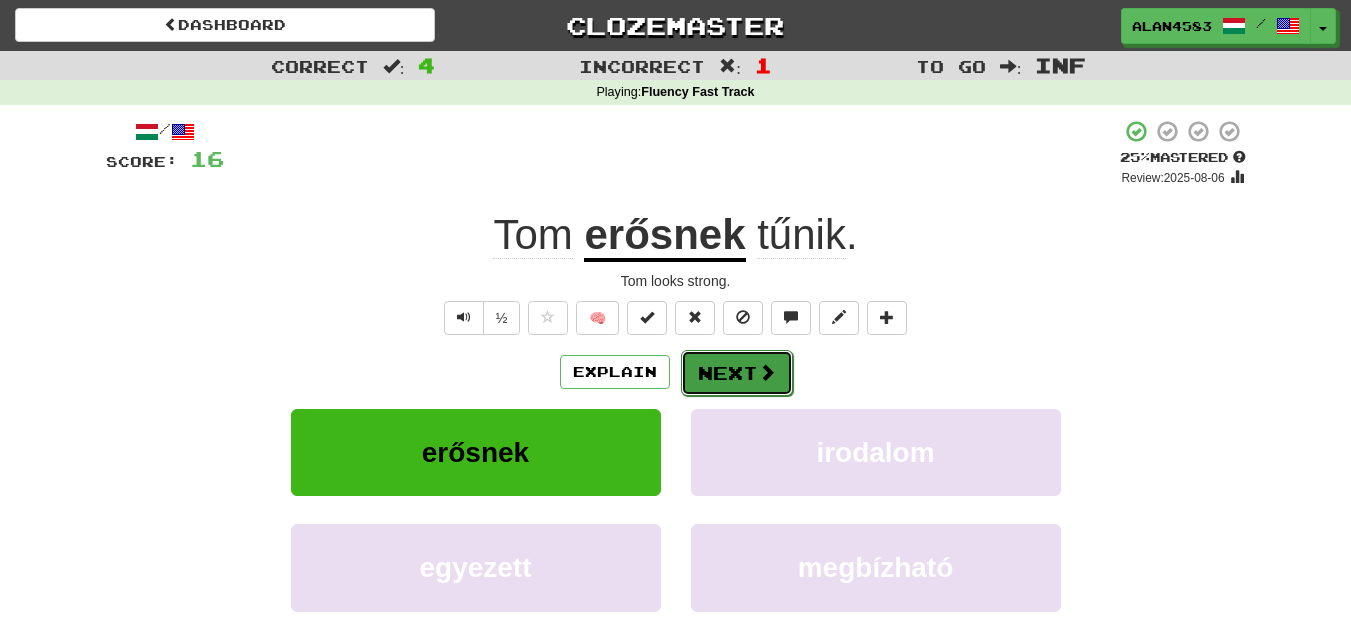 click on "Next" at bounding box center (737, 373) 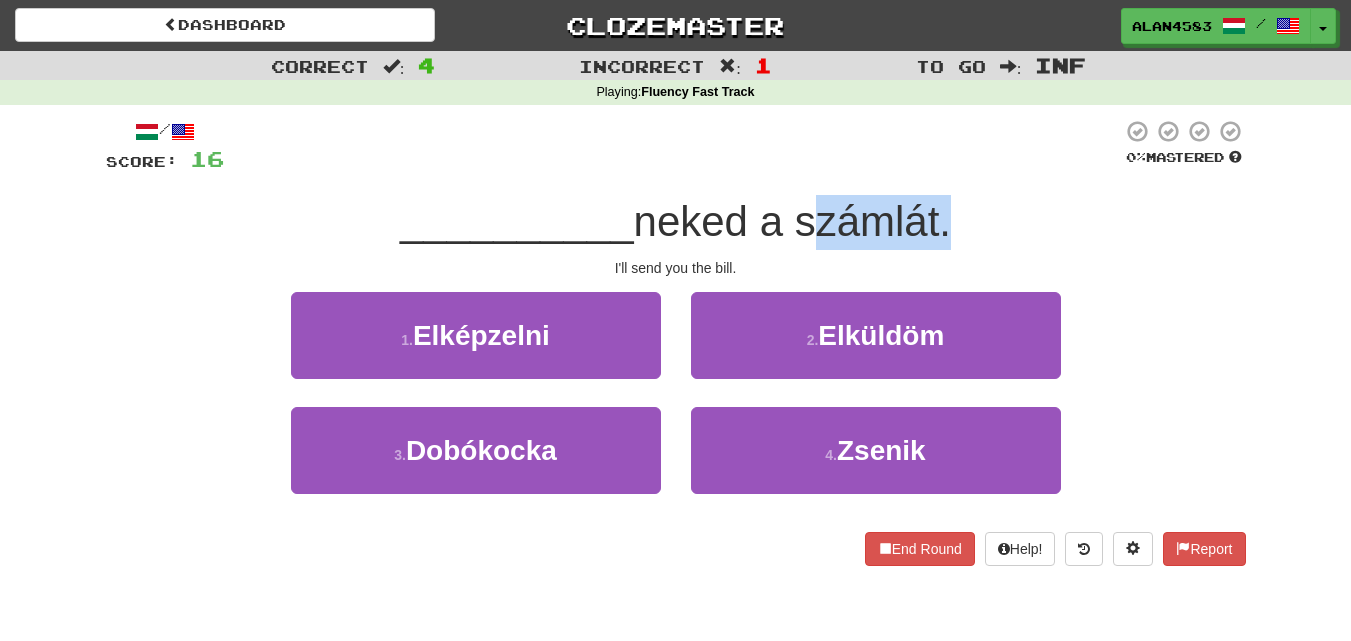 drag, startPoint x: 800, startPoint y: 221, endPoint x: 944, endPoint y: 210, distance: 144.41953 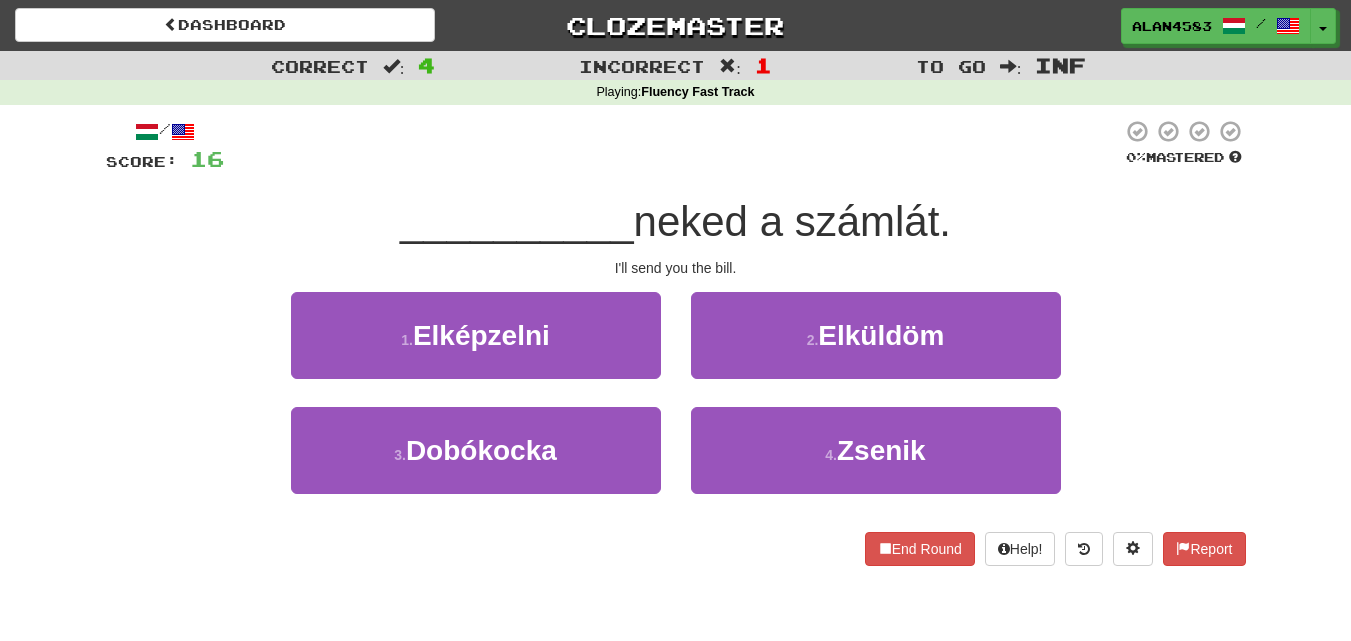 click at bounding box center [673, 146] 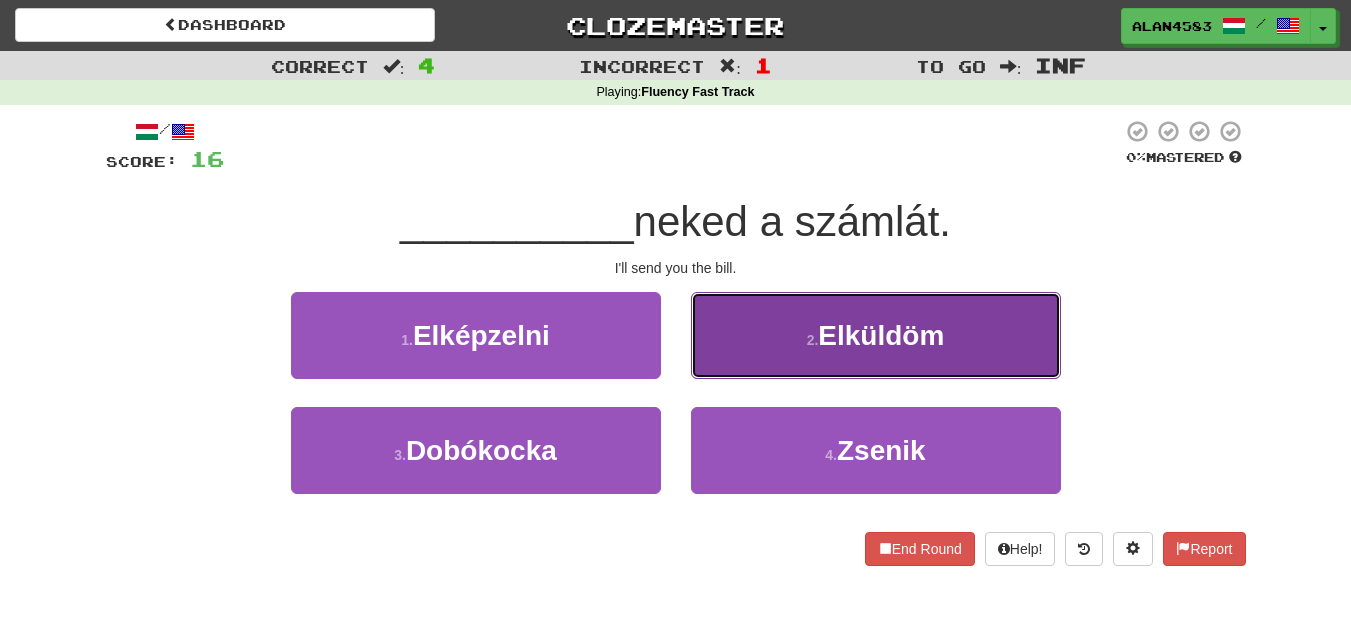 click on "2 ." at bounding box center [813, 340] 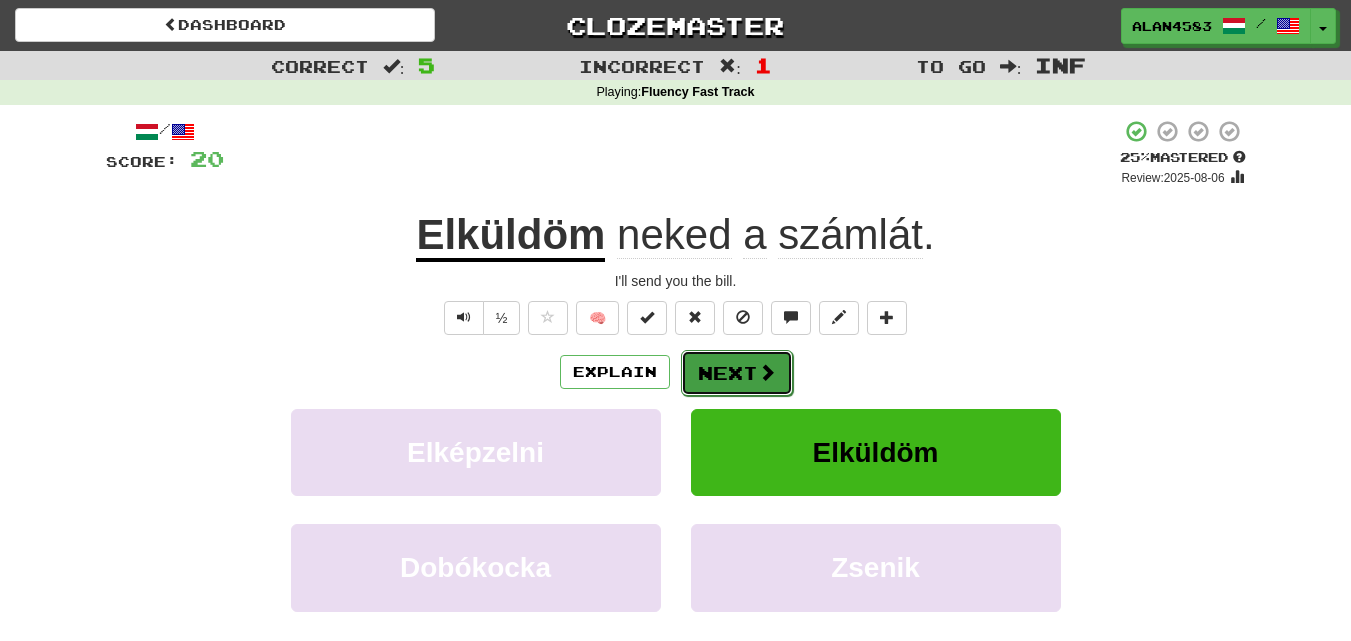 click on "Next" at bounding box center [737, 373] 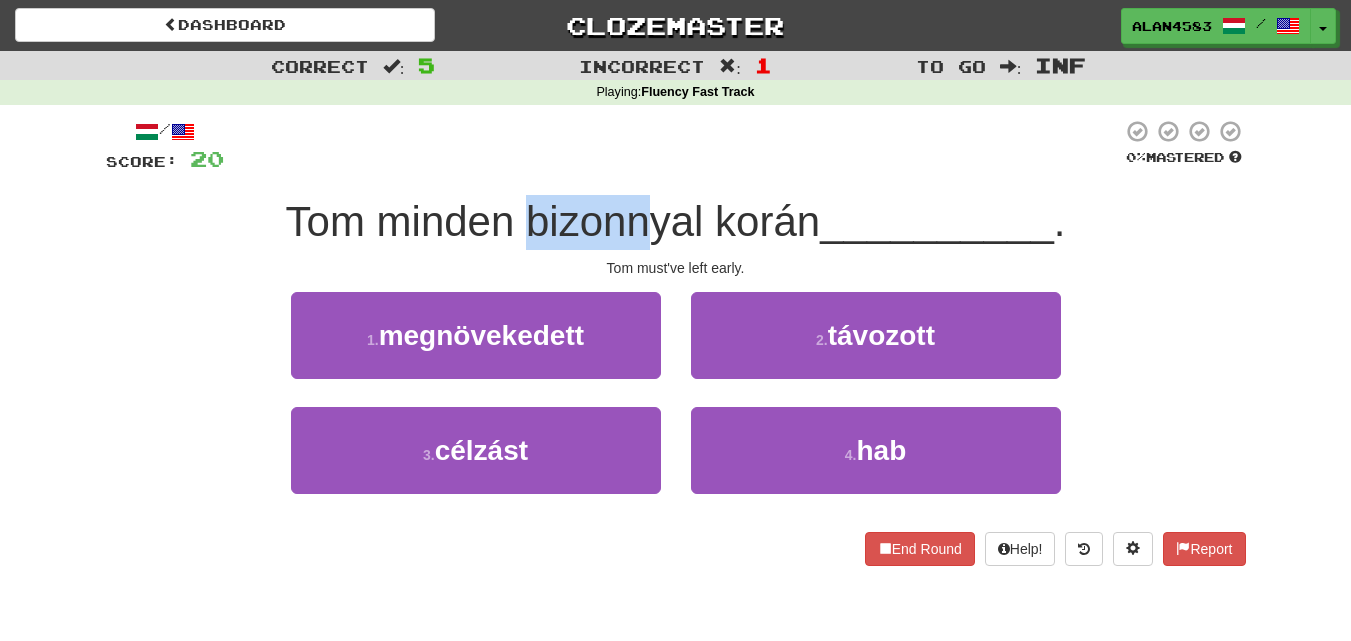 drag, startPoint x: 519, startPoint y: 230, endPoint x: 648, endPoint y: 220, distance: 129.38702 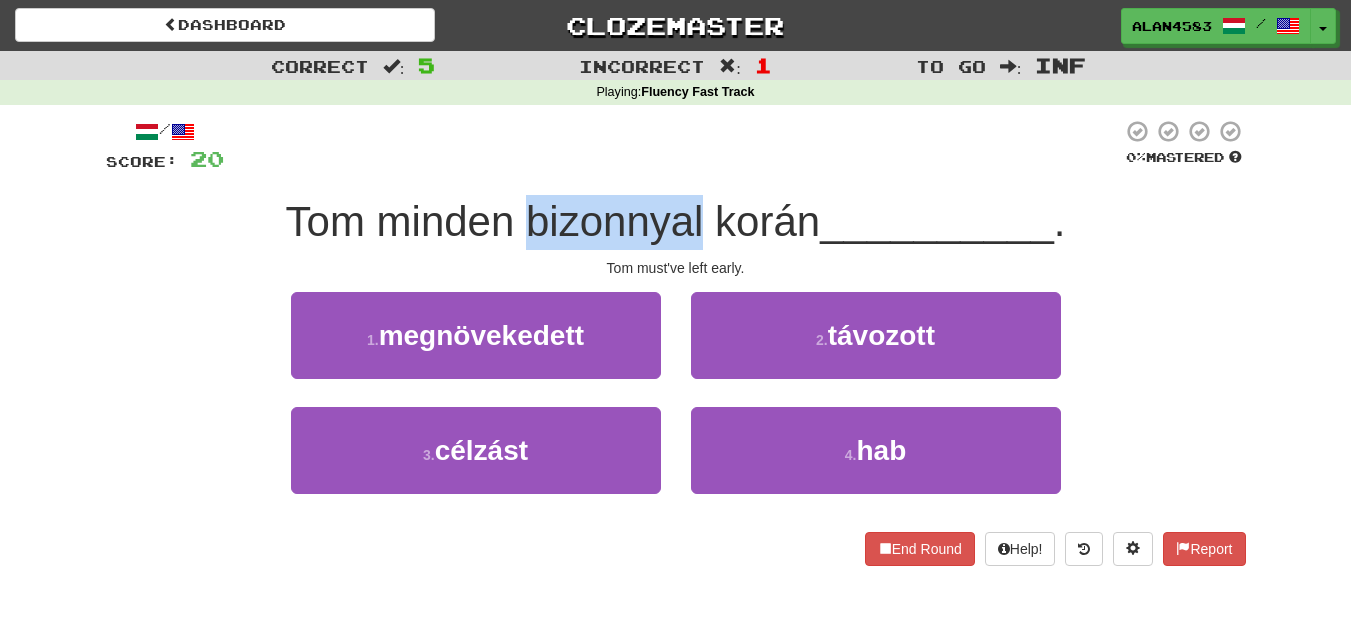 drag, startPoint x: 699, startPoint y: 219, endPoint x: 520, endPoint y: 228, distance: 179.22612 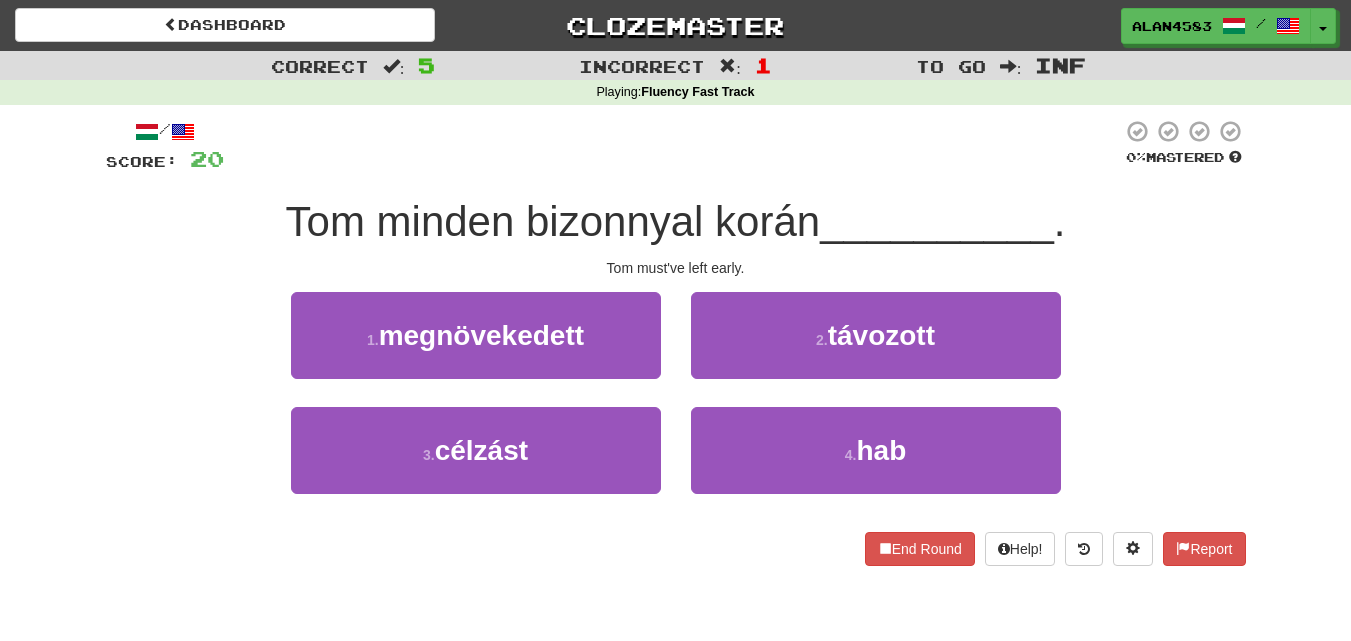 click on "Tom minden bizonnyal korán" at bounding box center [553, 221] 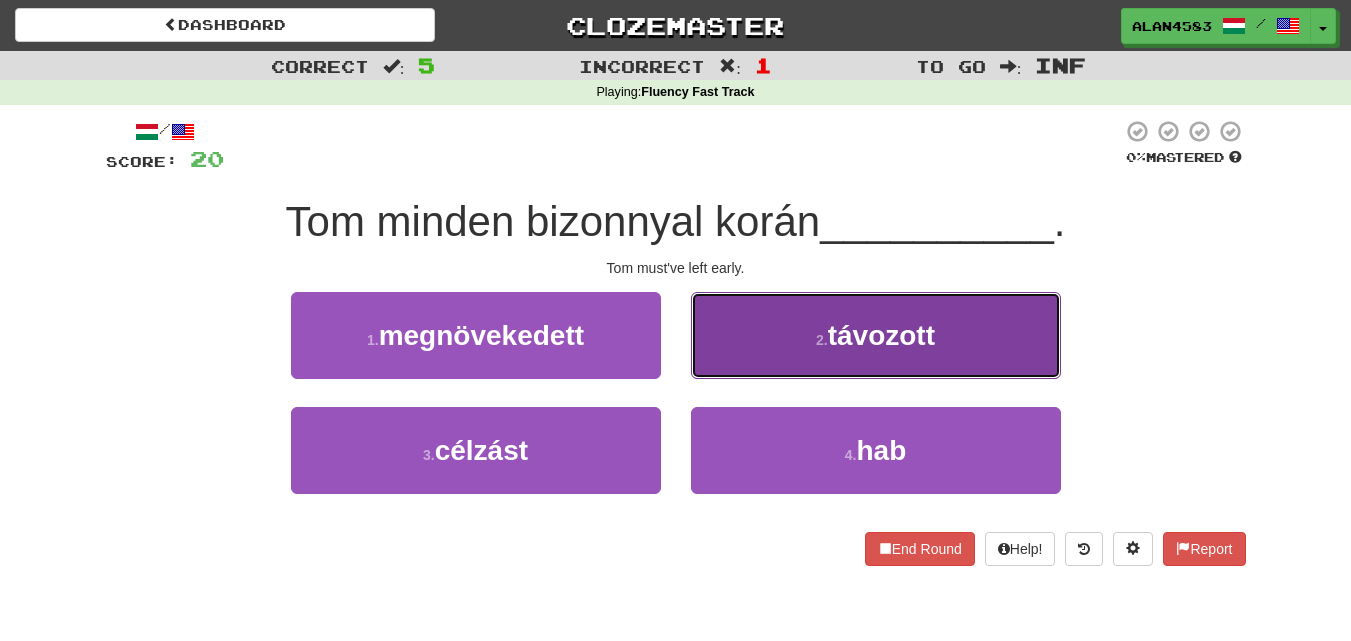 click on "2 .  távozott" at bounding box center (876, 335) 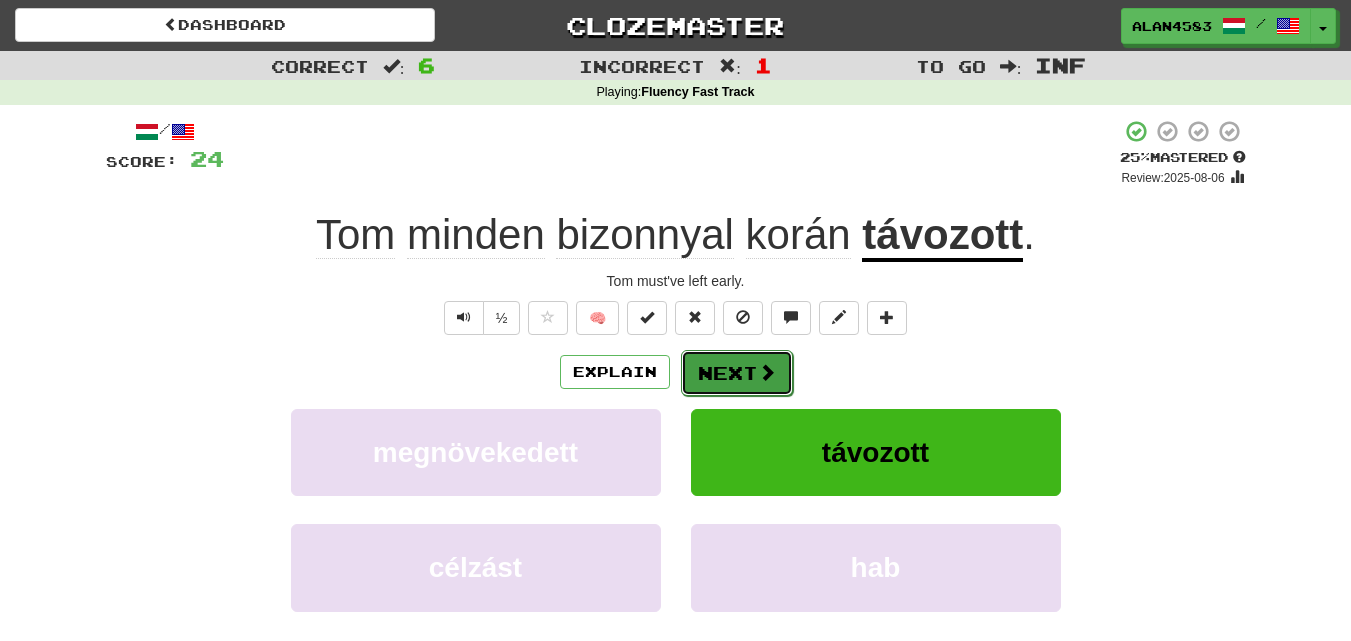 click on "Next" at bounding box center [737, 373] 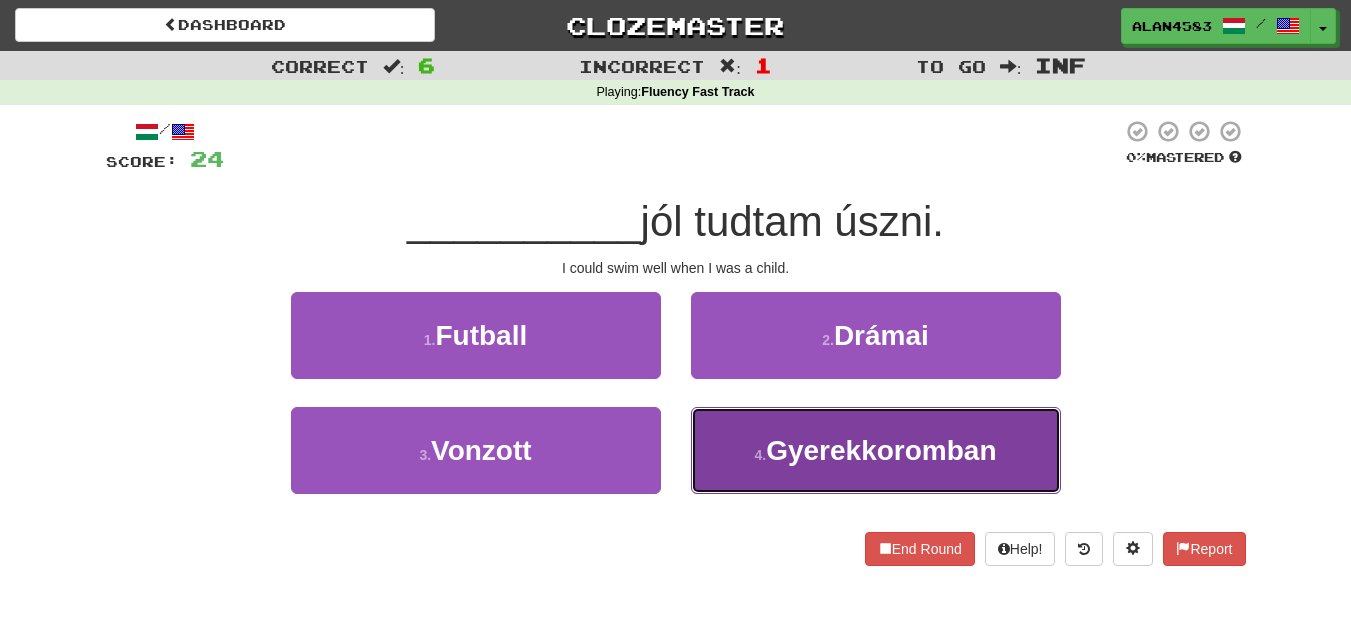 click on "Gyerekkoromban" at bounding box center (881, 450) 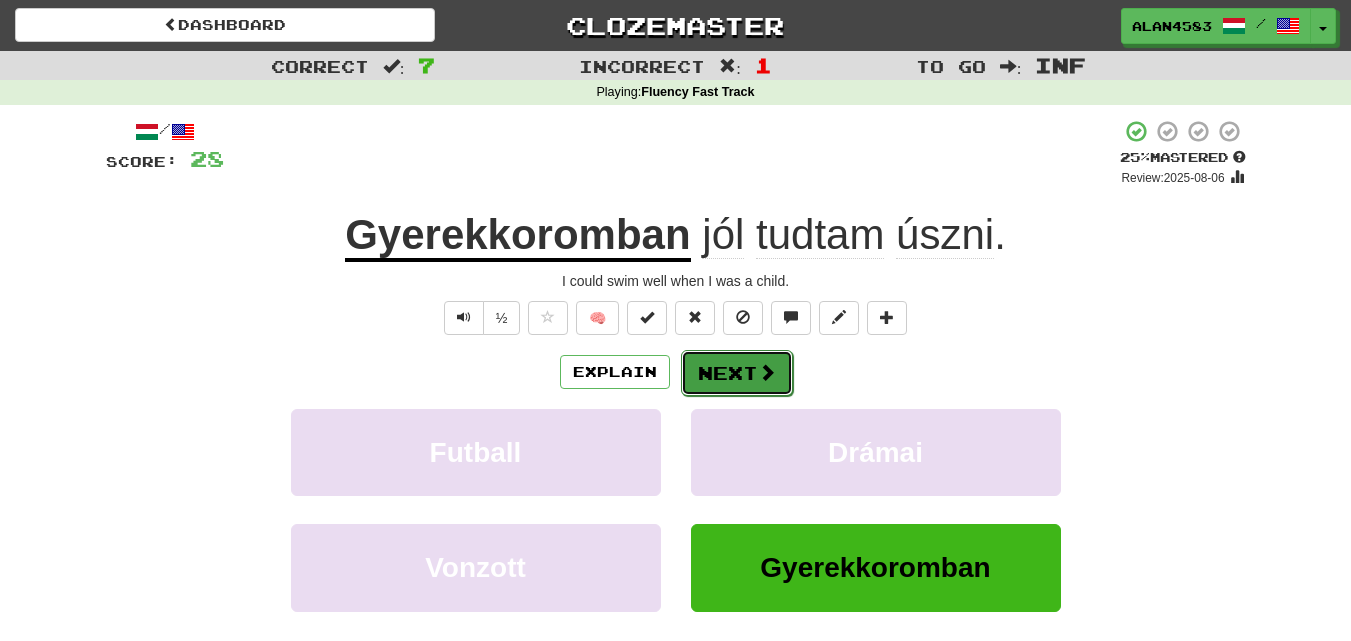click on "Next" at bounding box center (737, 373) 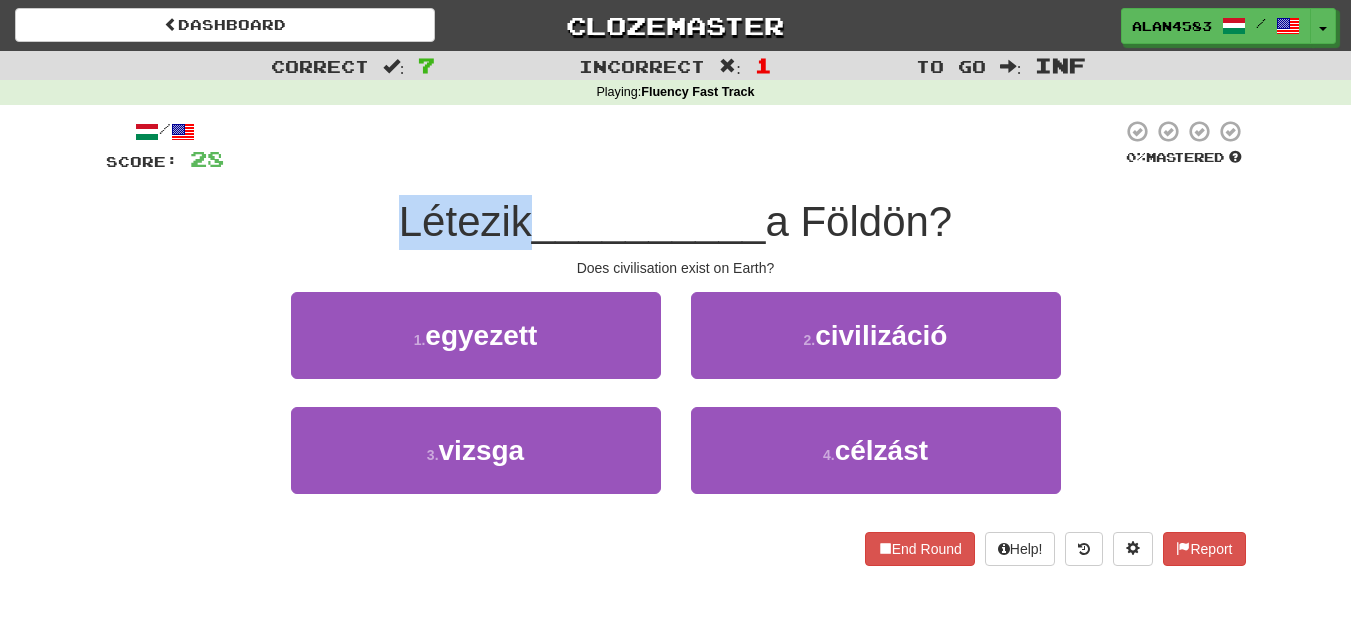 drag, startPoint x: 516, startPoint y: 221, endPoint x: 388, endPoint y: 220, distance: 128.0039 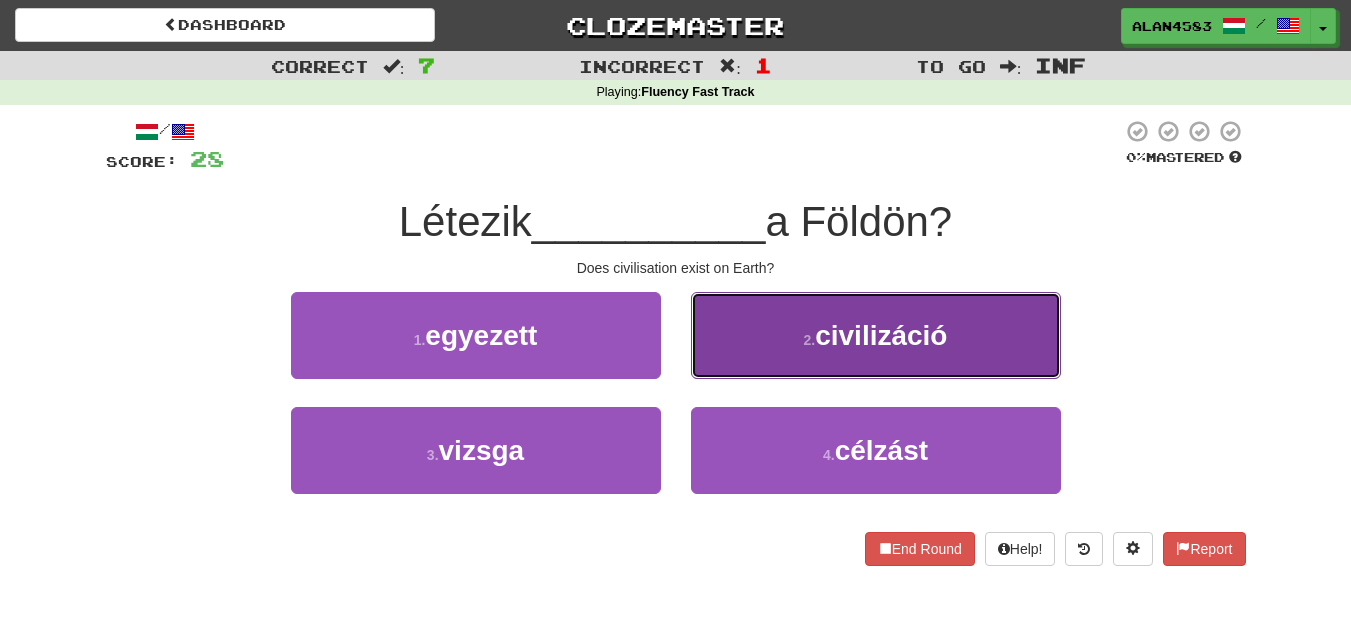 click on "2 .  civilizáció" at bounding box center (876, 335) 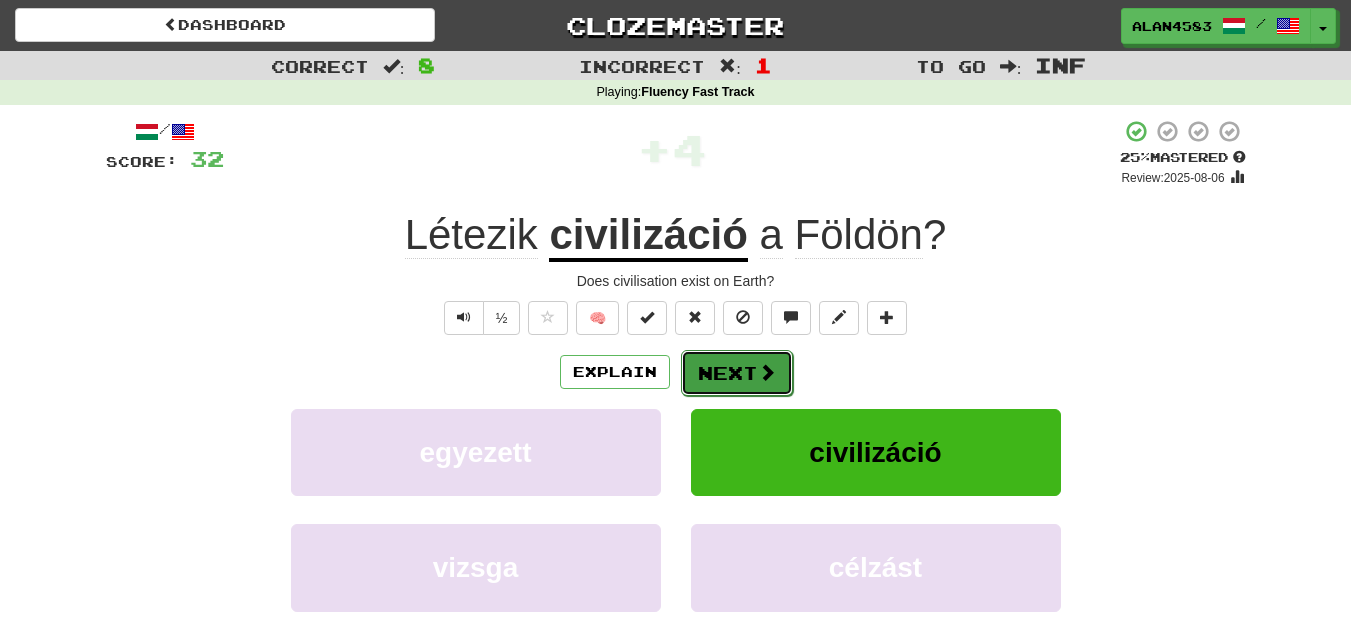 click on "Next" at bounding box center [737, 373] 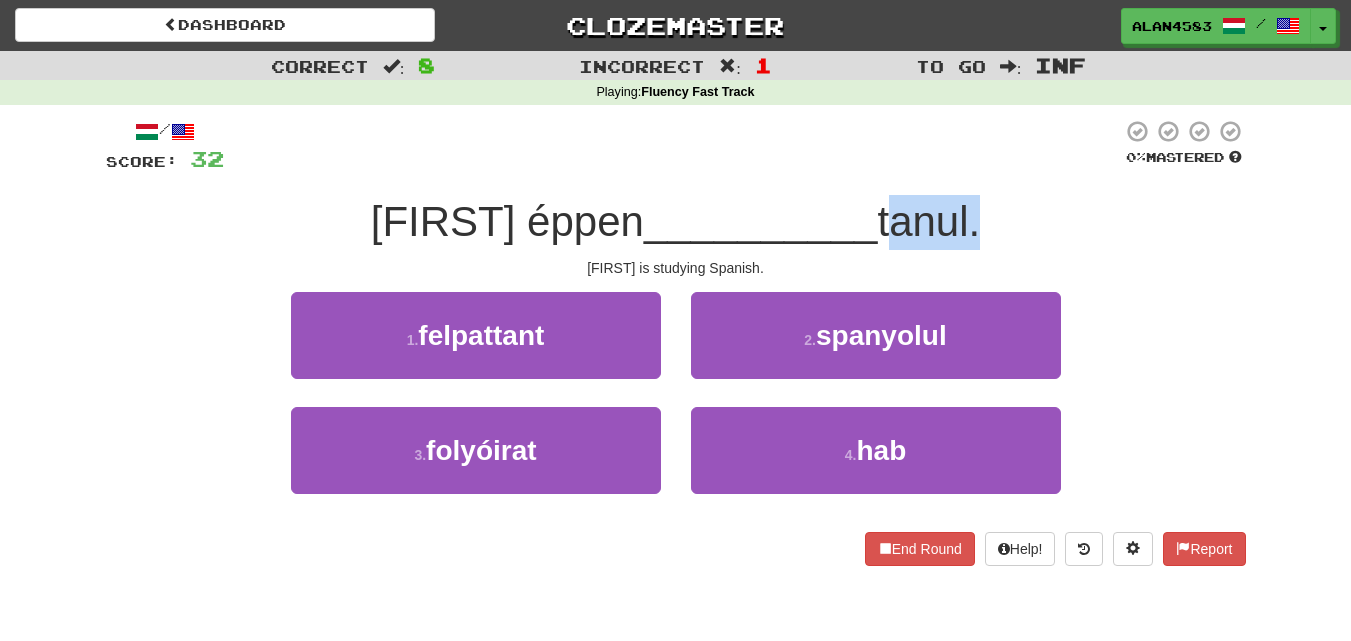 drag, startPoint x: 872, startPoint y: 220, endPoint x: 957, endPoint y: 217, distance: 85.052925 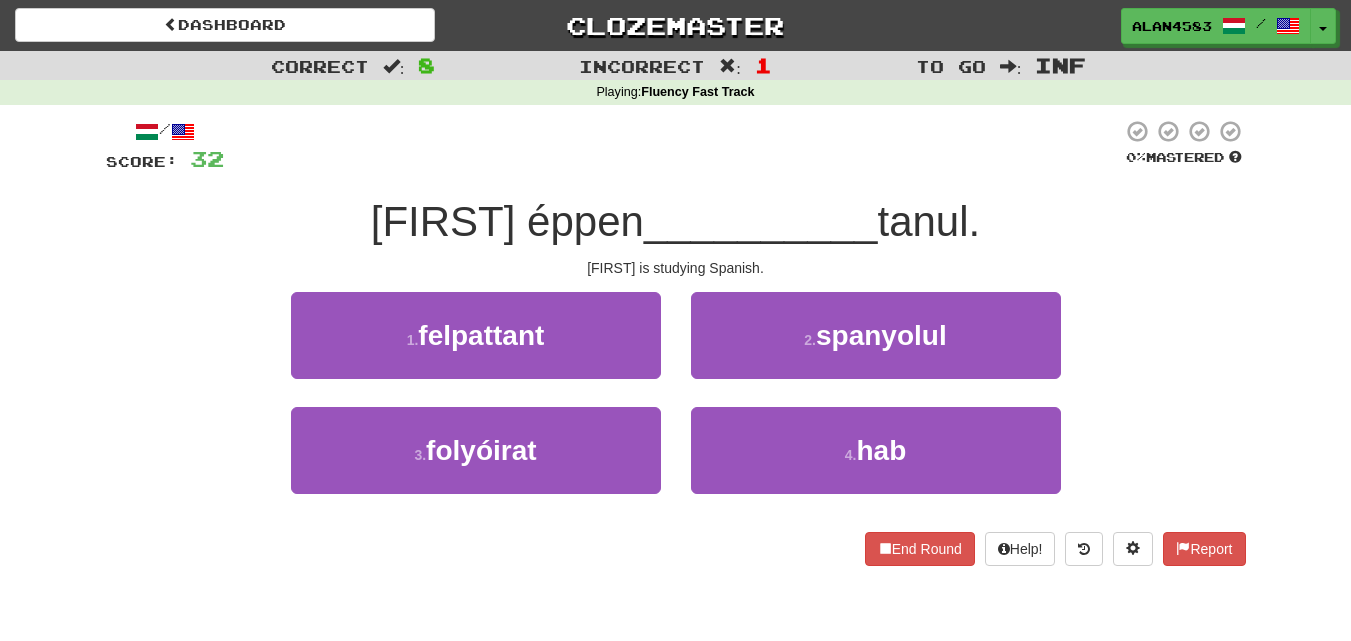 click at bounding box center (673, 146) 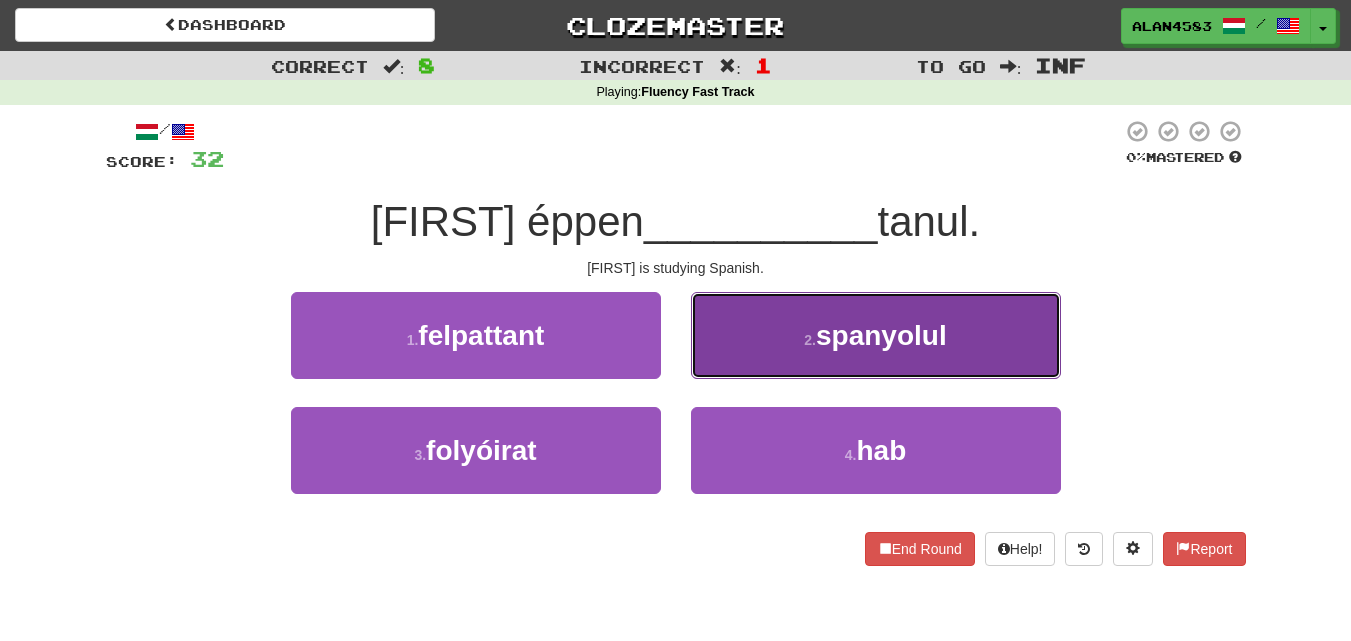 click on "2 .  spanyolul" at bounding box center (876, 335) 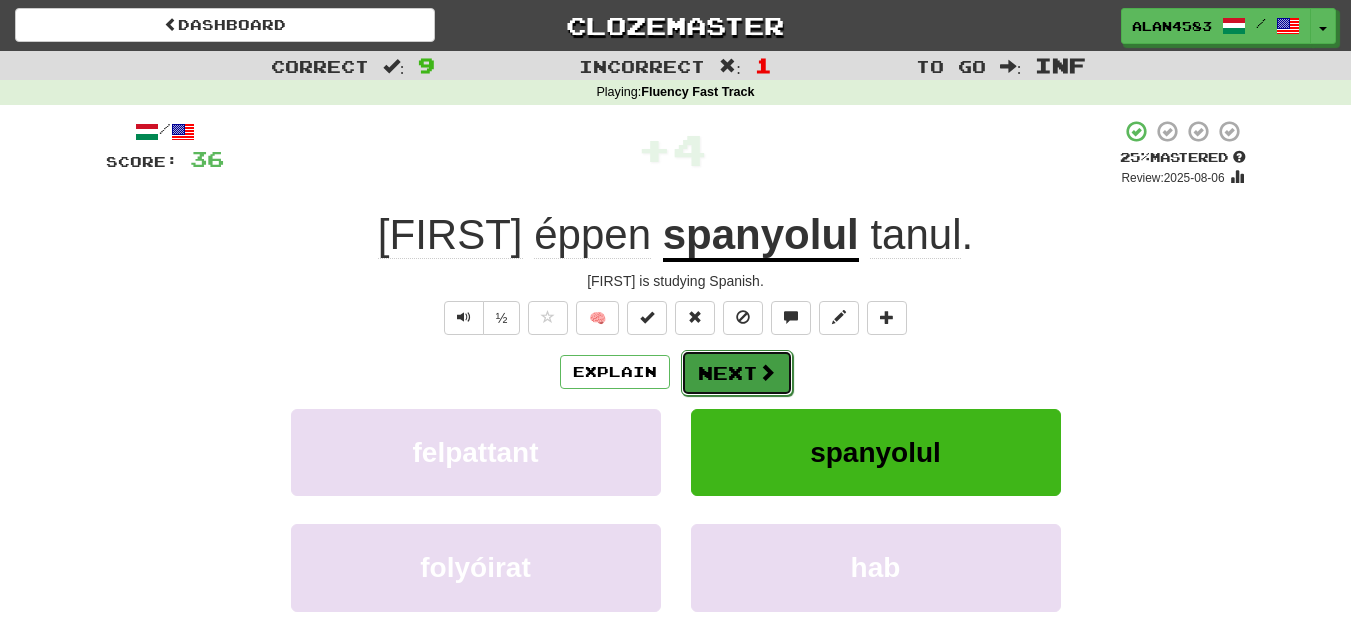 click on "Next" at bounding box center (737, 373) 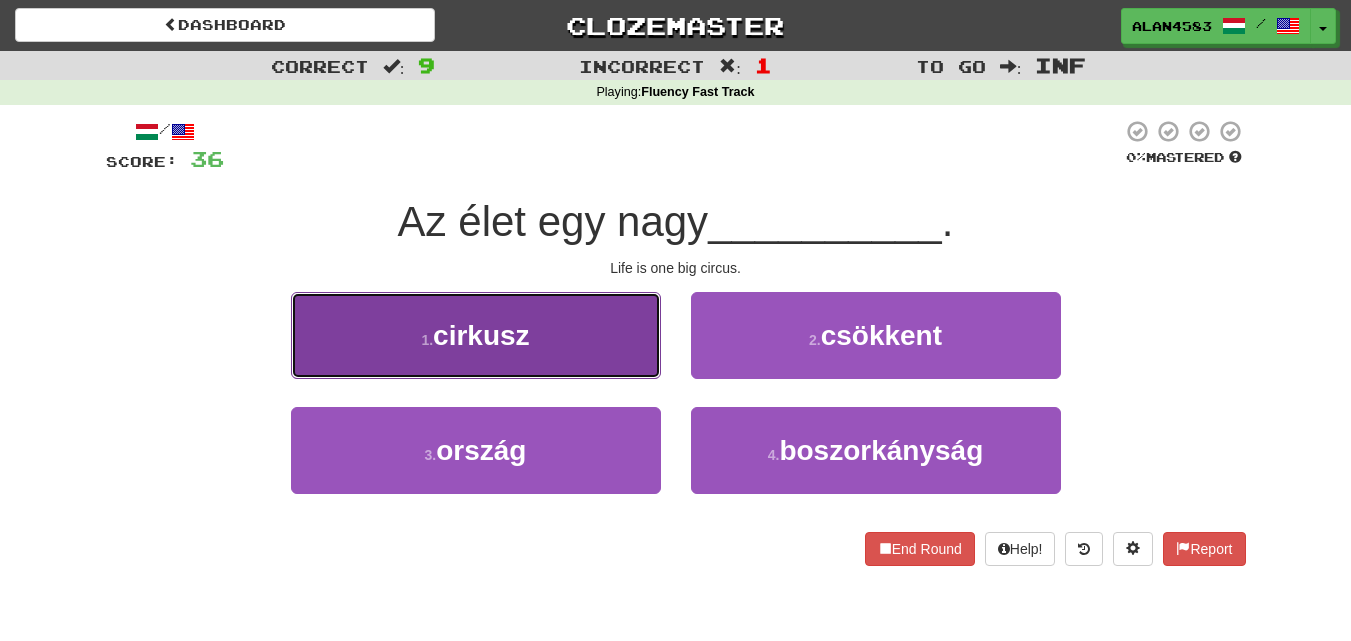 click on "1 .  cirkusz" at bounding box center [476, 335] 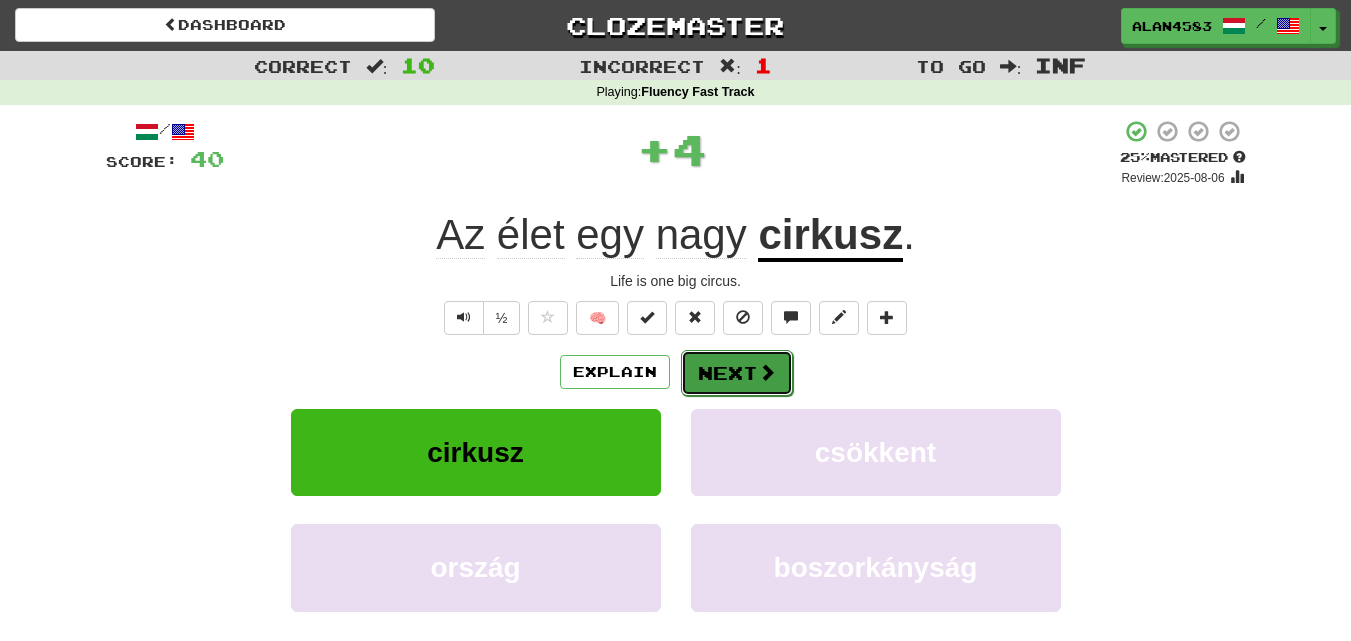 click on "Next" at bounding box center [737, 373] 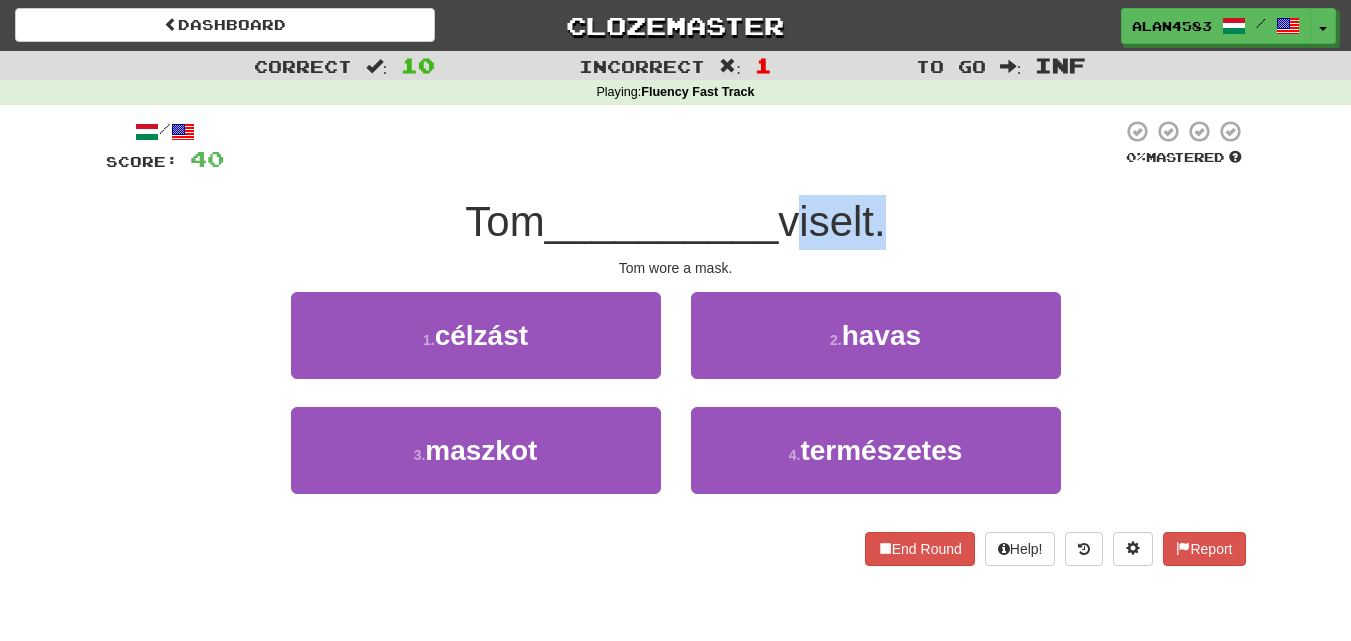drag, startPoint x: 790, startPoint y: 215, endPoint x: 882, endPoint y: 211, distance: 92.086914 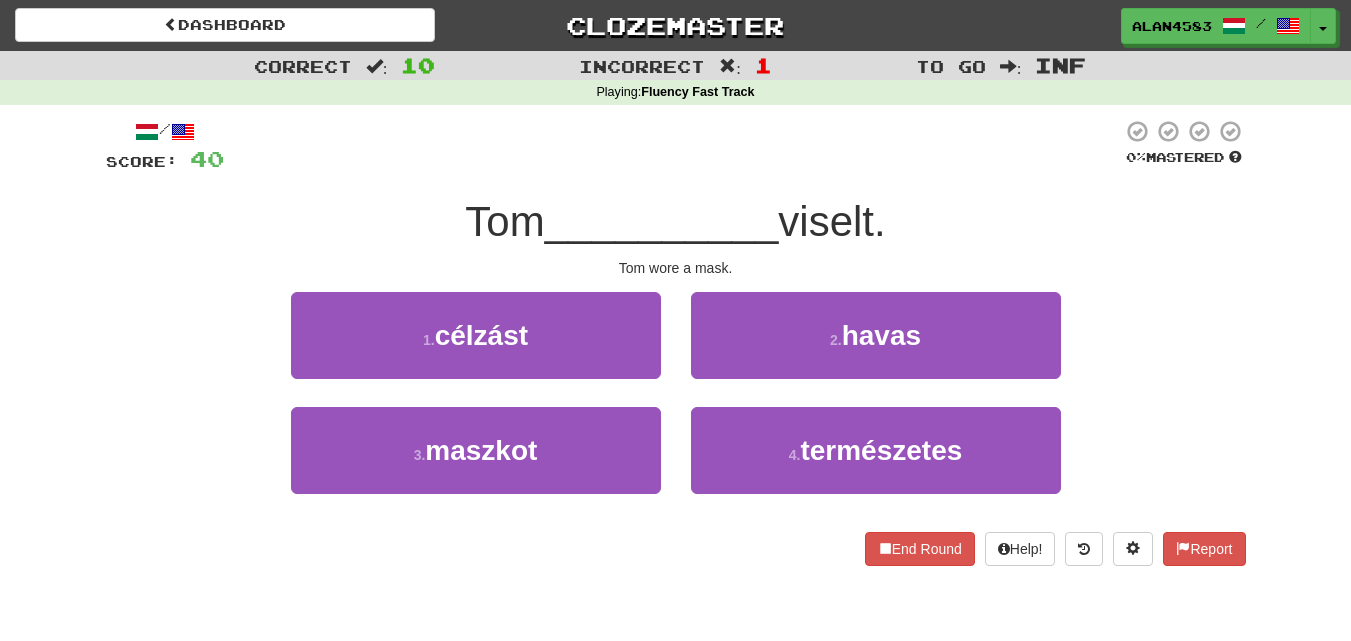 click at bounding box center [673, 146] 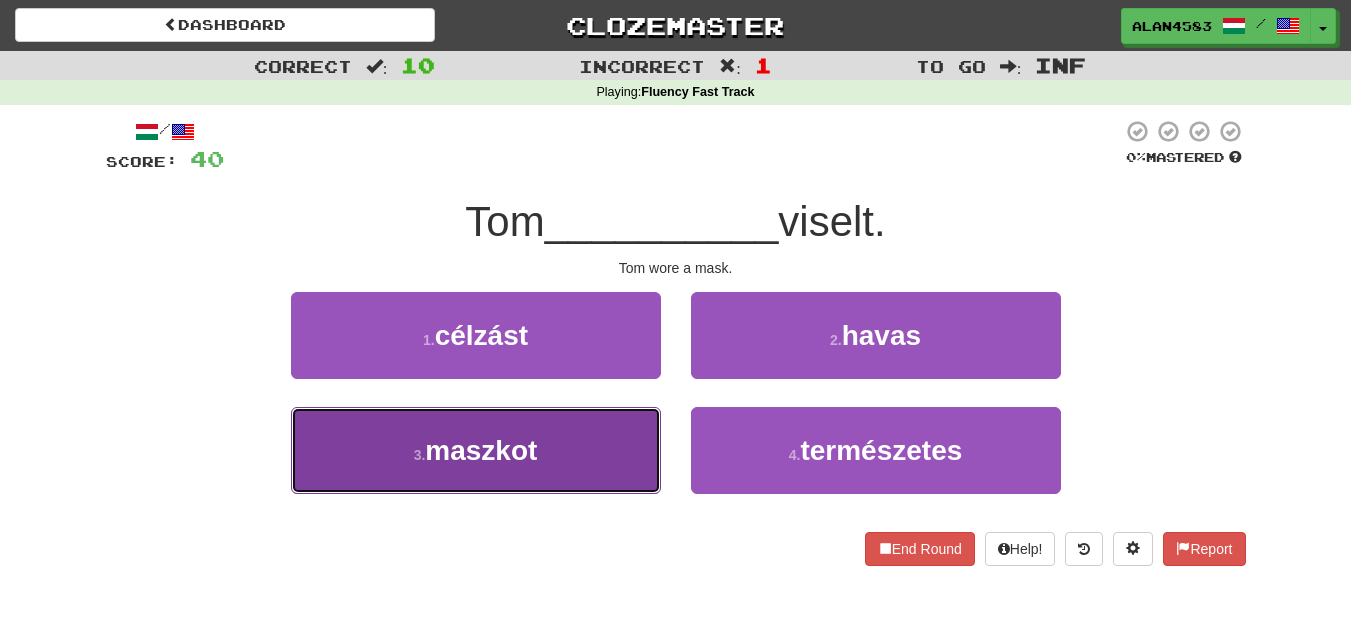 click on "3 .  maszkot" at bounding box center [476, 450] 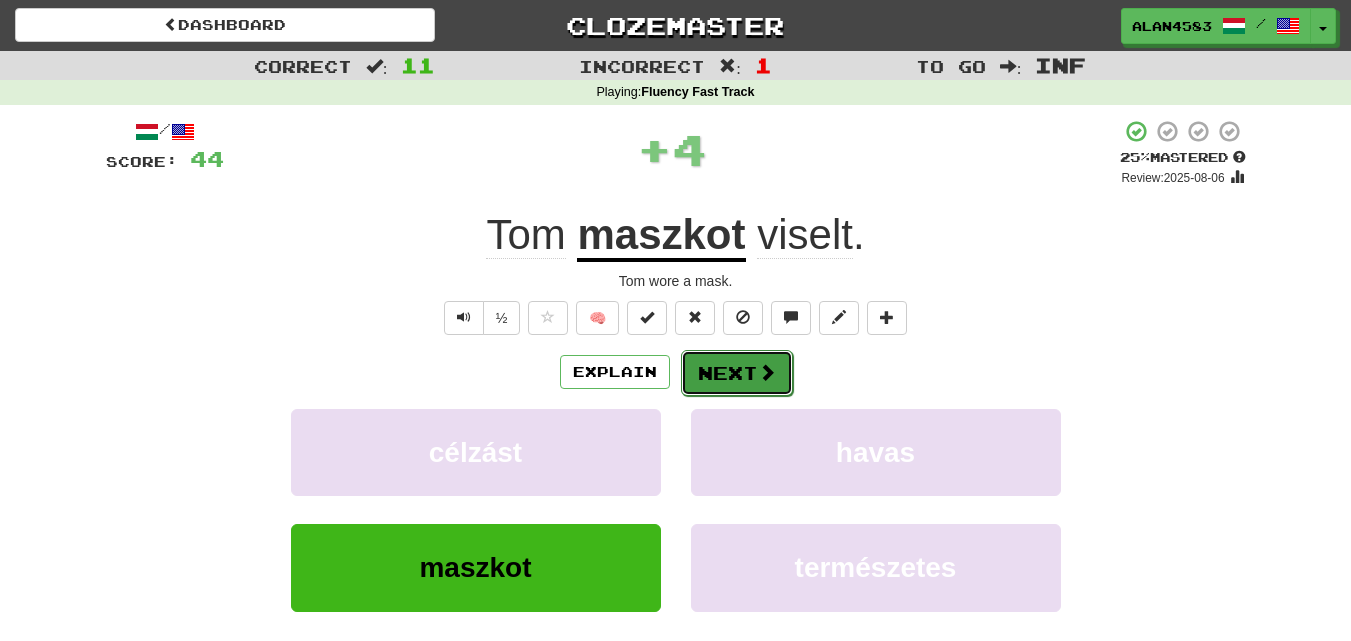 click on "Next" at bounding box center [737, 373] 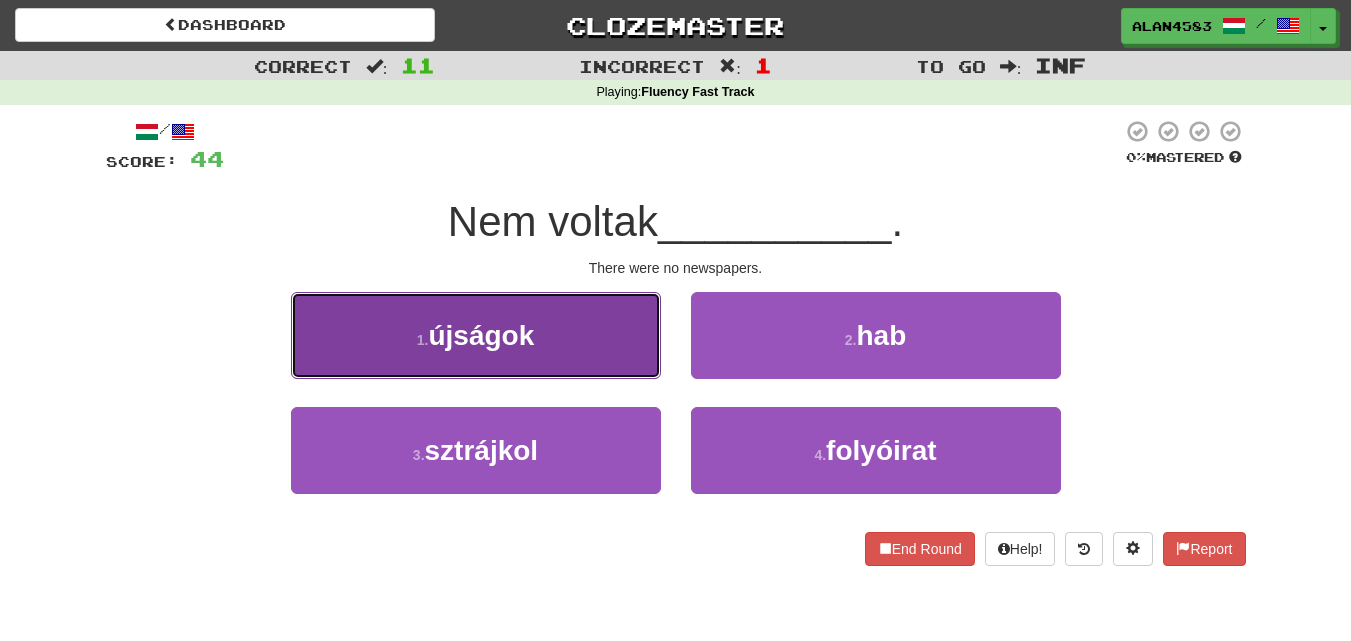 click on "1 .  újságok" at bounding box center (476, 335) 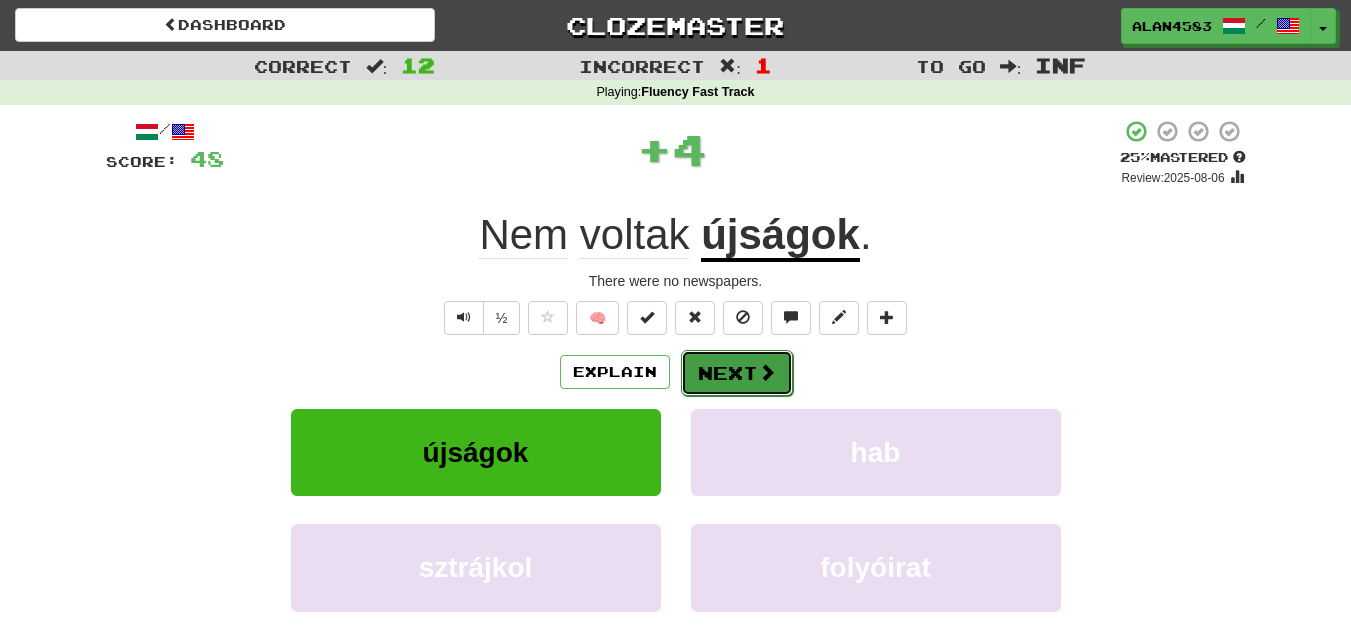 click on "Next" at bounding box center (737, 373) 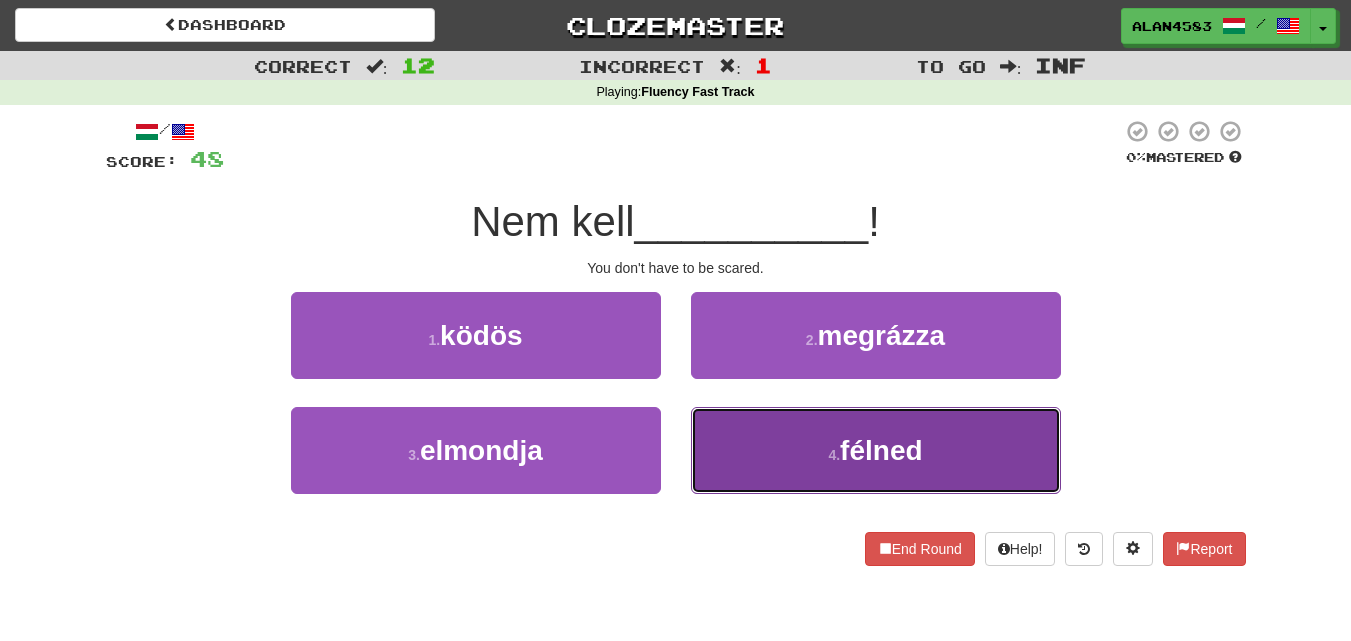 click on "4 .  félned" at bounding box center [876, 450] 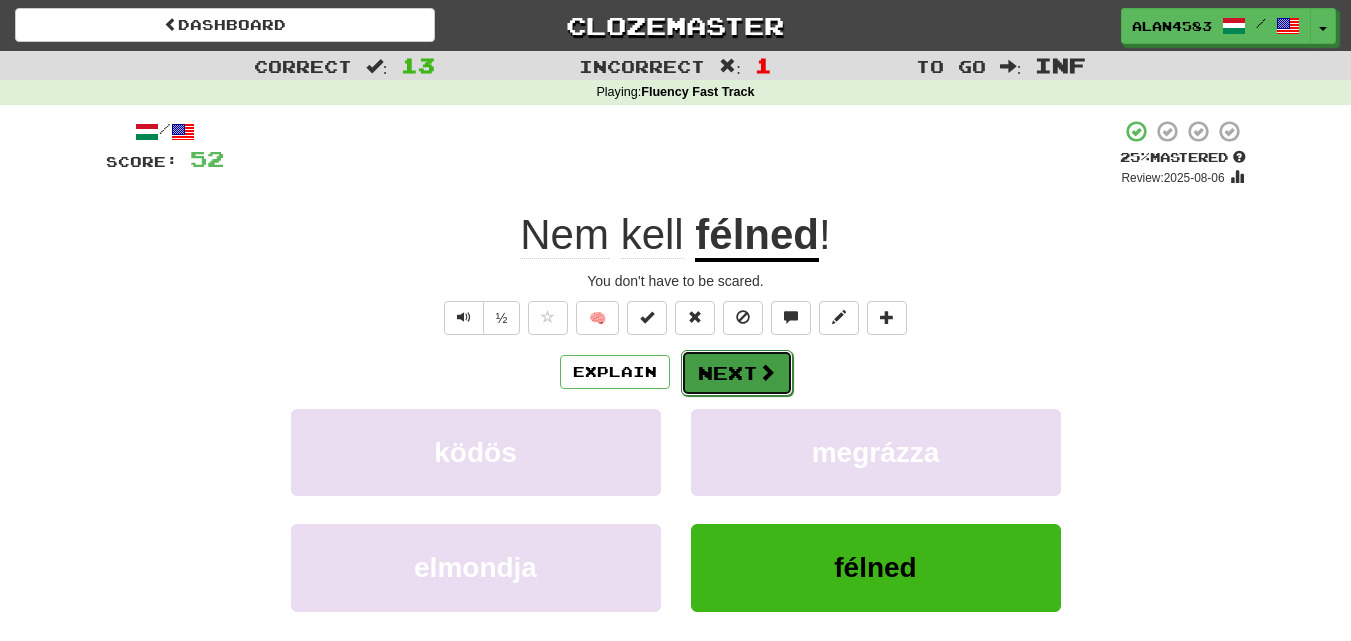 click on "Next" at bounding box center (737, 373) 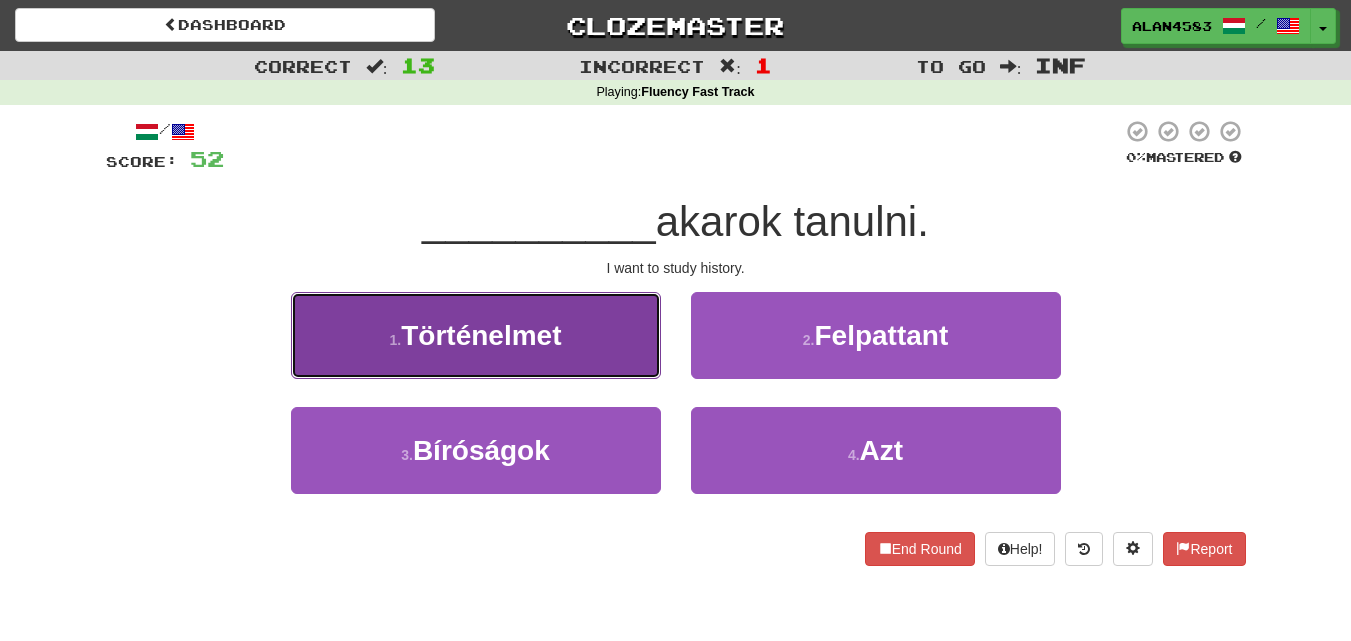 click on "Történelmet" at bounding box center (481, 335) 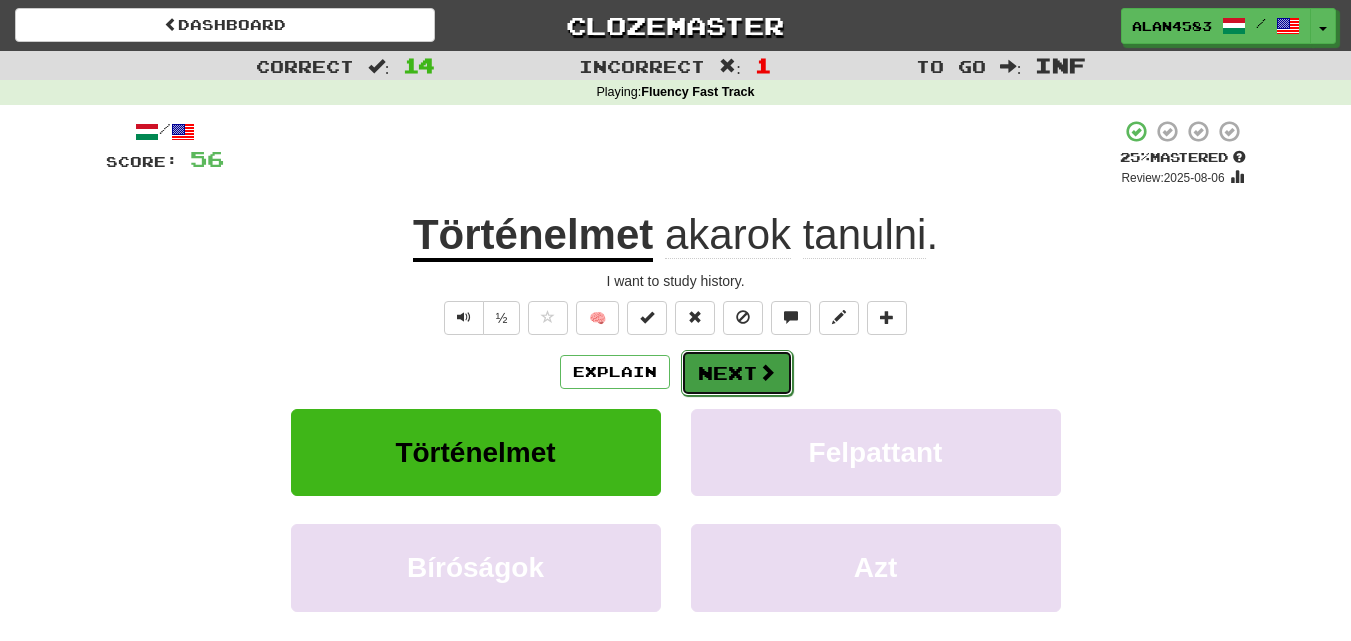click on "Next" at bounding box center (737, 373) 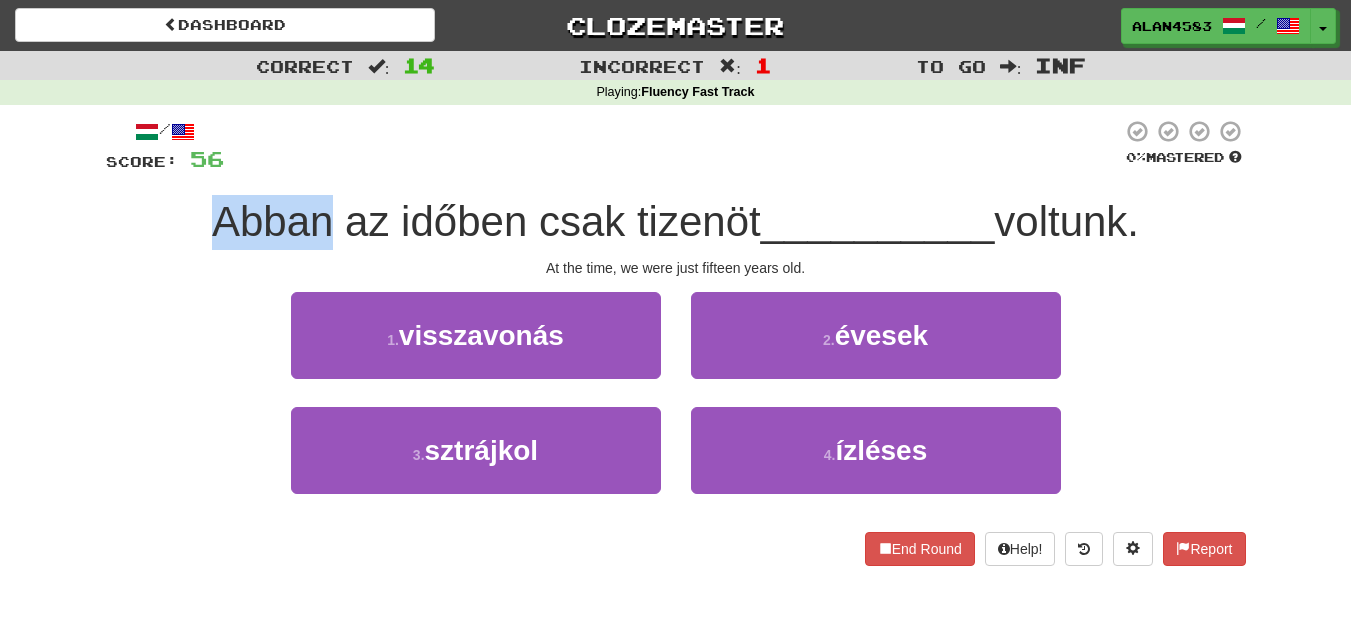 drag, startPoint x: 321, startPoint y: 220, endPoint x: 195, endPoint y: 212, distance: 126.253716 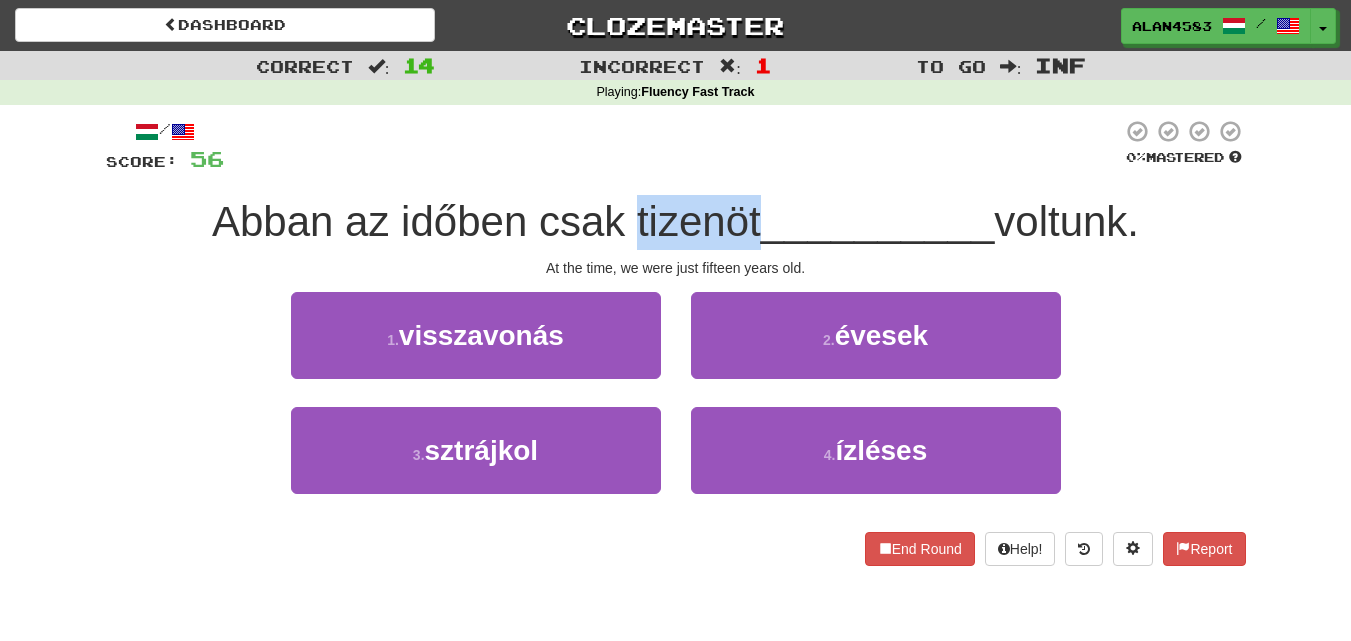 drag, startPoint x: 625, startPoint y: 217, endPoint x: 748, endPoint y: 216, distance: 123.00407 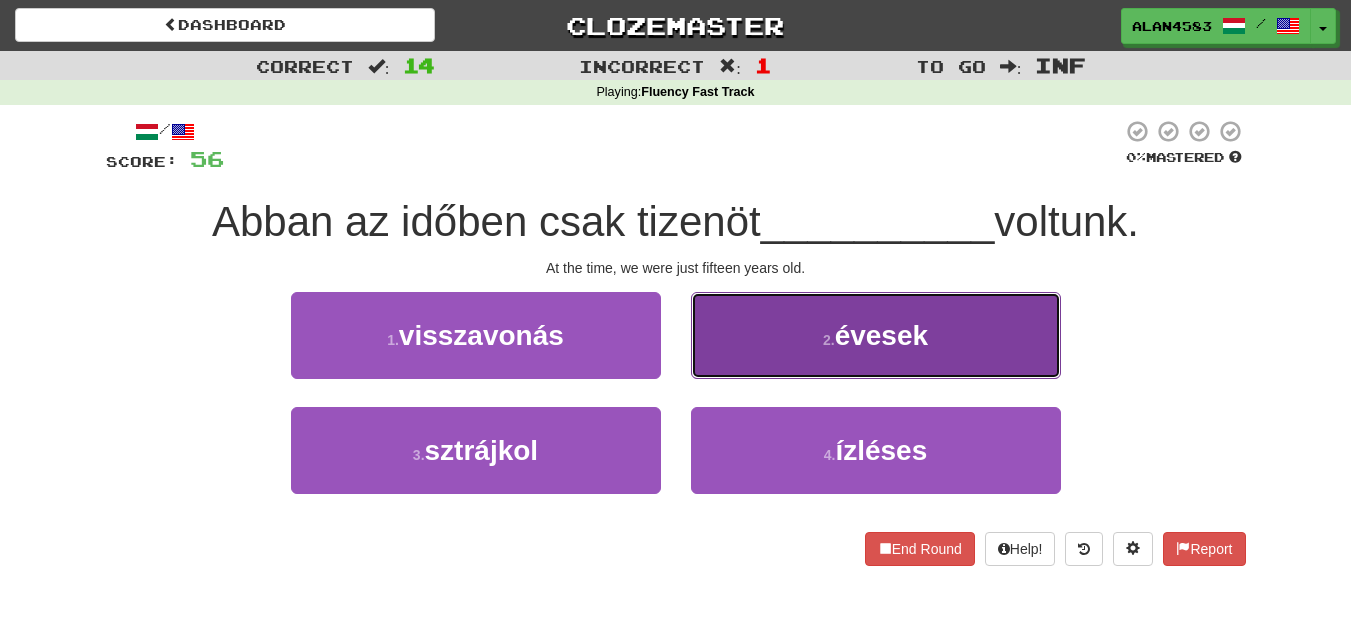 click on "2 .  évesek" at bounding box center (876, 335) 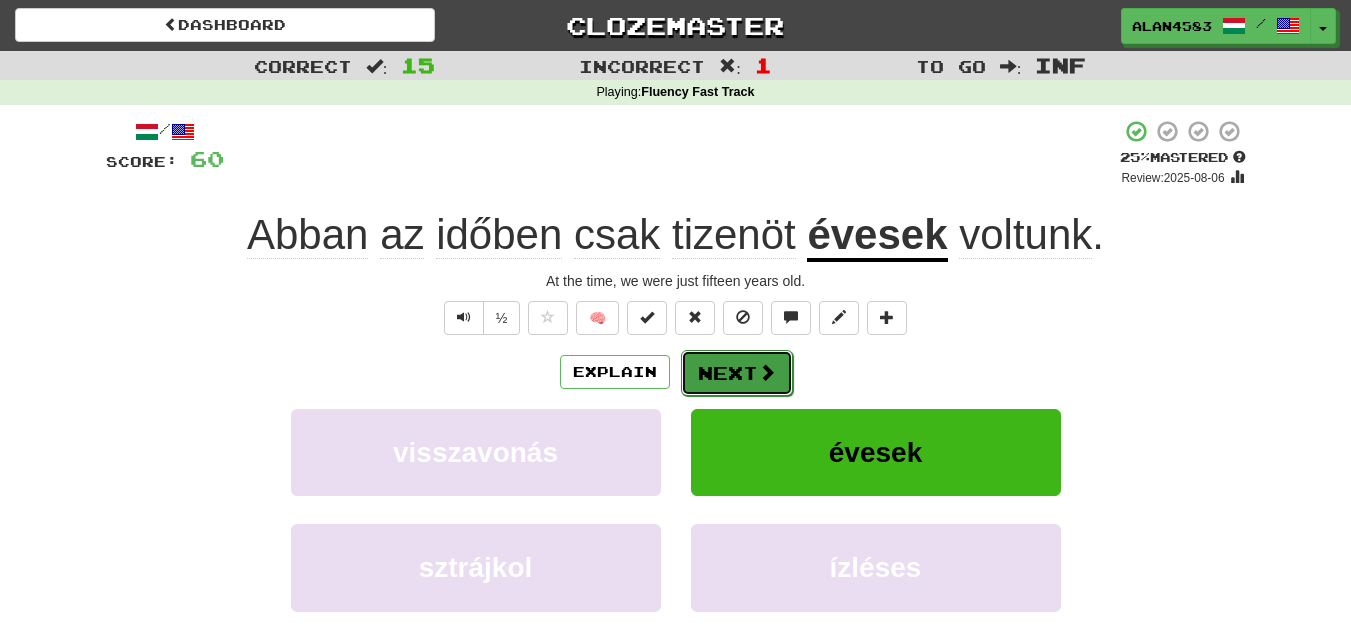 click on "Next" at bounding box center (737, 373) 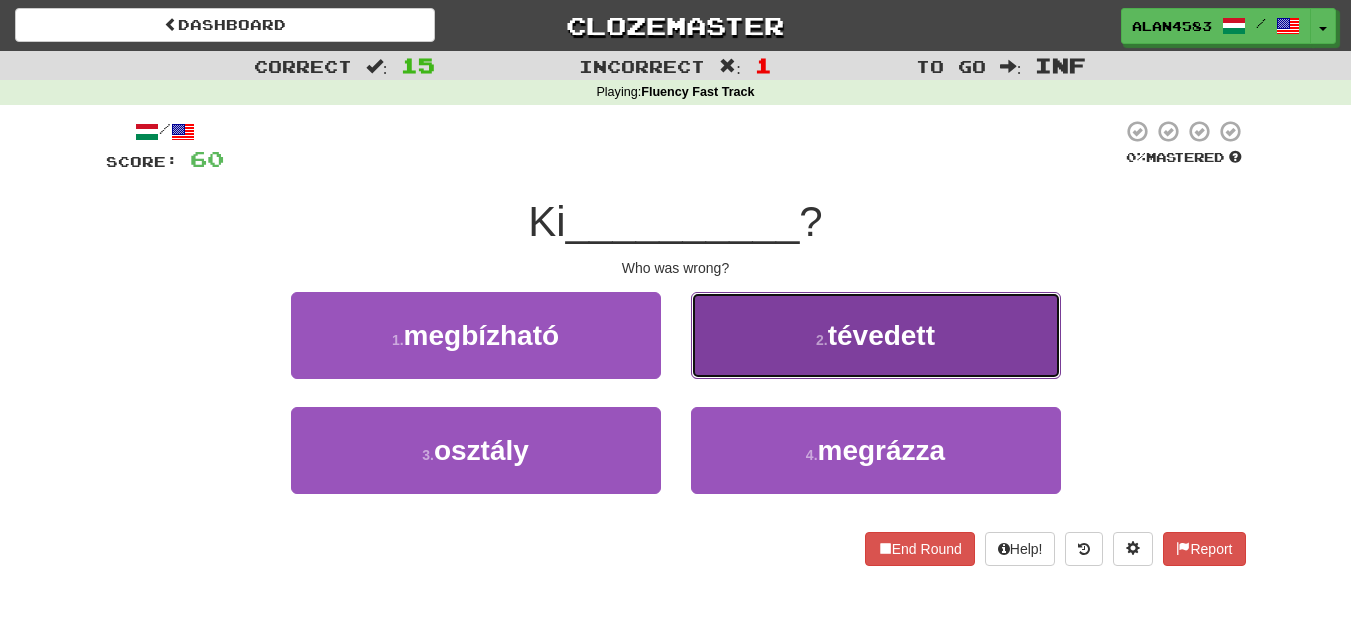 click on "2 .  tévedett" at bounding box center (876, 335) 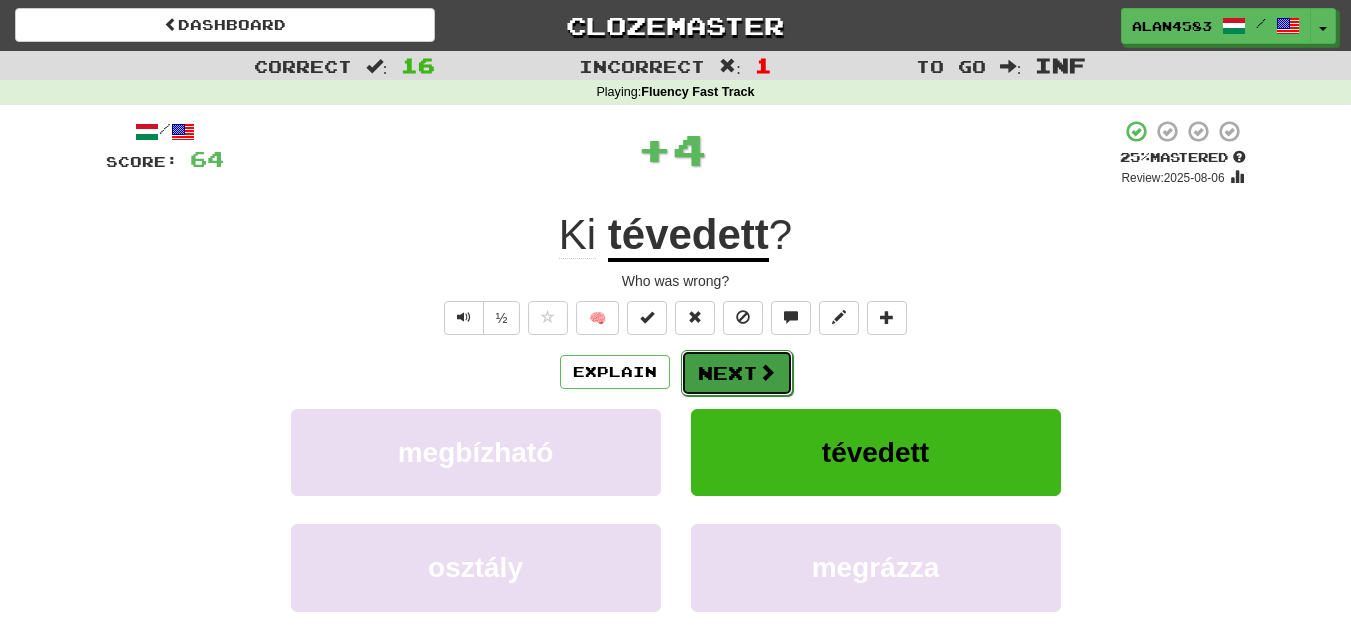 click on "Next" at bounding box center (737, 373) 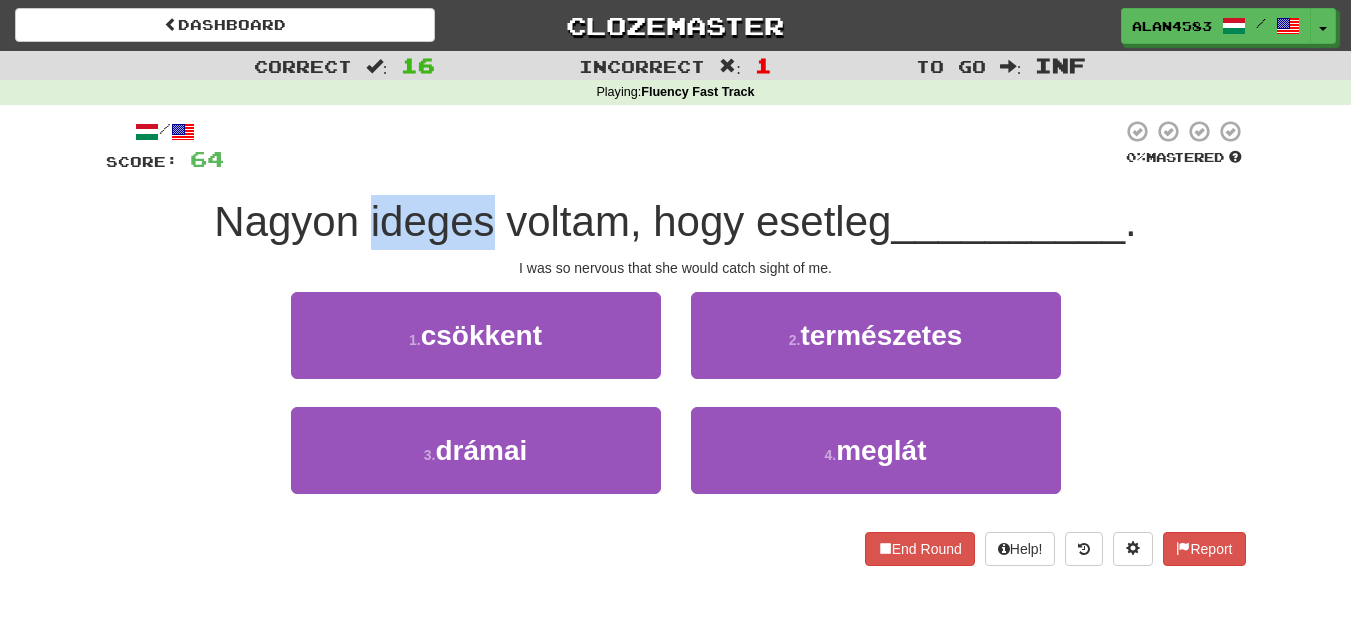 drag, startPoint x: 489, startPoint y: 218, endPoint x: 363, endPoint y: 219, distance: 126.00397 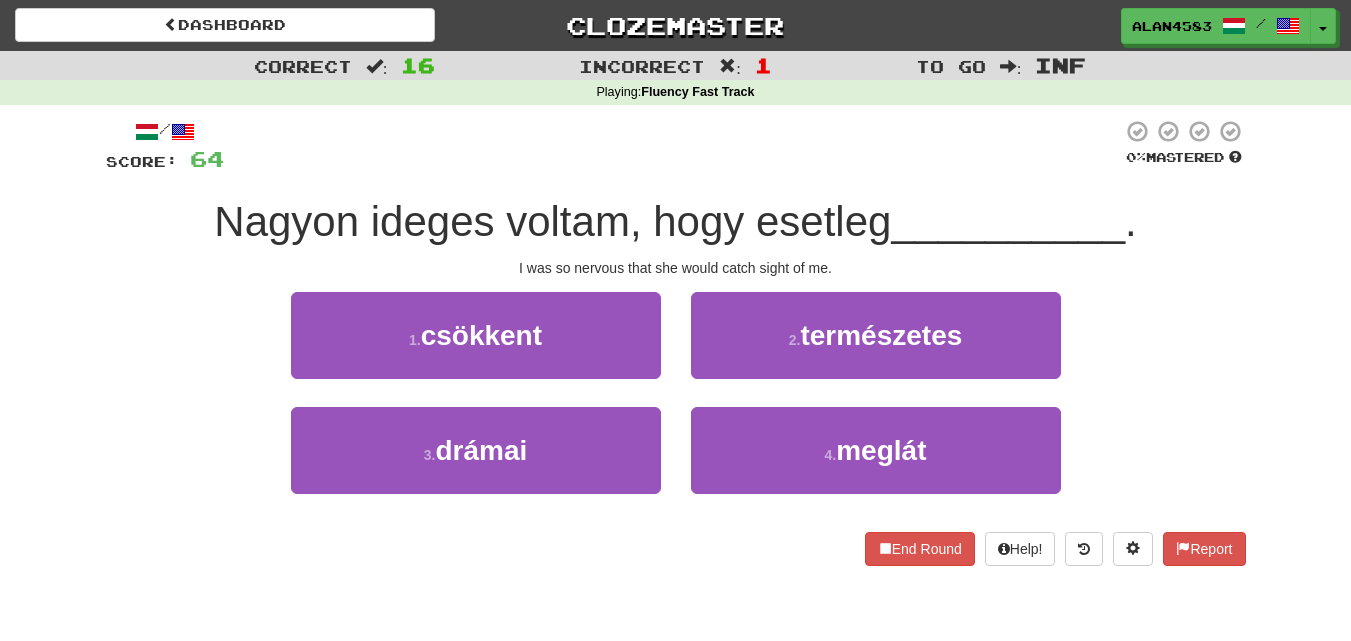 click at bounding box center [673, 146] 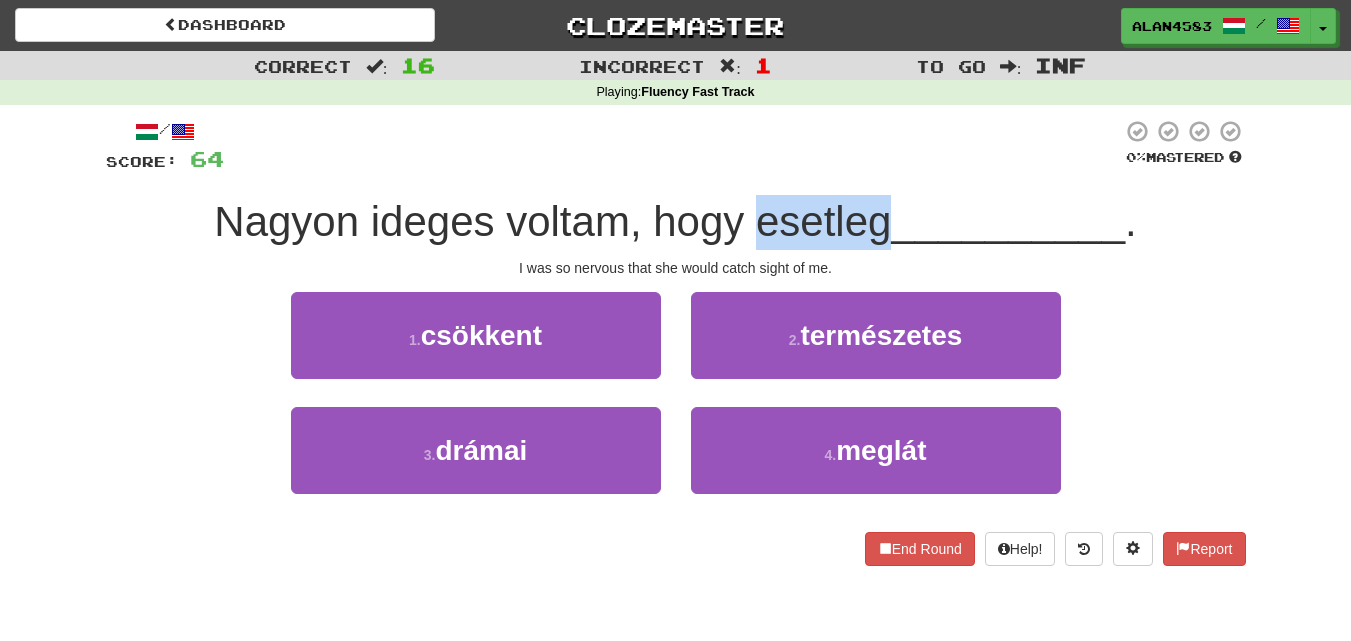 drag, startPoint x: 753, startPoint y: 221, endPoint x: 879, endPoint y: 218, distance: 126.035706 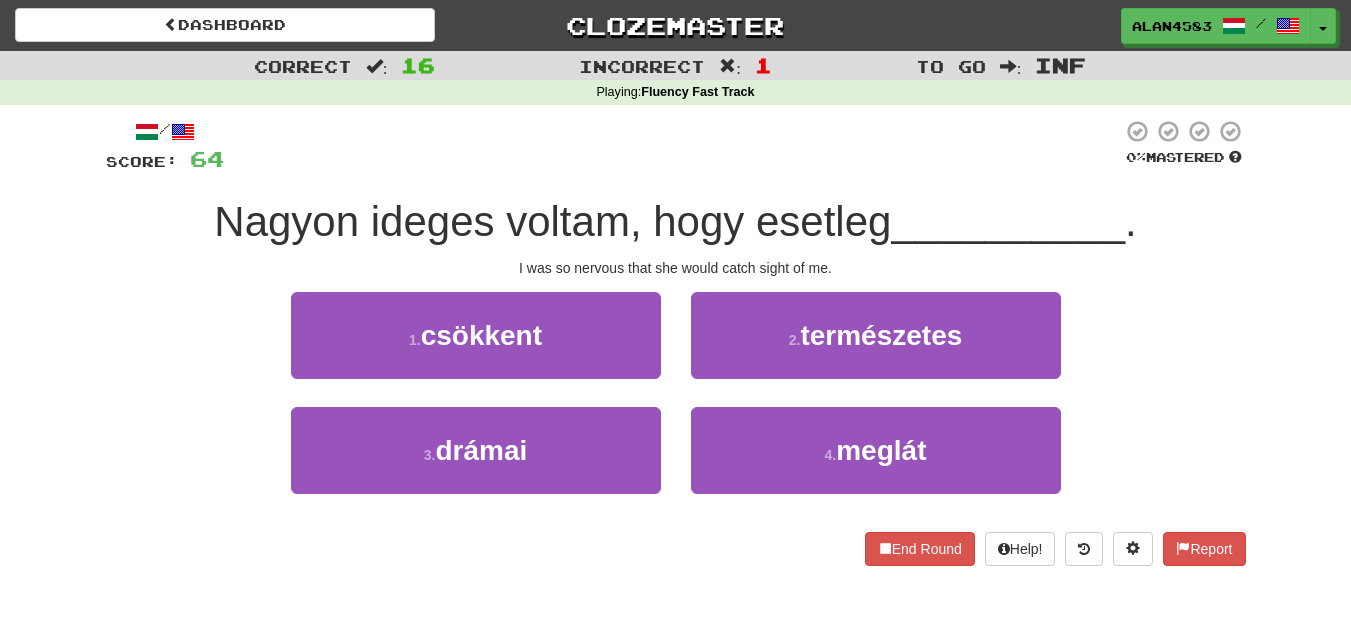 click at bounding box center [673, 146] 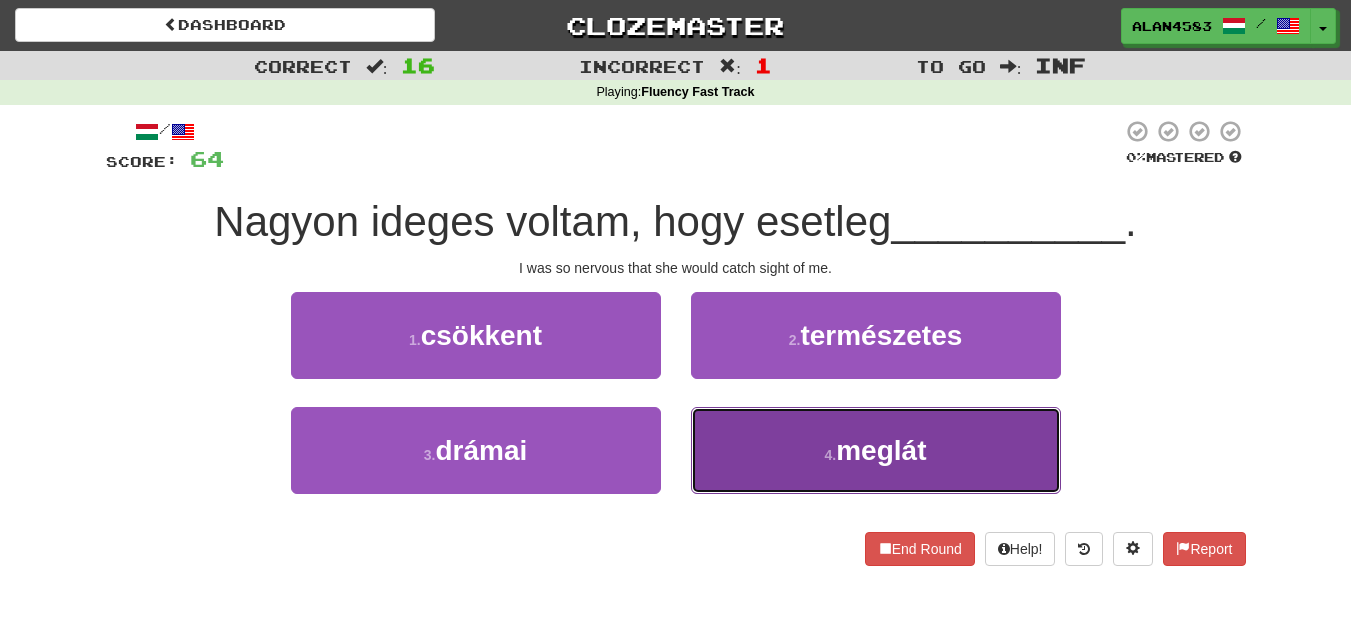 click on "4 .  meglát" at bounding box center (876, 450) 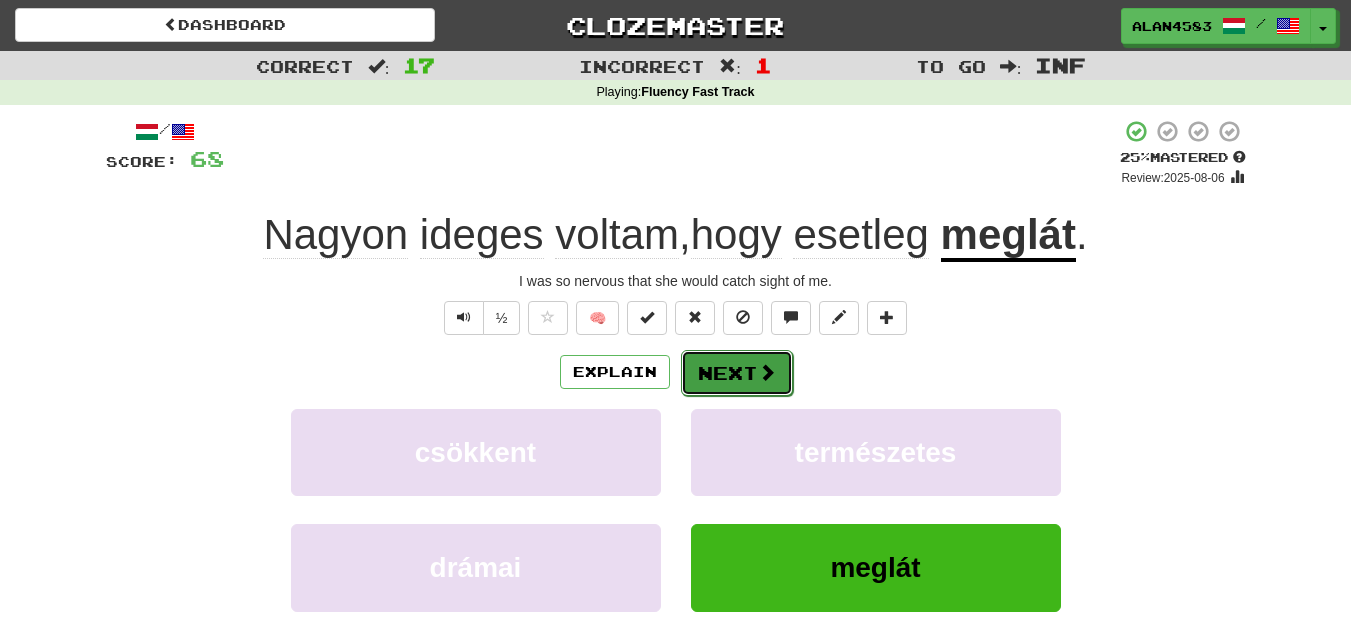 click on "Next" at bounding box center [737, 373] 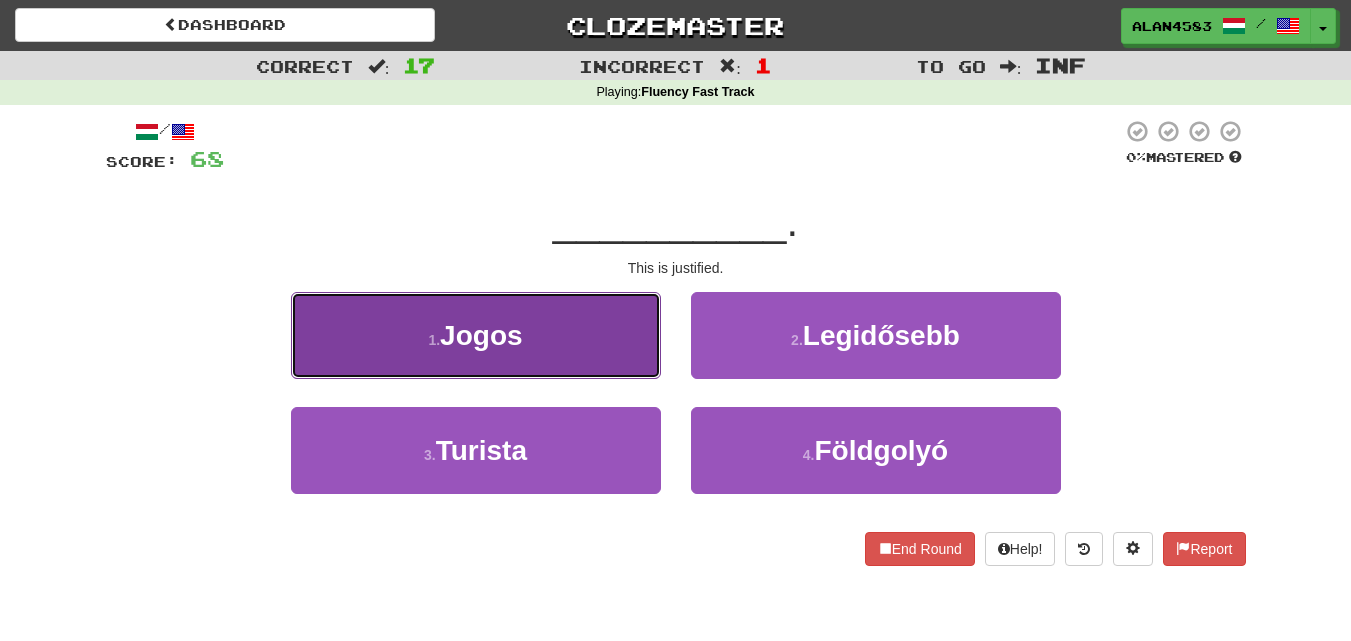 click on "1 .  Jogos" at bounding box center [476, 335] 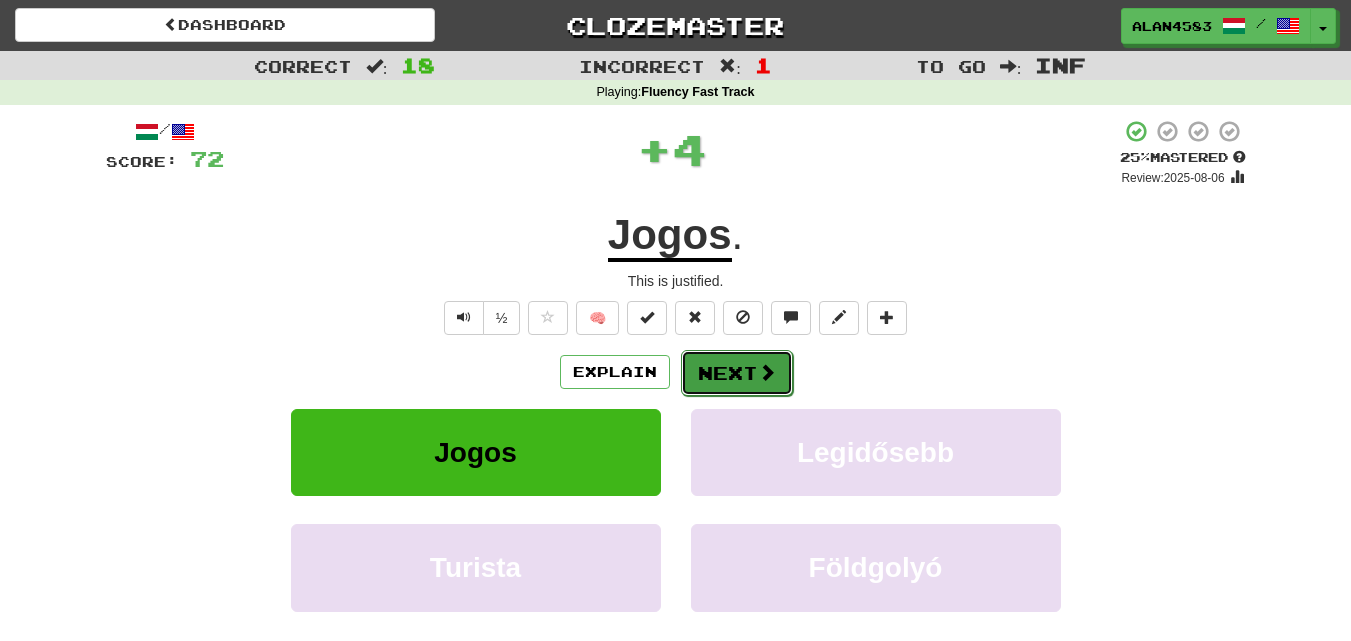 click on "Next" at bounding box center [737, 373] 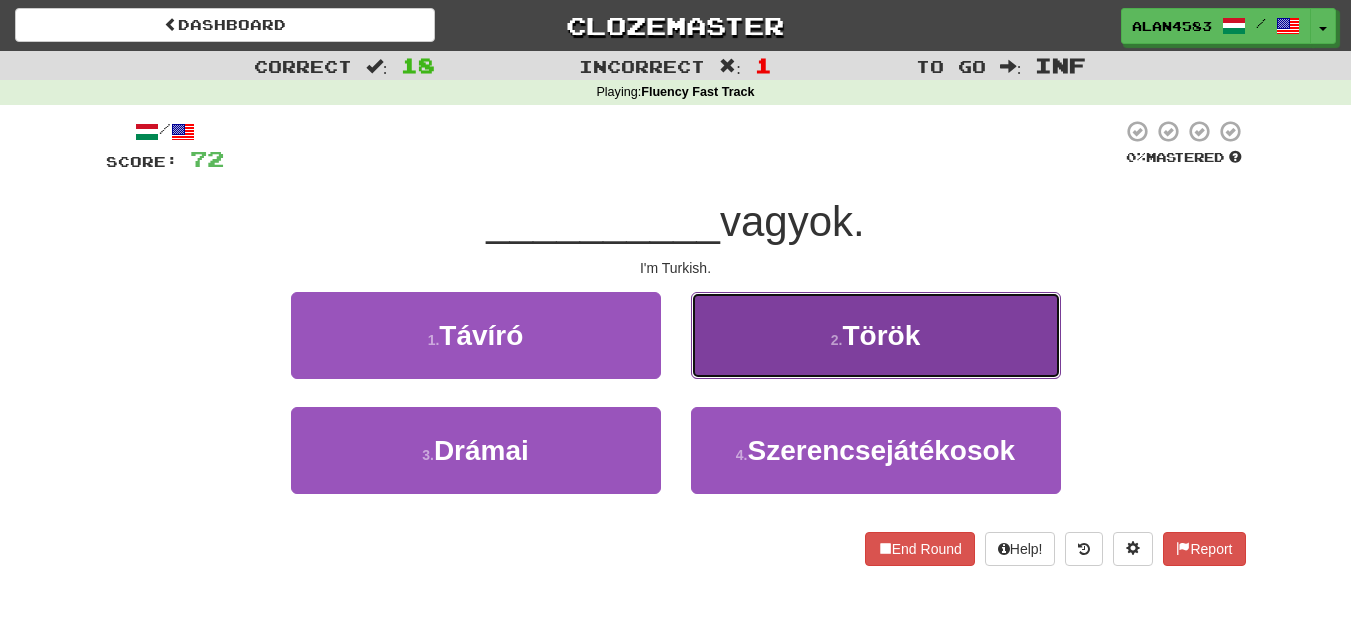 click on "2 .  Török" at bounding box center [876, 335] 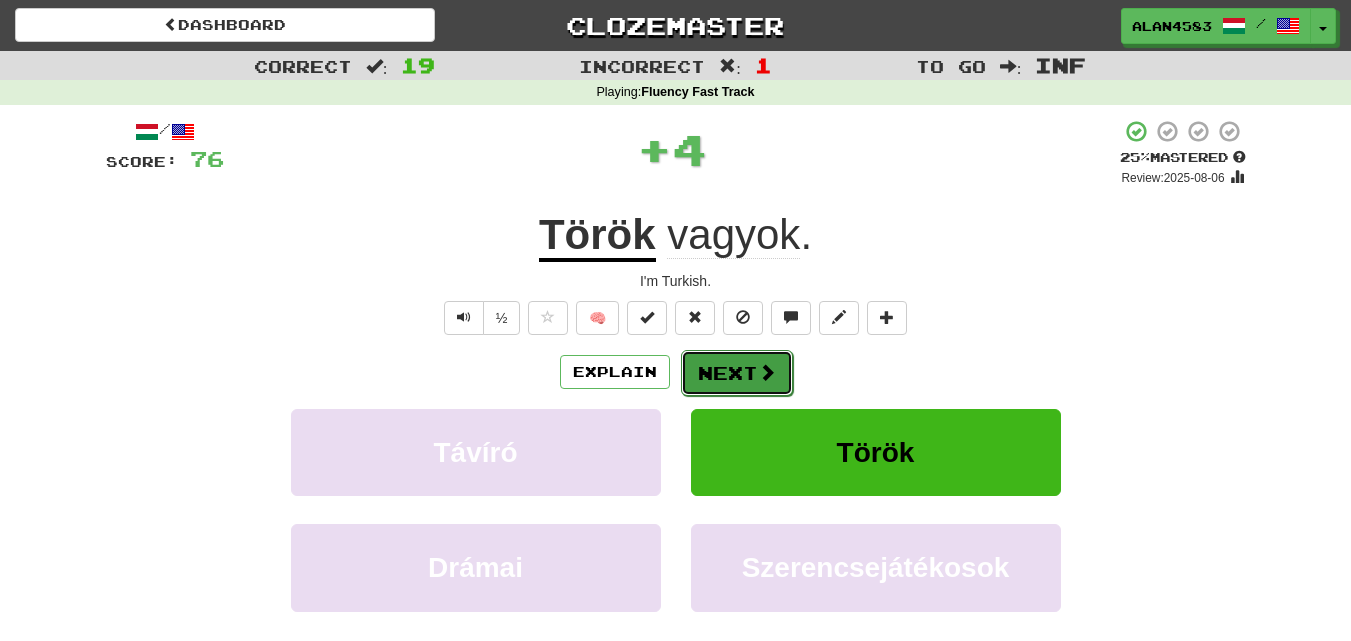 click on "Next" at bounding box center (737, 373) 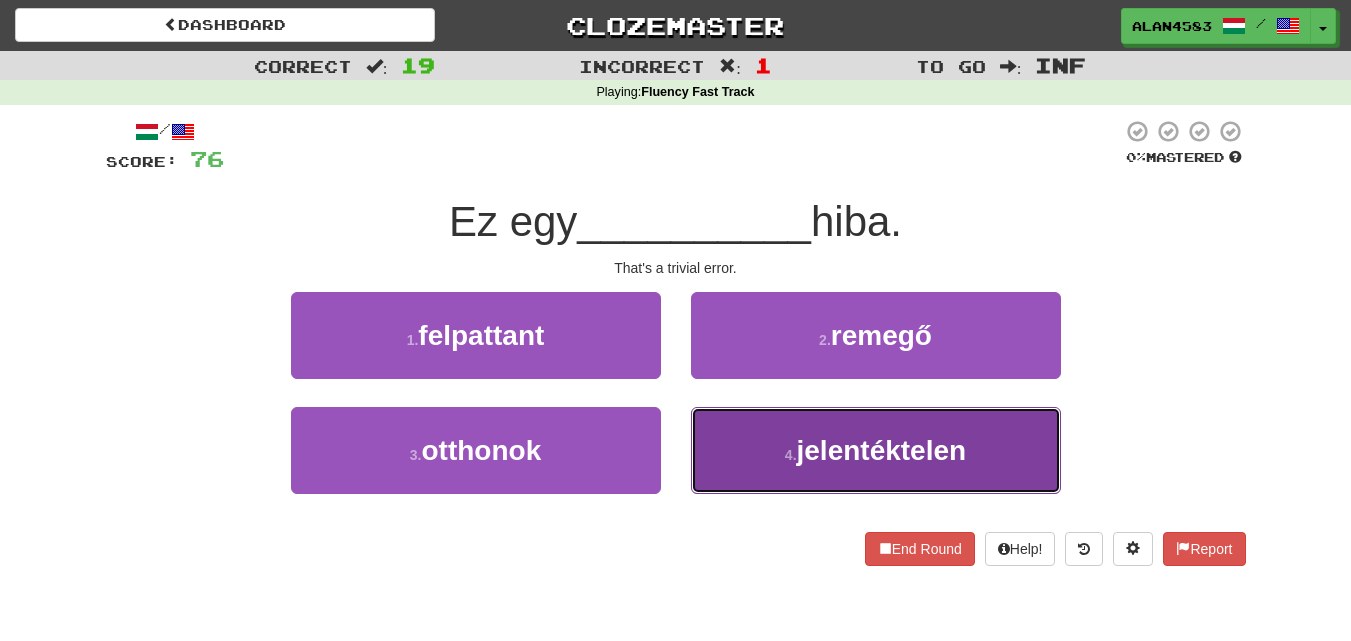 click on "jelentéktelen" at bounding box center [882, 450] 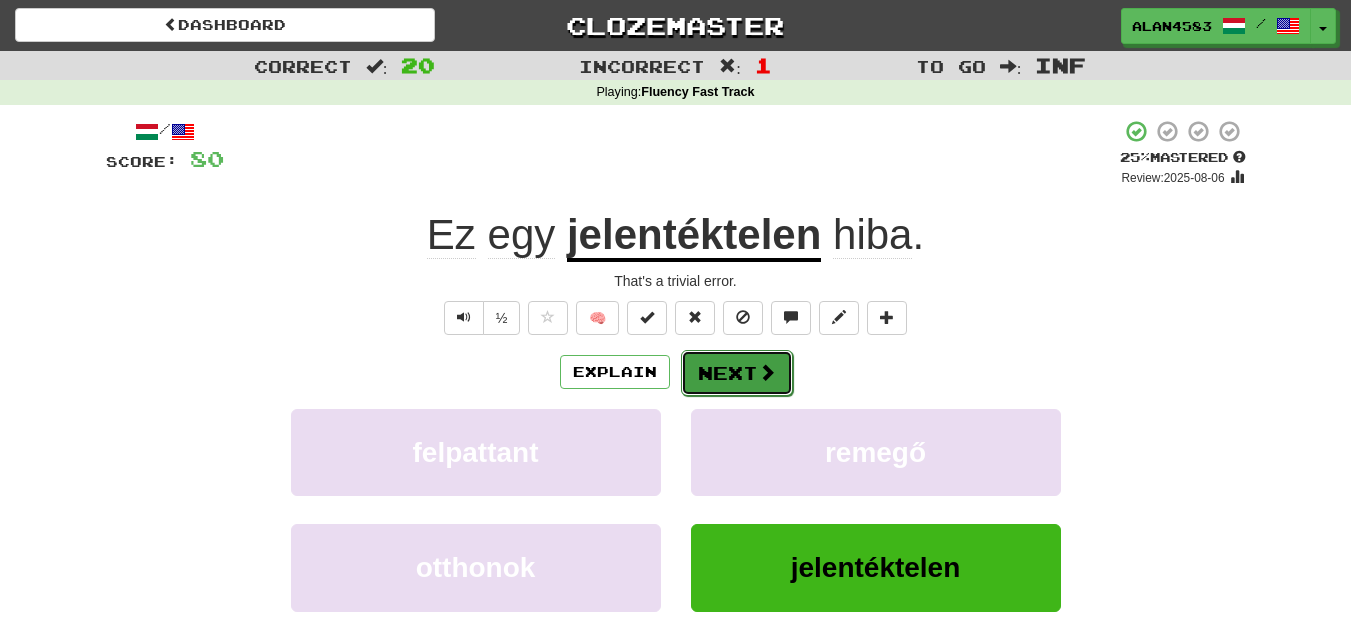 click on "Next" at bounding box center (737, 373) 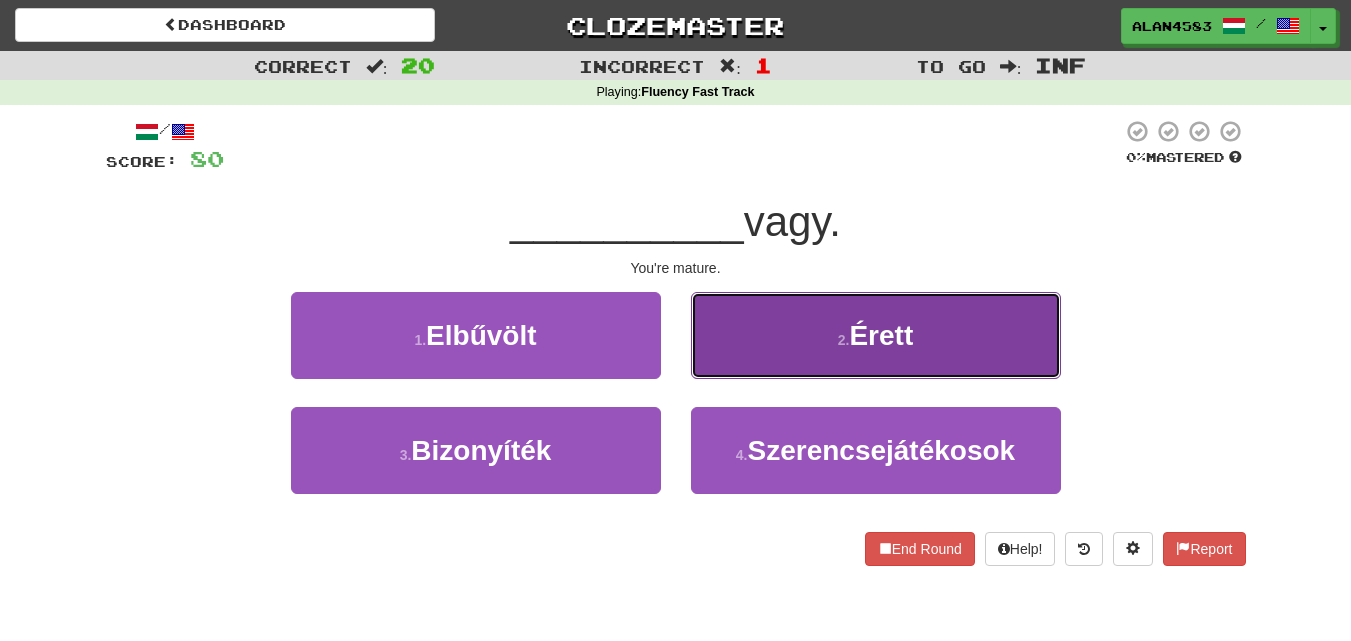 click on "2 .  Érett" at bounding box center (876, 335) 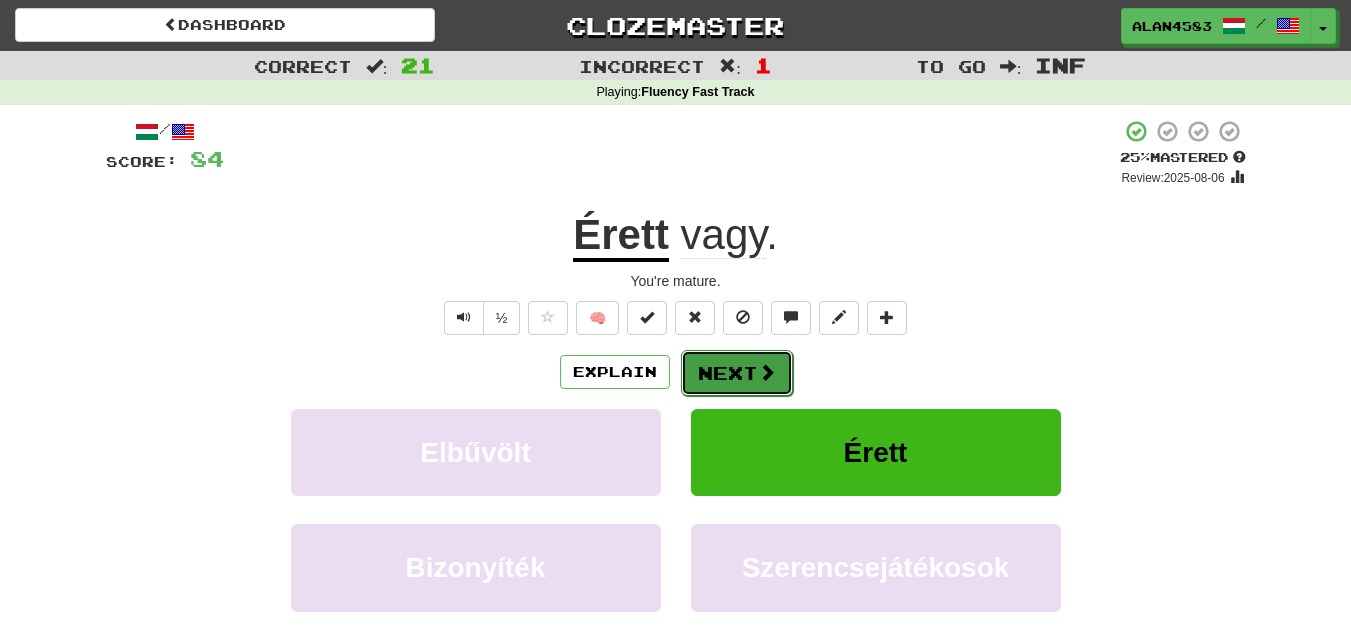 click on "Next" at bounding box center (737, 373) 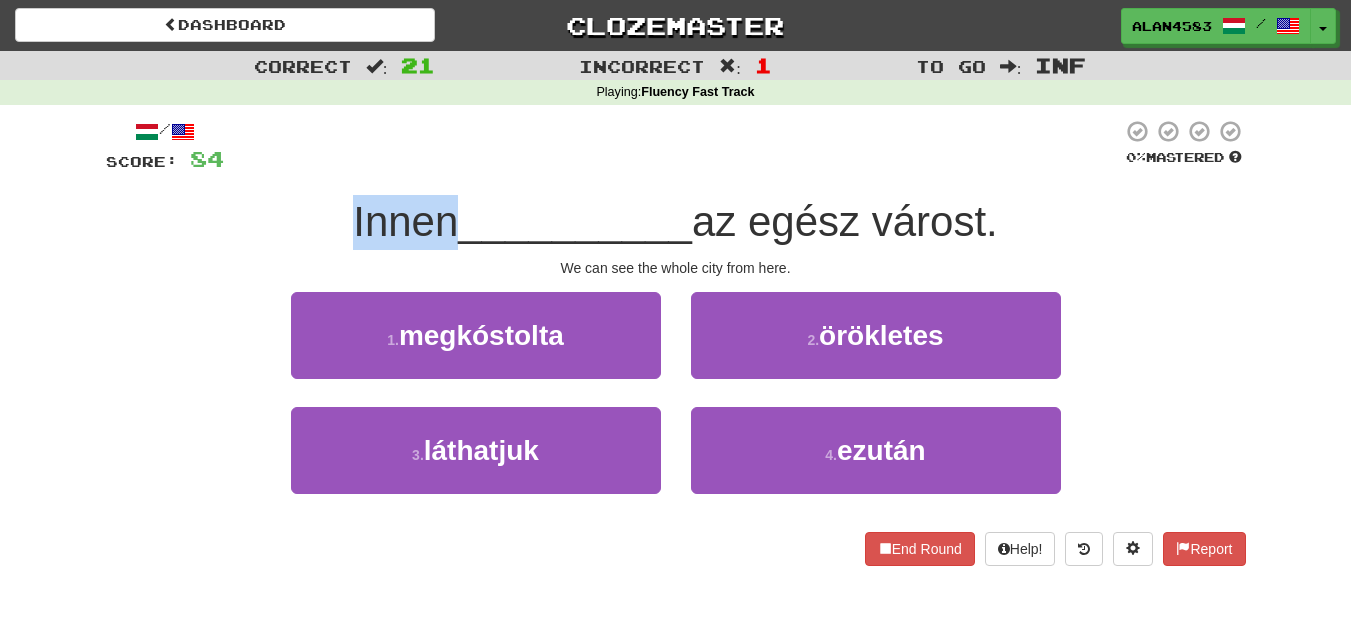 drag, startPoint x: 445, startPoint y: 223, endPoint x: 322, endPoint y: 220, distance: 123.03658 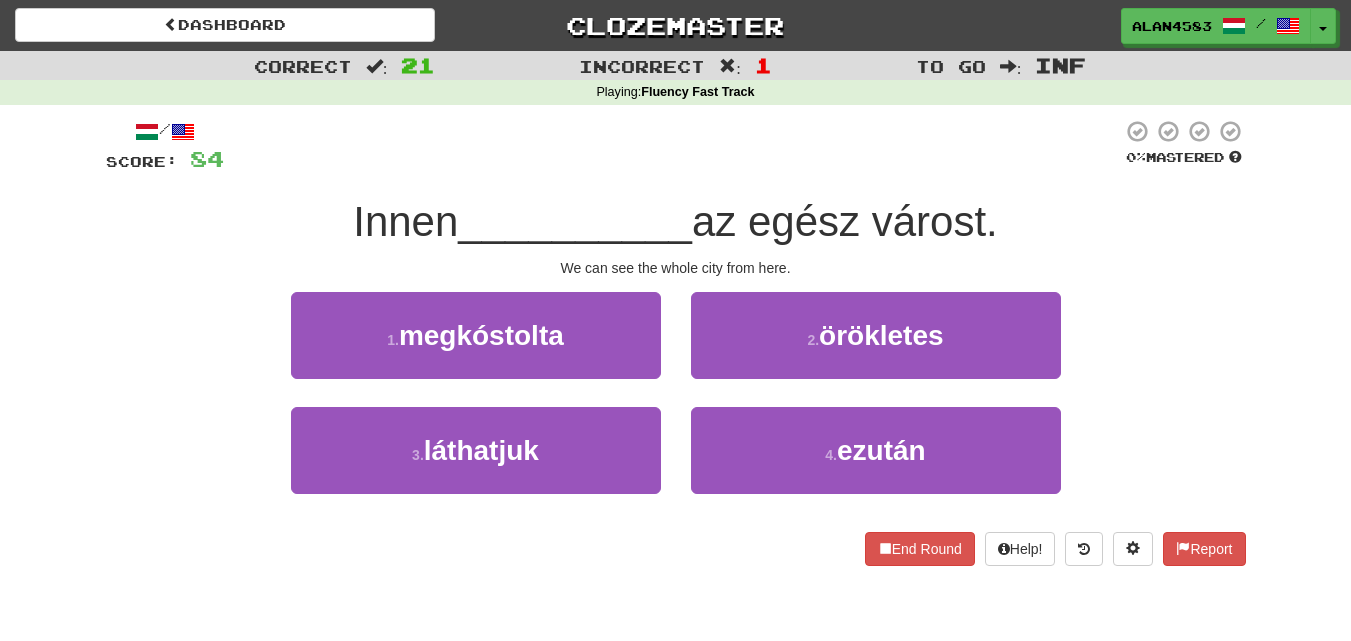 click at bounding box center (673, 146) 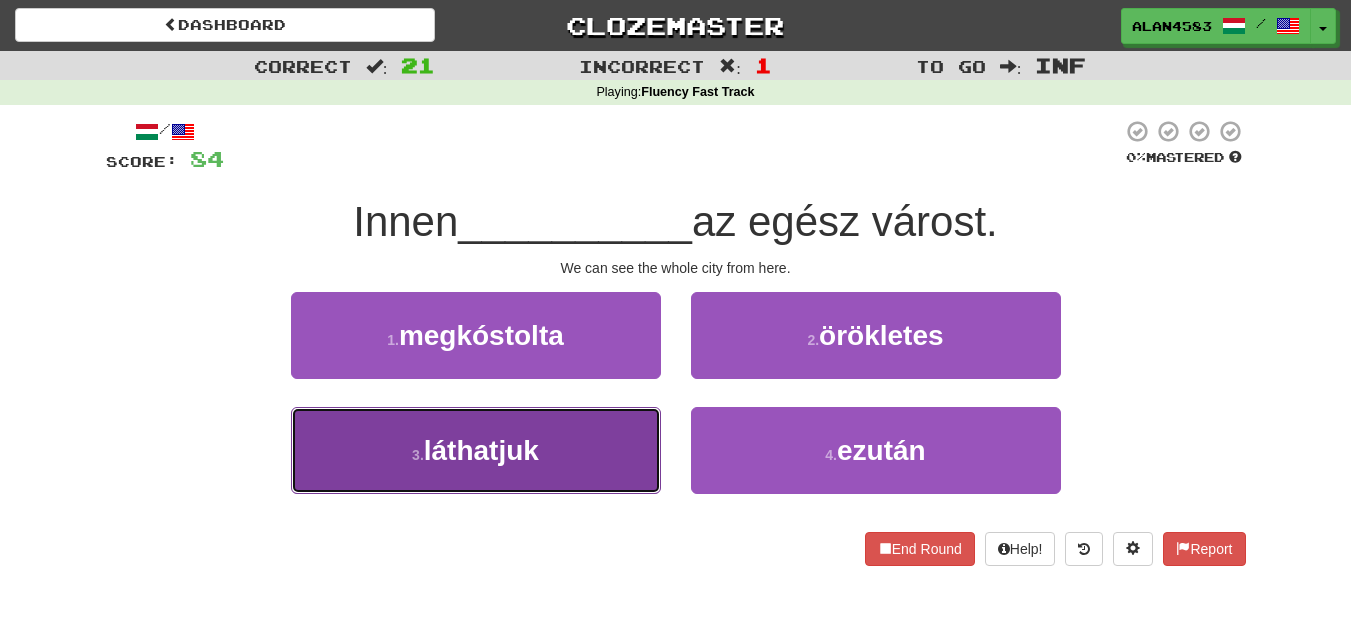 click on "3 .  láthatjuk" at bounding box center [476, 450] 